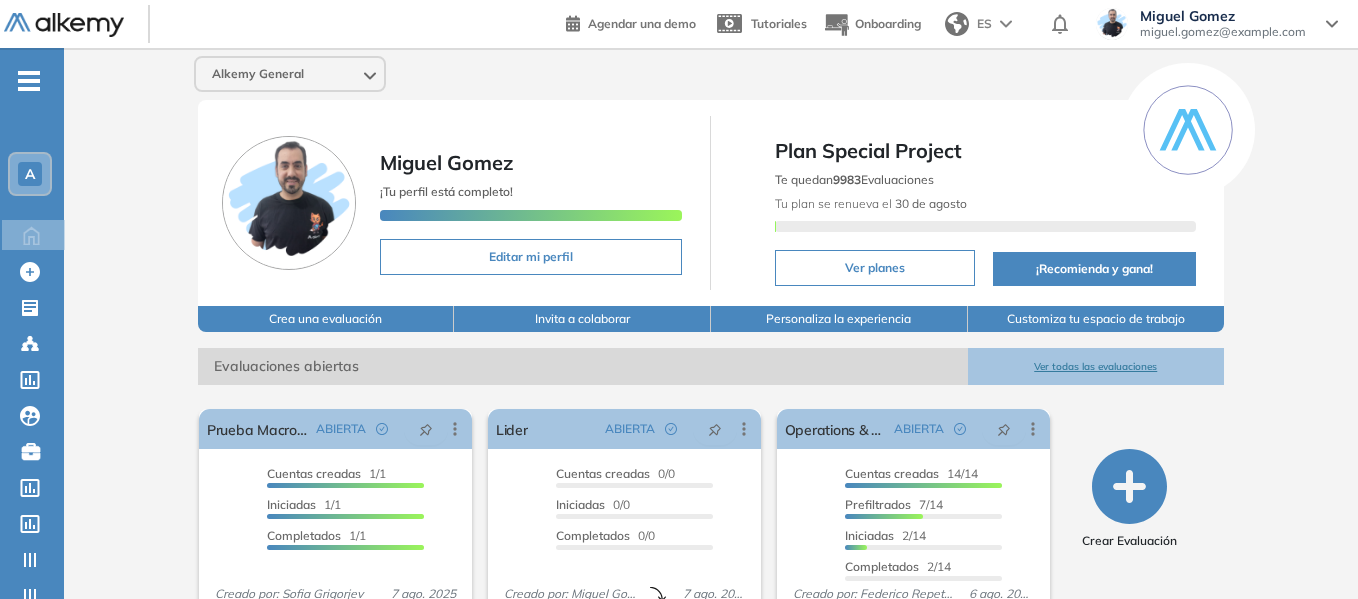 scroll, scrollTop: 0, scrollLeft: 0, axis: both 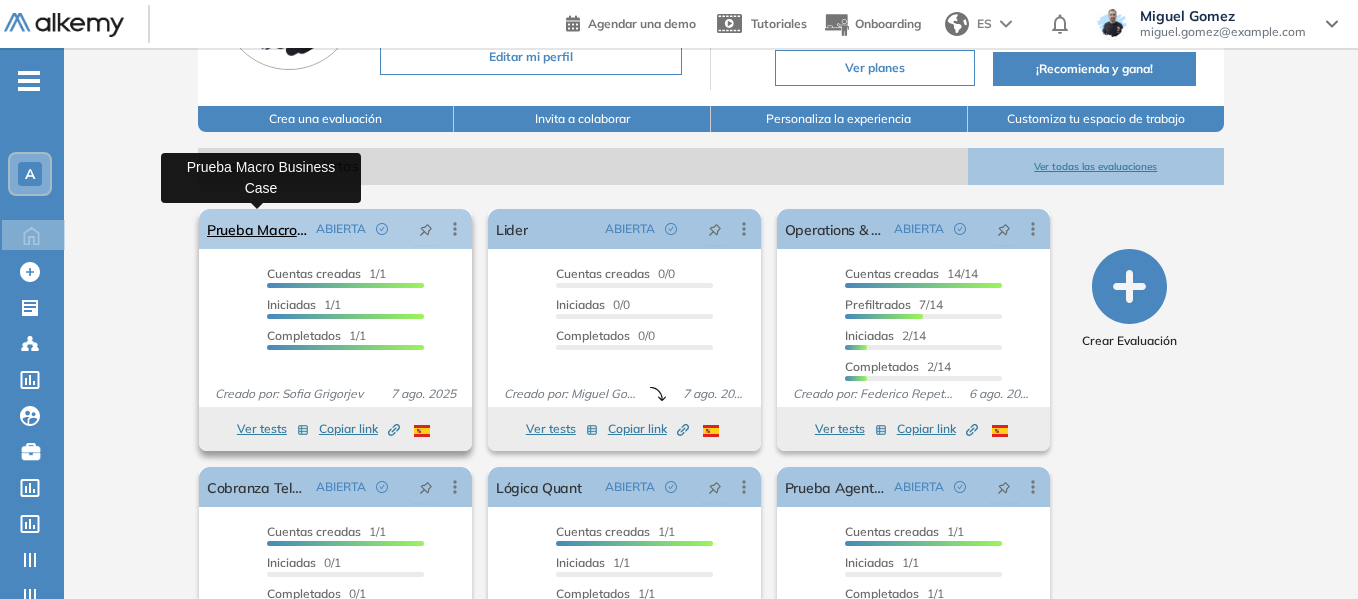 click on "Prueba Macro Business Case" at bounding box center [257, 229] 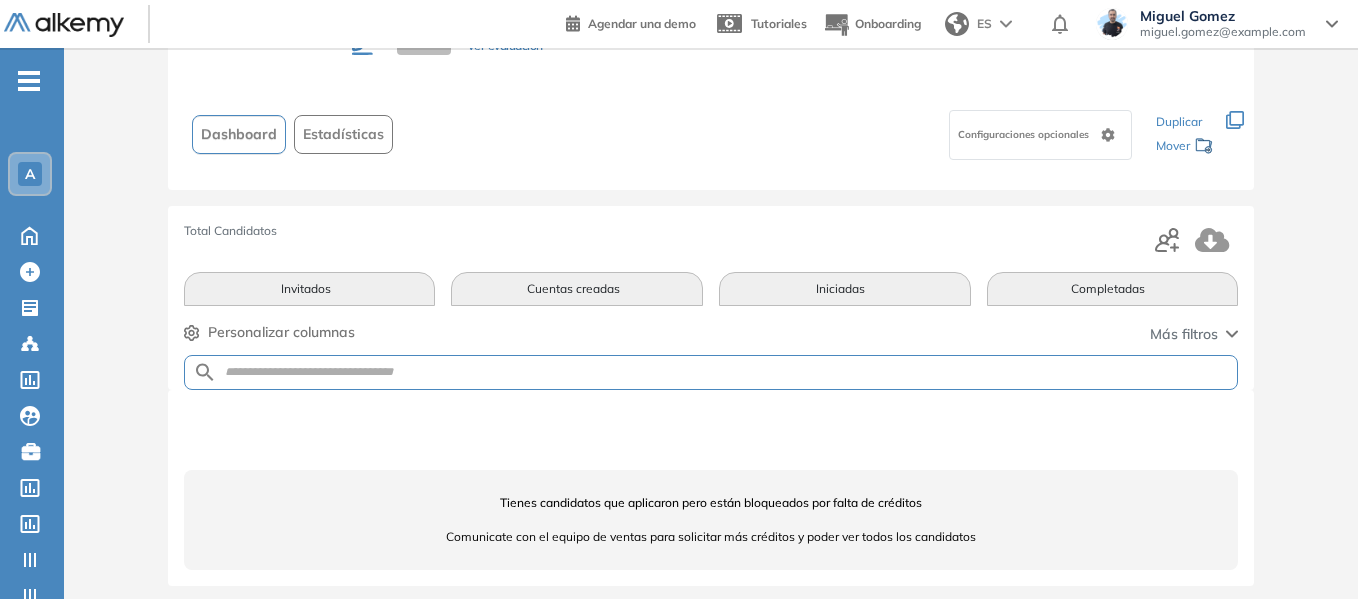 scroll, scrollTop: 94, scrollLeft: 0, axis: vertical 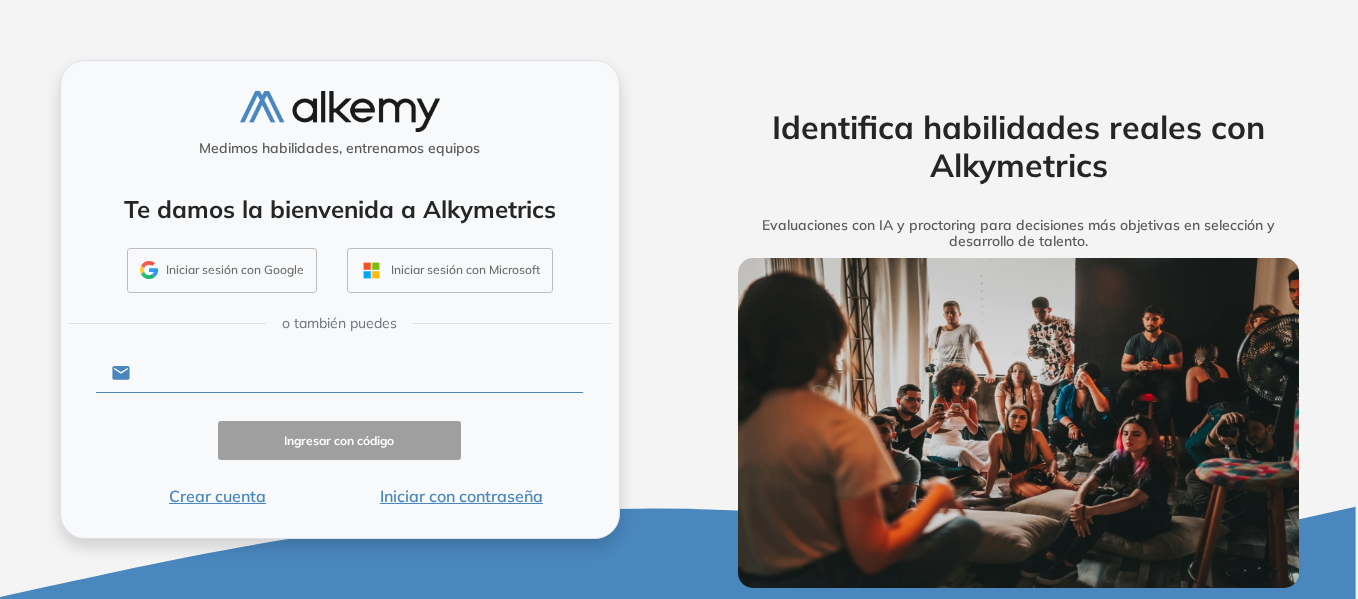 click at bounding box center [356, 373] 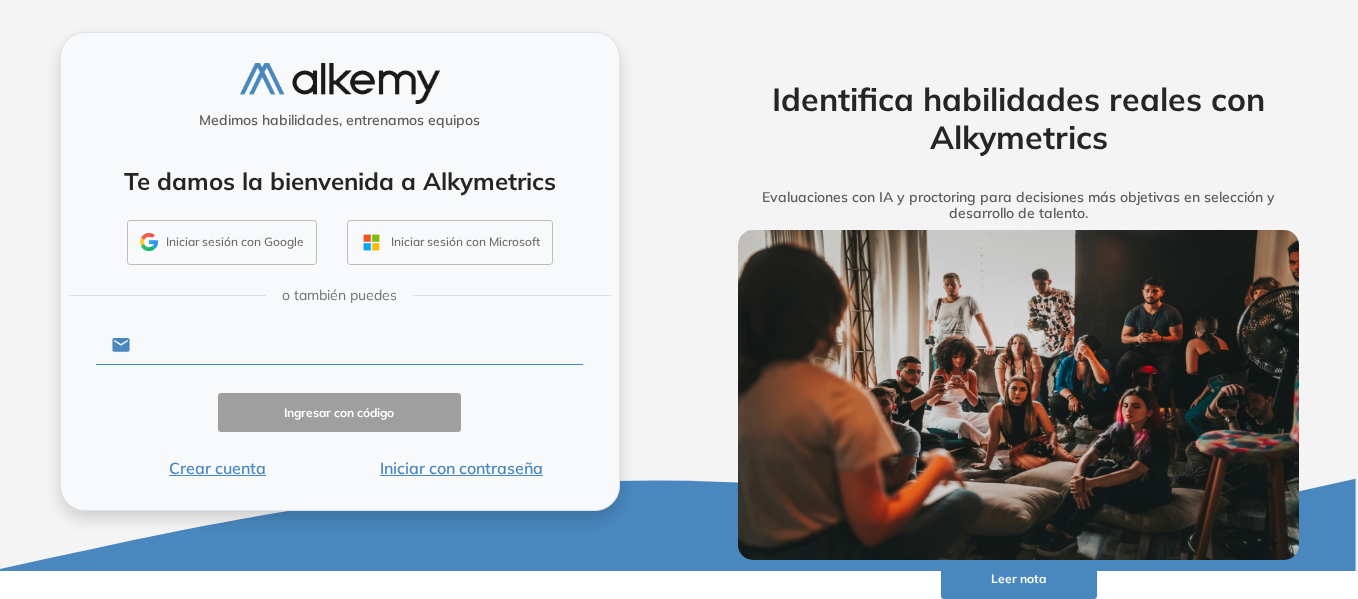 click at bounding box center (356, 345) 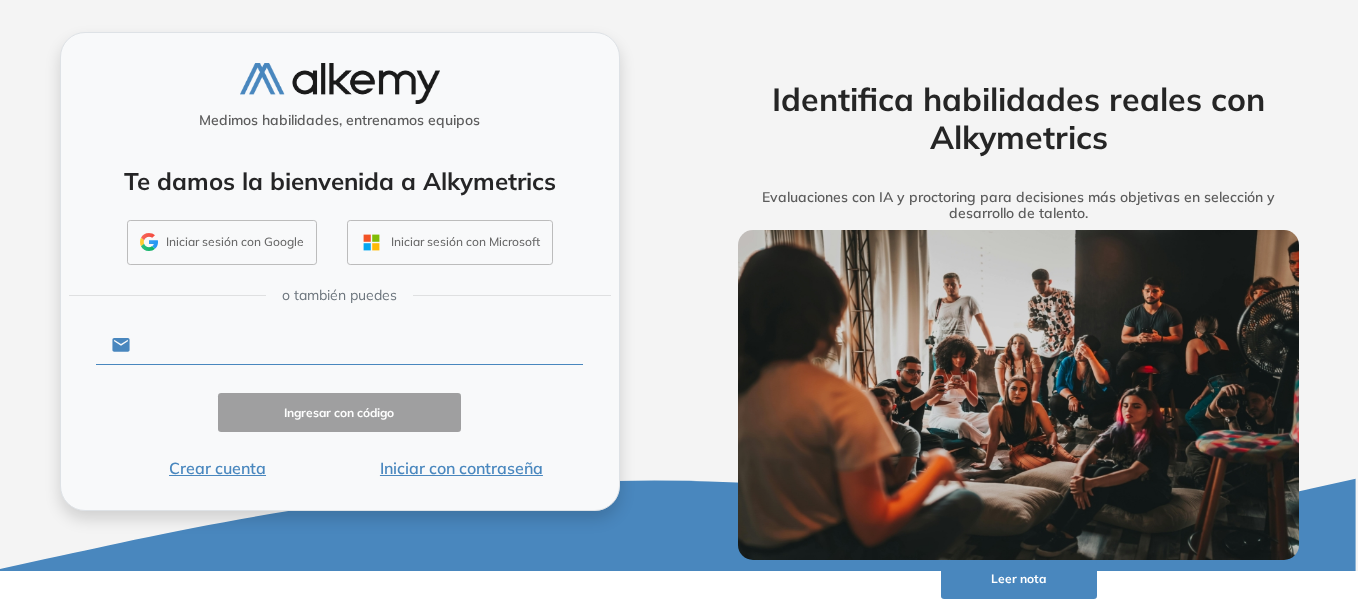 type on "**********" 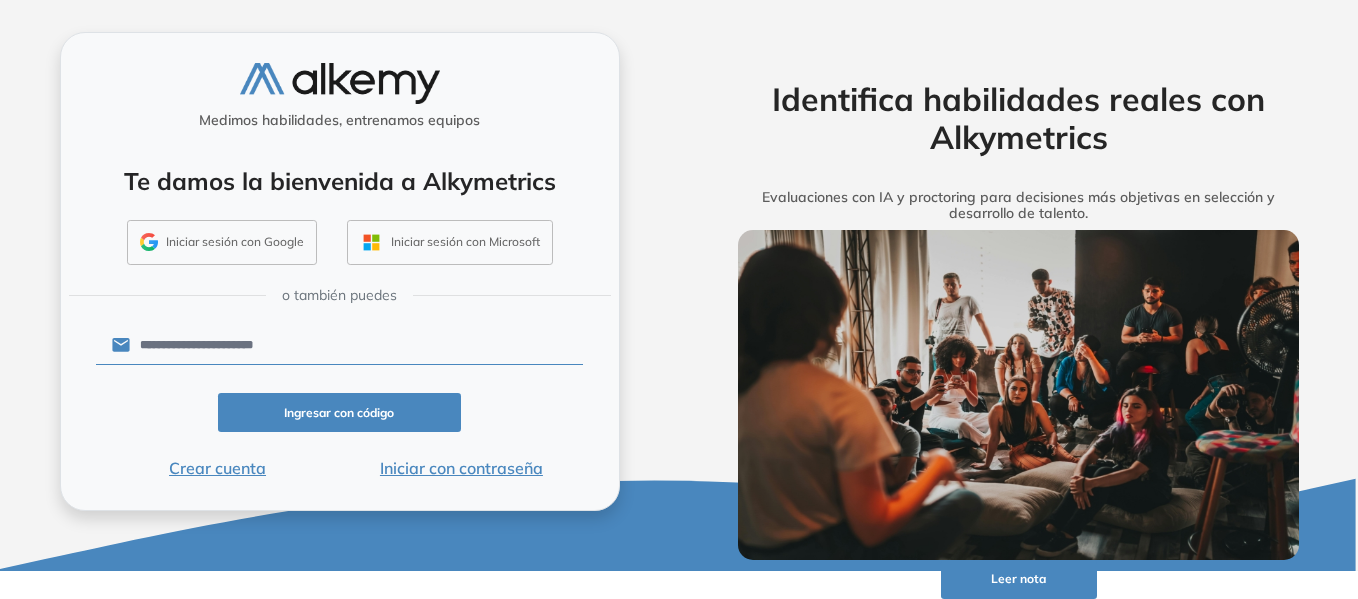 click on "Ingresar con código" at bounding box center (340, 412) 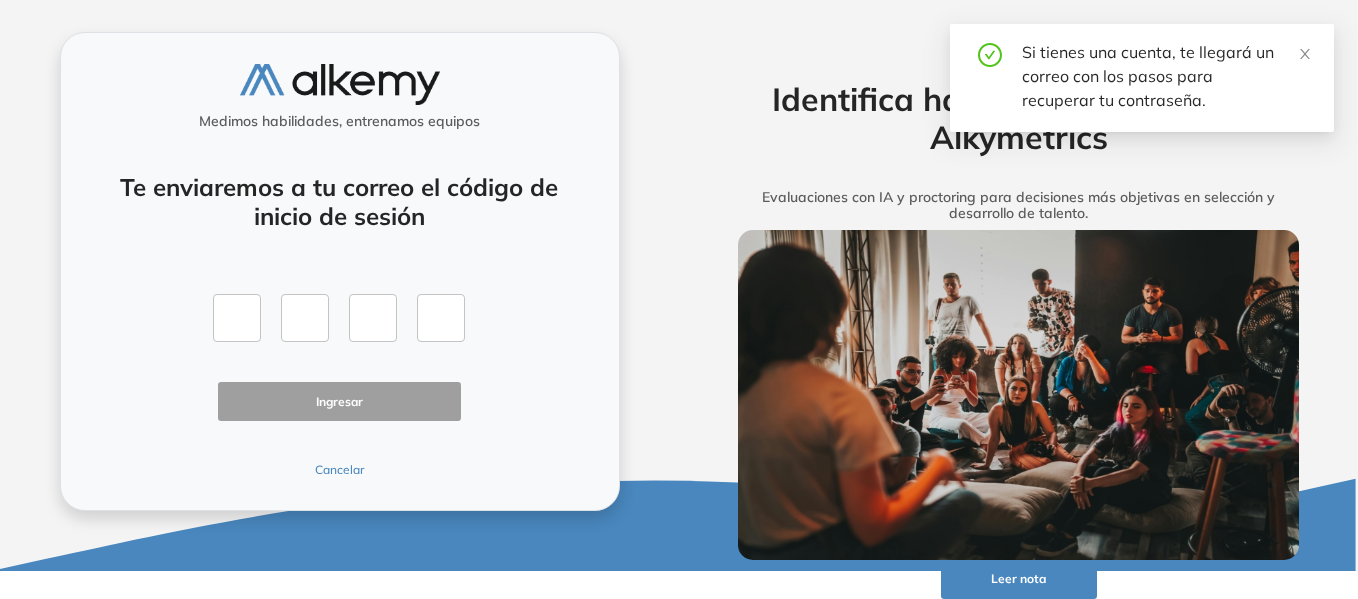 click on "Cancelar" at bounding box center [340, 470] 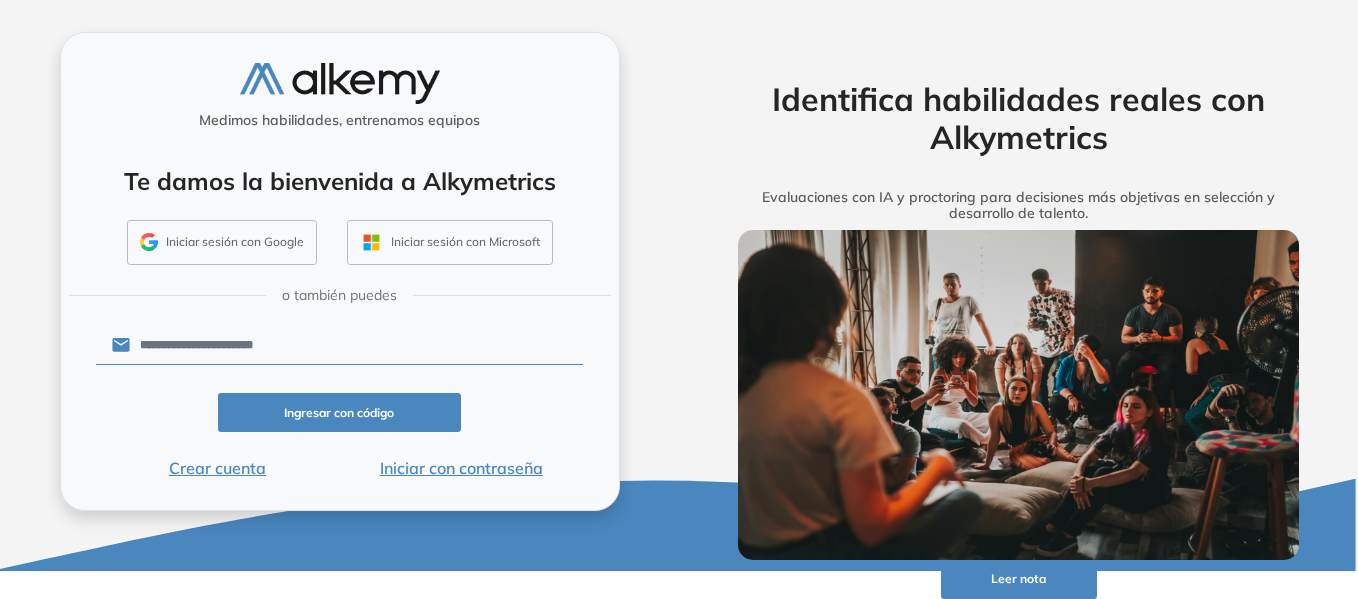 click on "Iniciar con contraseña" at bounding box center (461, 468) 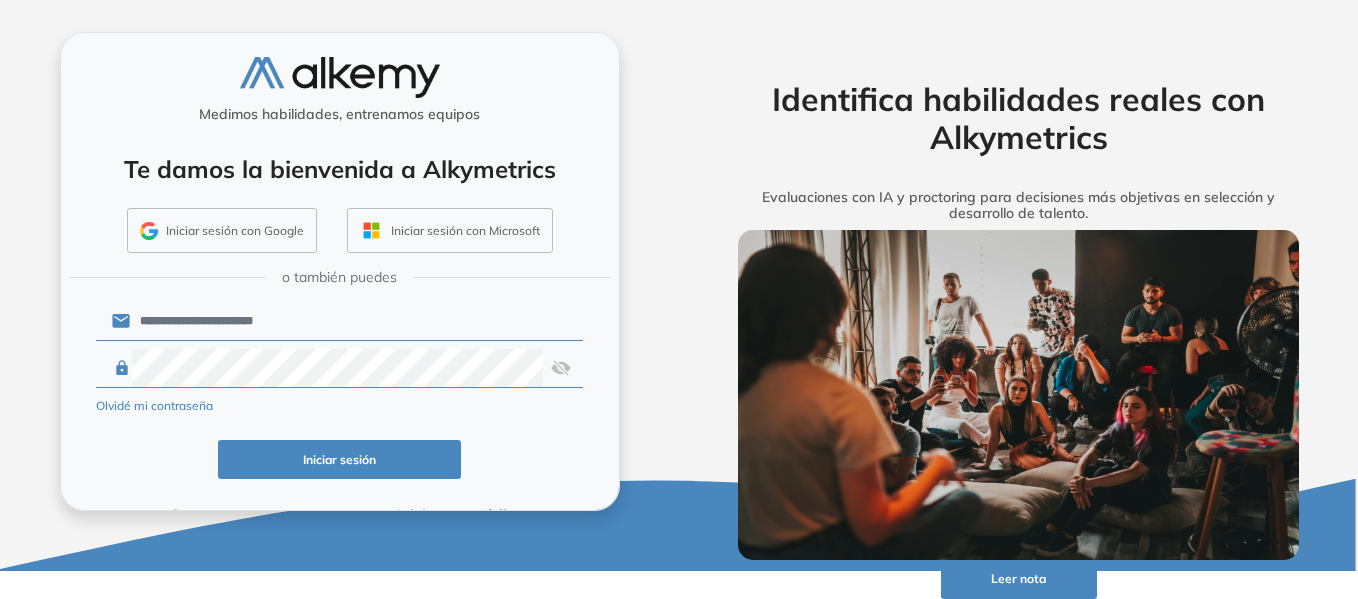 click on "Iniciar sesión" at bounding box center (340, 459) 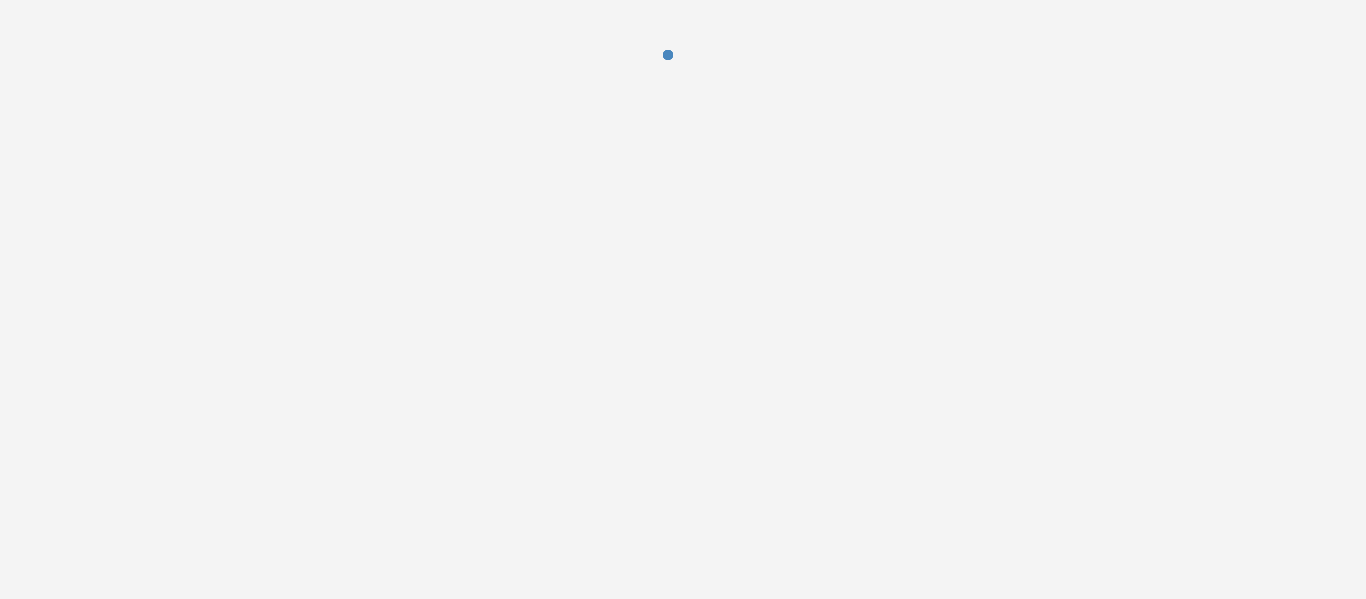 scroll, scrollTop: 0, scrollLeft: 0, axis: both 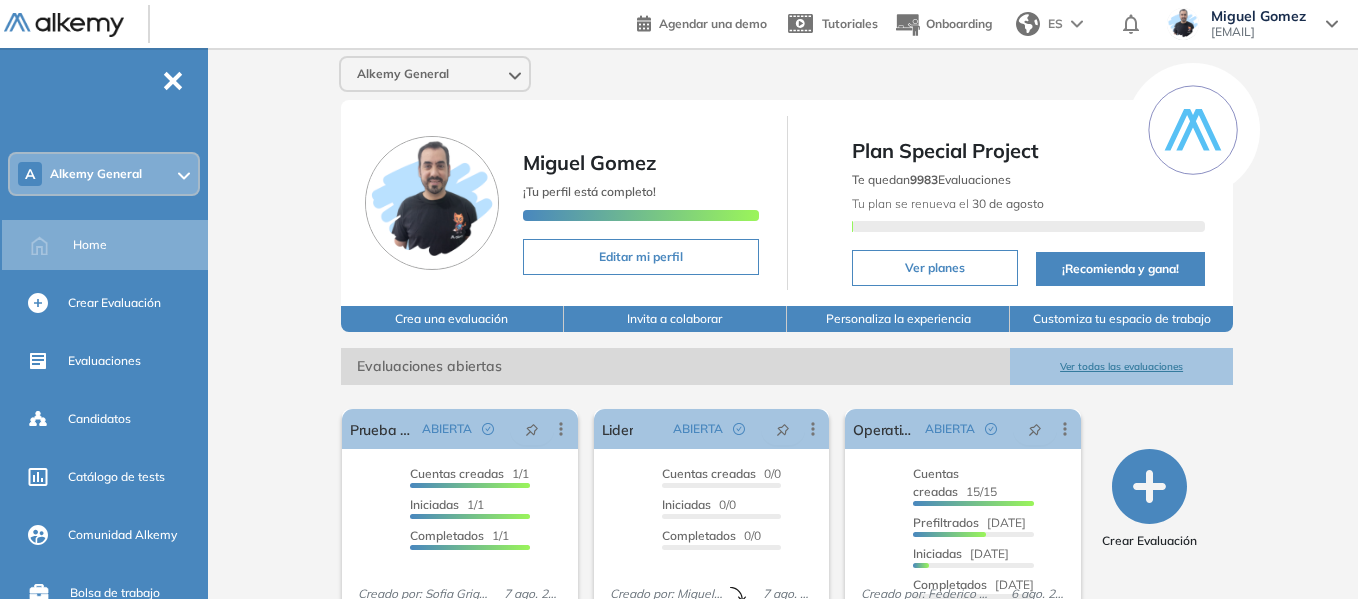 click on "-" at bounding box center [173, 79] 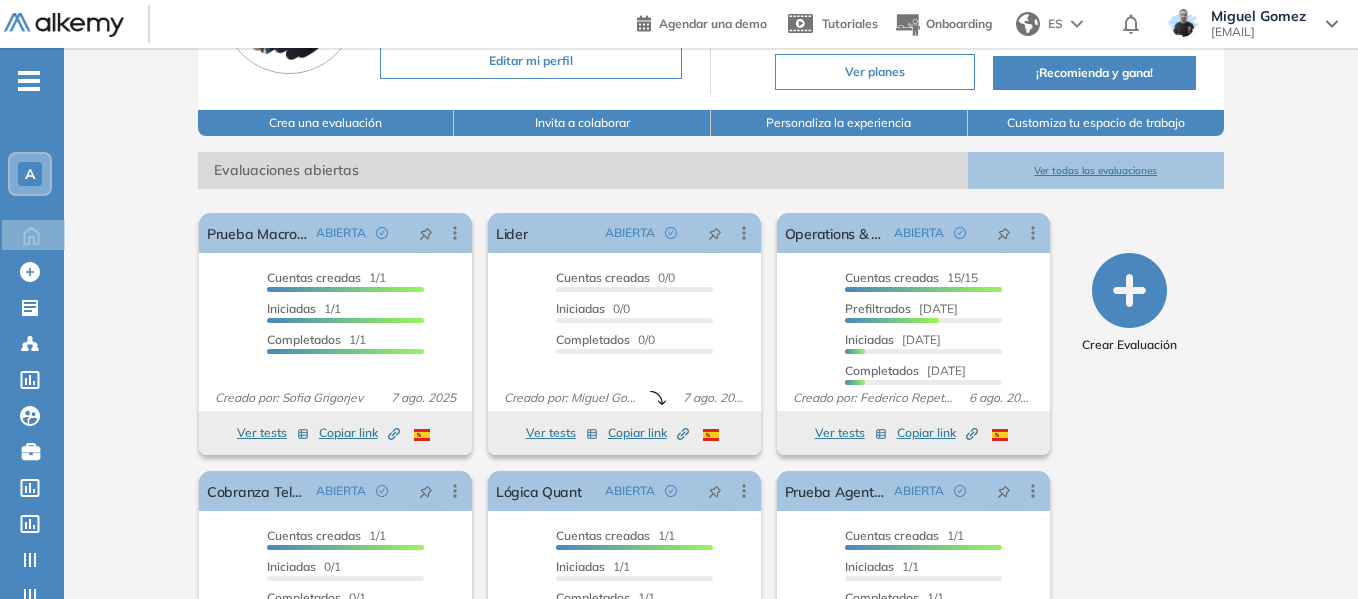 scroll, scrollTop: 200, scrollLeft: 0, axis: vertical 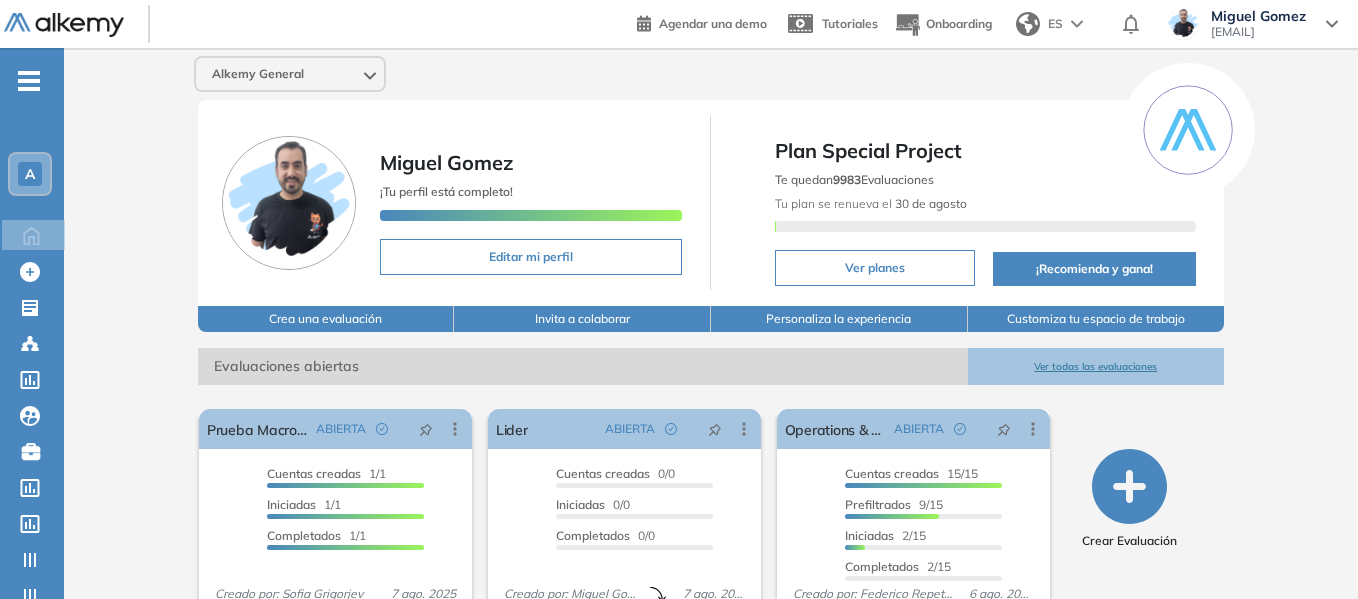 click on "-" at bounding box center (29, 79) 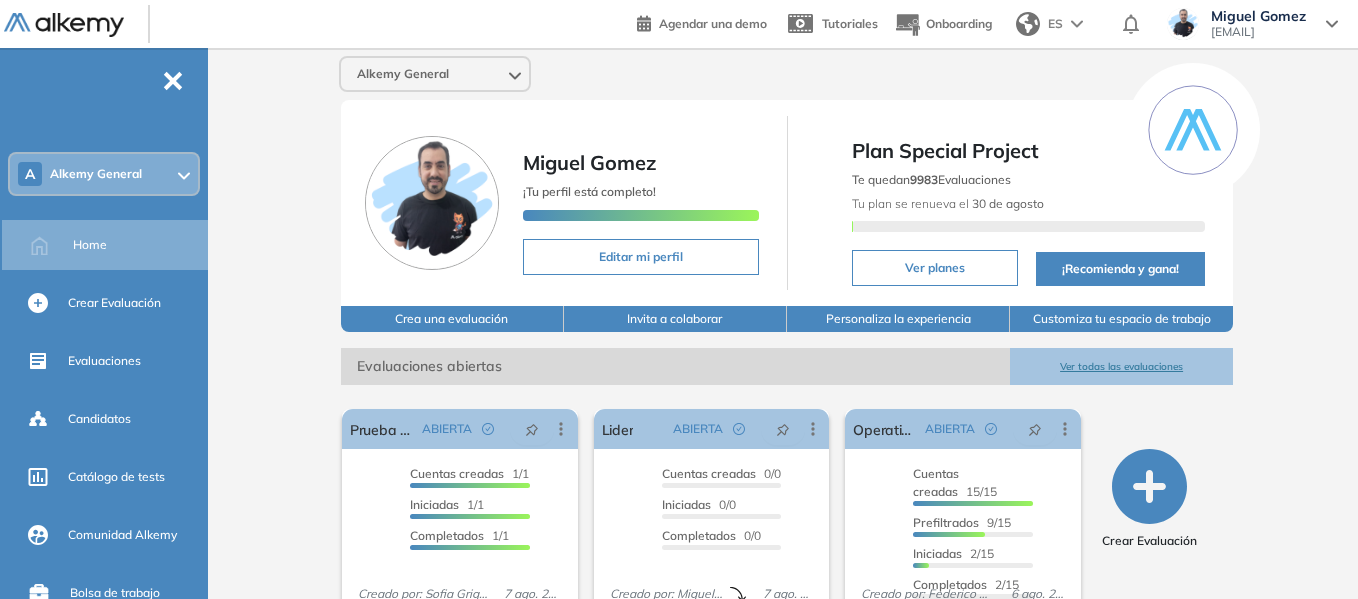 click on "Alkemy General Miguel Gomez ¡Tu perfil está completo! Editar mi perfil Plan Special Project Te quedan  9983  Evaluaciones Tu plan se renueva el    30 de agosto   Ver planes ¡Recomienda y gana! Crea una evaluación Invita a colaborar Personaliza la experiencia Customiza tu espacio de trabajo Evaluaciones abiertas Ver todas las evaluaciones El proctoring será activado ¡Importante!: Los usuarios que ya realizaron la evaluación no tendrán registros del proctoring Cancelar operación Activar Prueba Macro Business Case ABIERTA Editar Los siguientes tests ya no están disponibles o tienen una nueva versión Revisa en el catálogo otras opciones o su detalle. Entendido Duplicar Reabrir Eliminar Ver candidatos Ver estadísticas Desactivar Proctoring Finalizar evaluación Mover de workspace Created by potrace 1.16, written by Peter Selinger 2001-2019 Copiar ID Publico Cuentas creadas 1/1 Prefiltrados 0/1 Iniciadas 1/1 Completados 1/1 Invitaciones enviadas 1 Invitados Evaluación completada 1 veces Fecha límite" at bounding box center [787, 490] 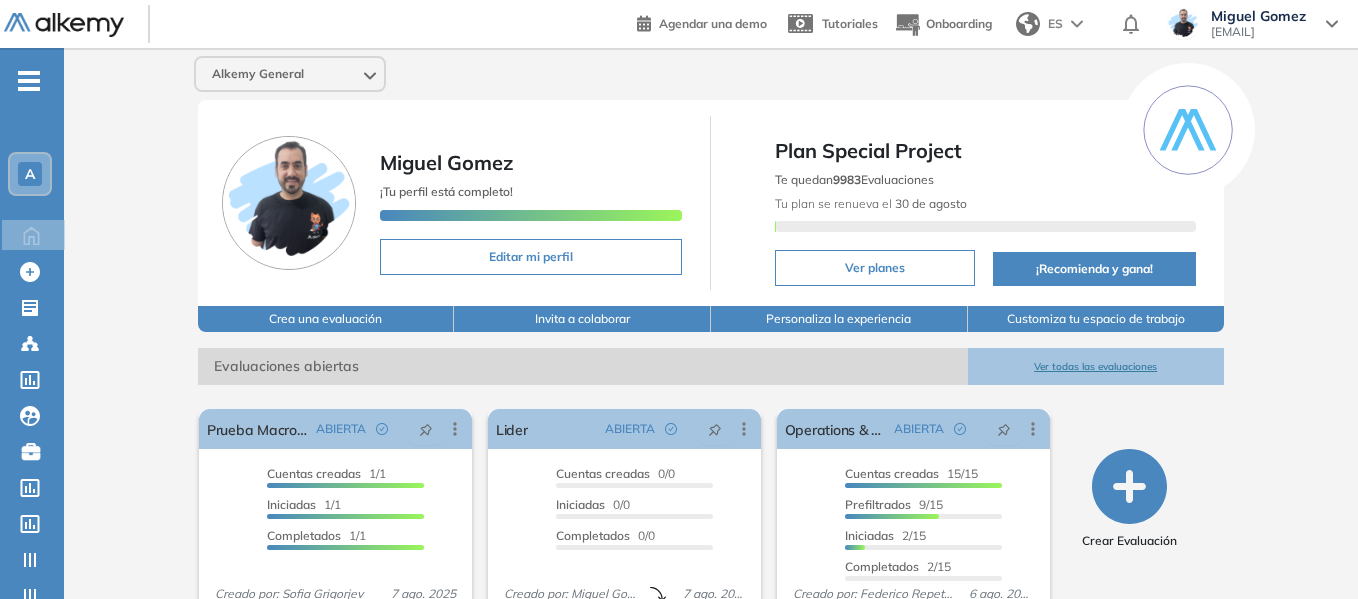 click on "-" at bounding box center [29, 79] 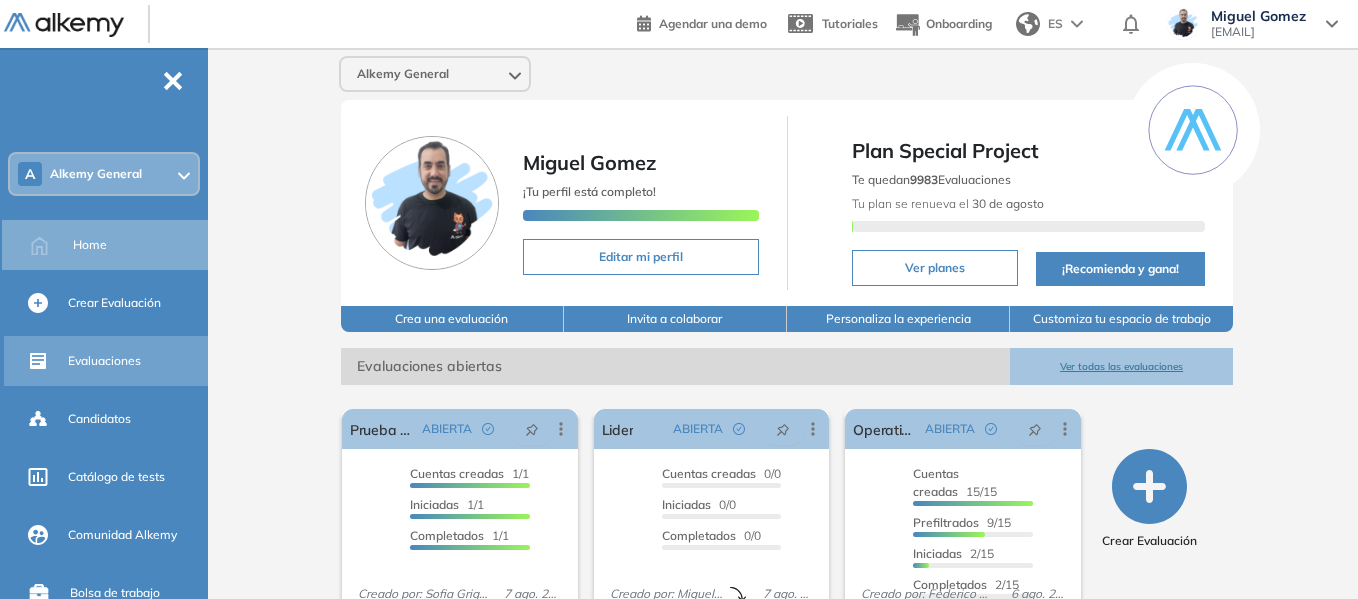 click on "Evaluaciones" at bounding box center (104, 361) 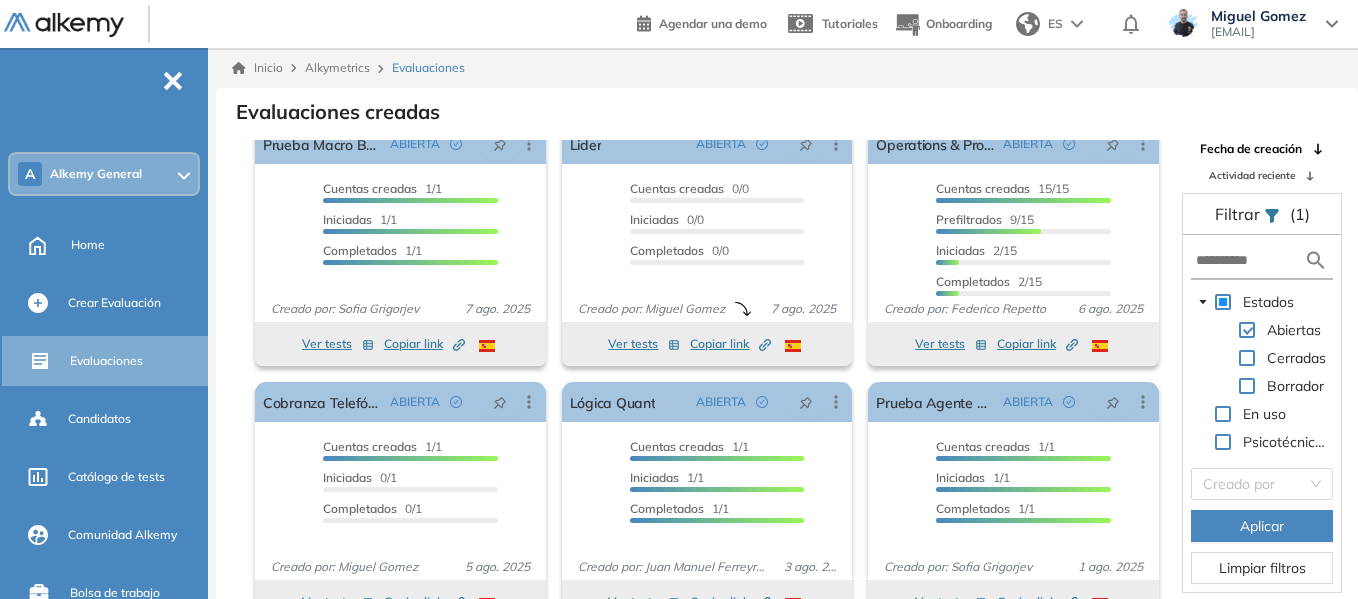 scroll, scrollTop: 37, scrollLeft: 0, axis: vertical 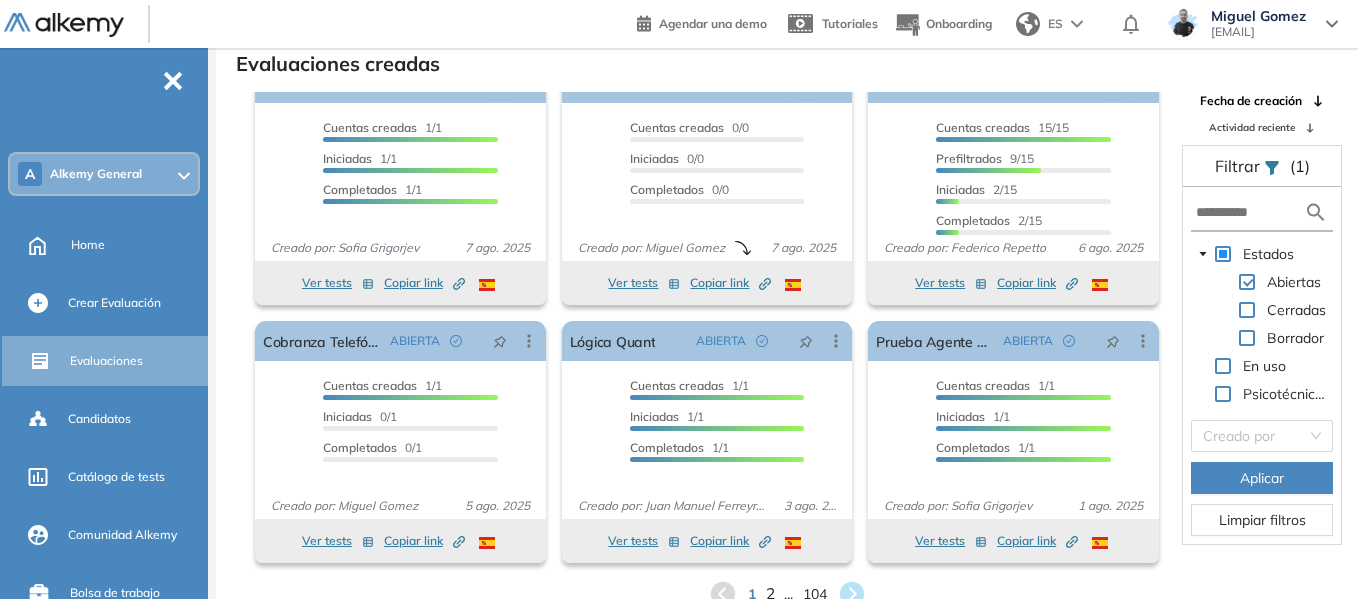 click on "2" at bounding box center [769, 594] 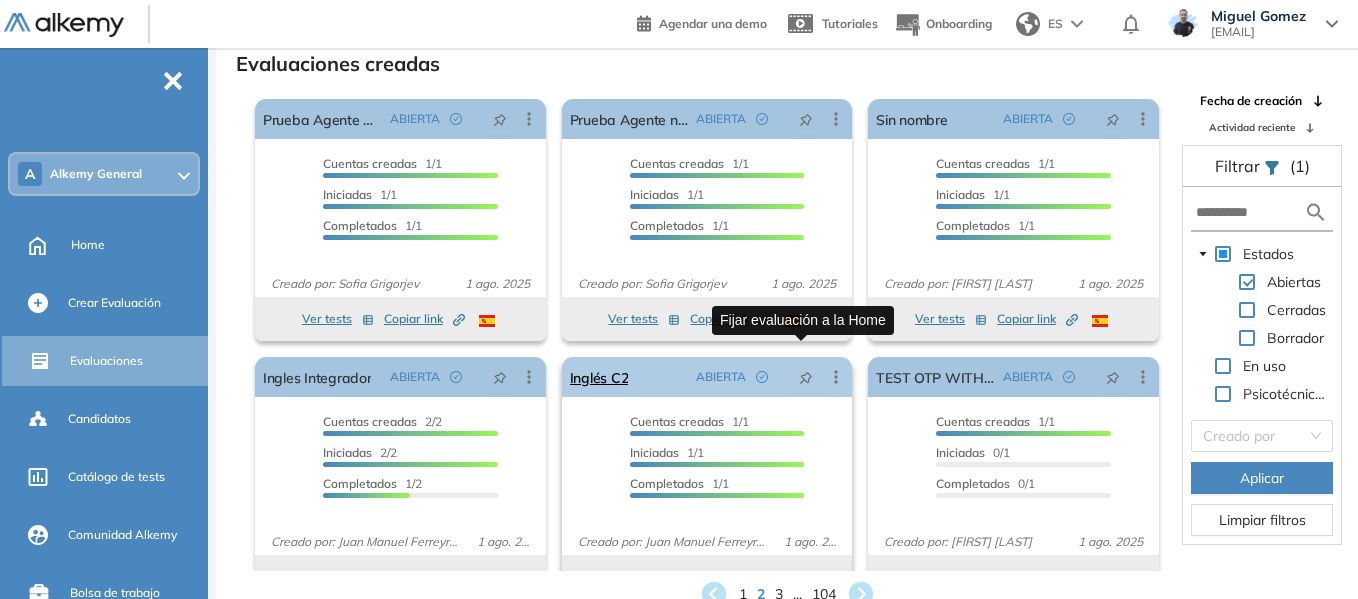 scroll, scrollTop: 37, scrollLeft: 0, axis: vertical 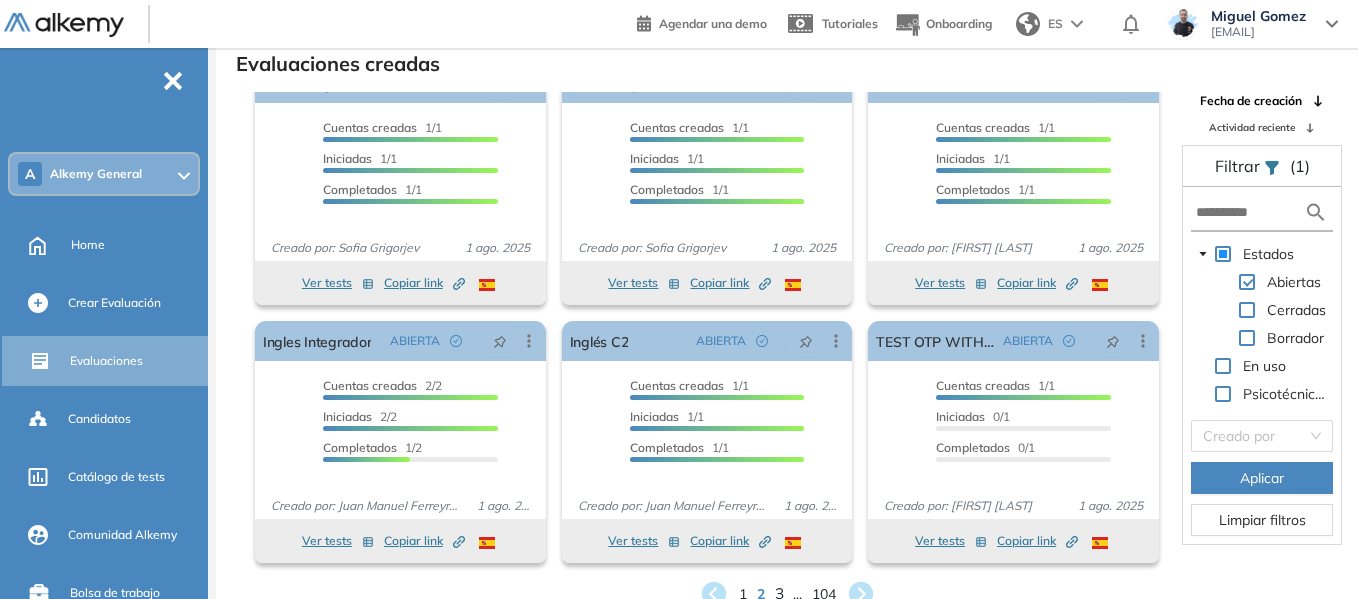 click on "3" at bounding box center (778, 594) 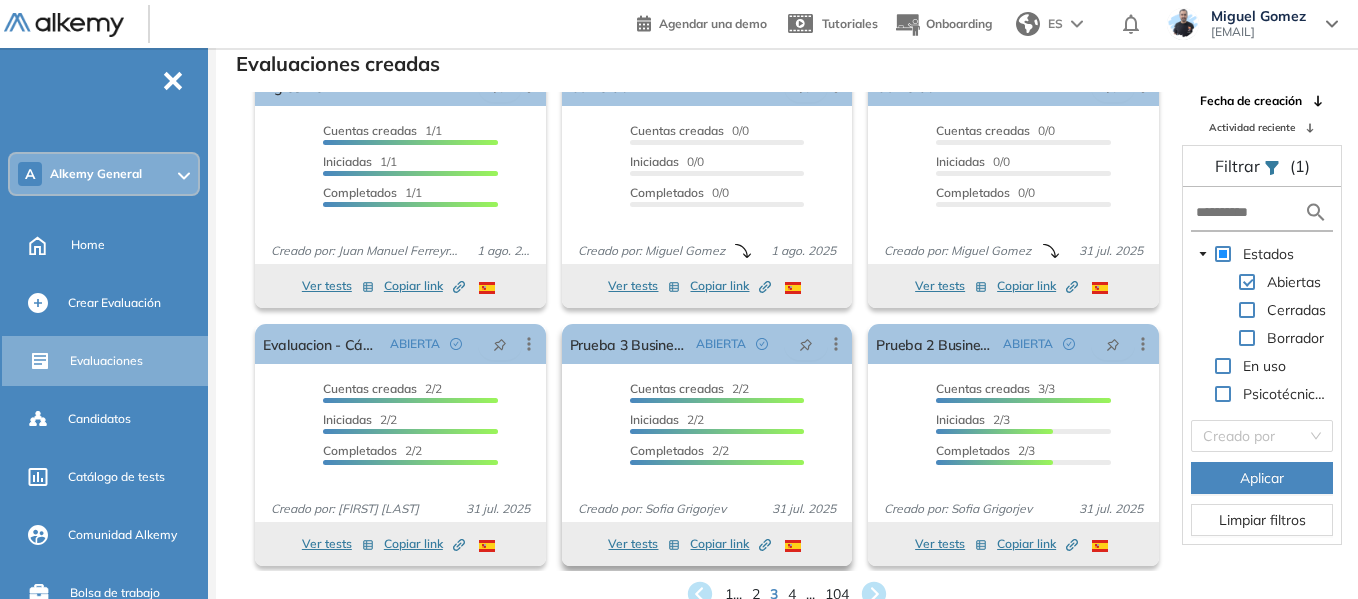 scroll, scrollTop: 37, scrollLeft: 0, axis: vertical 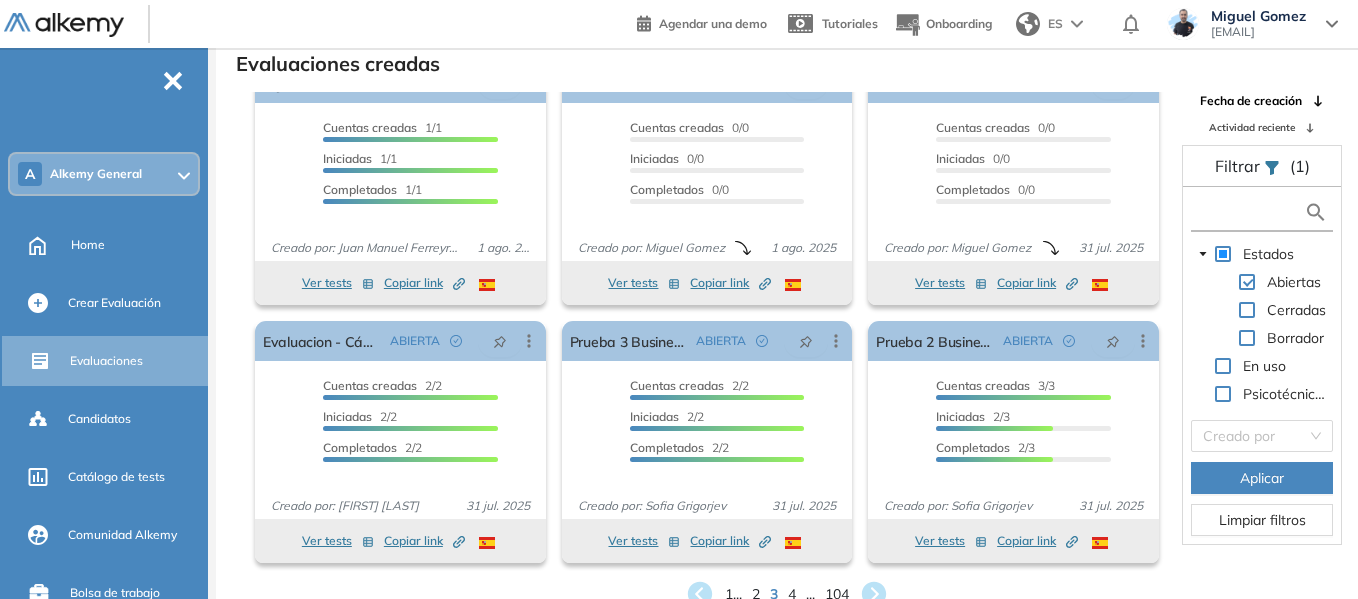 click at bounding box center (1250, 212) 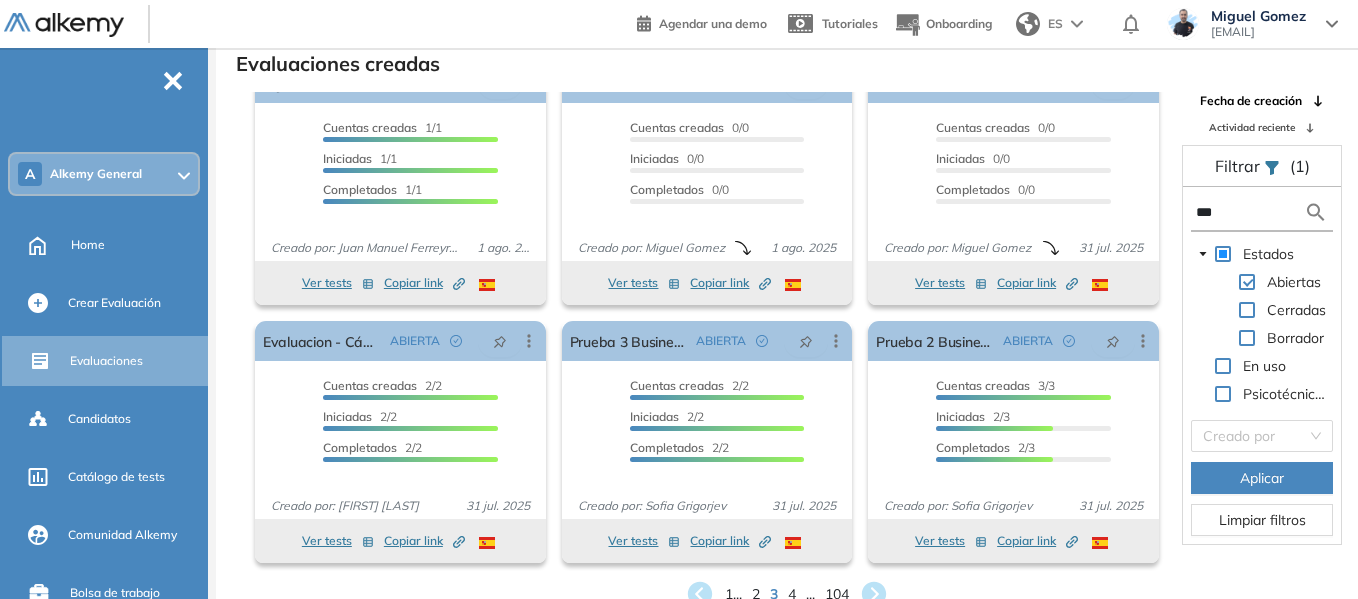 type on "***" 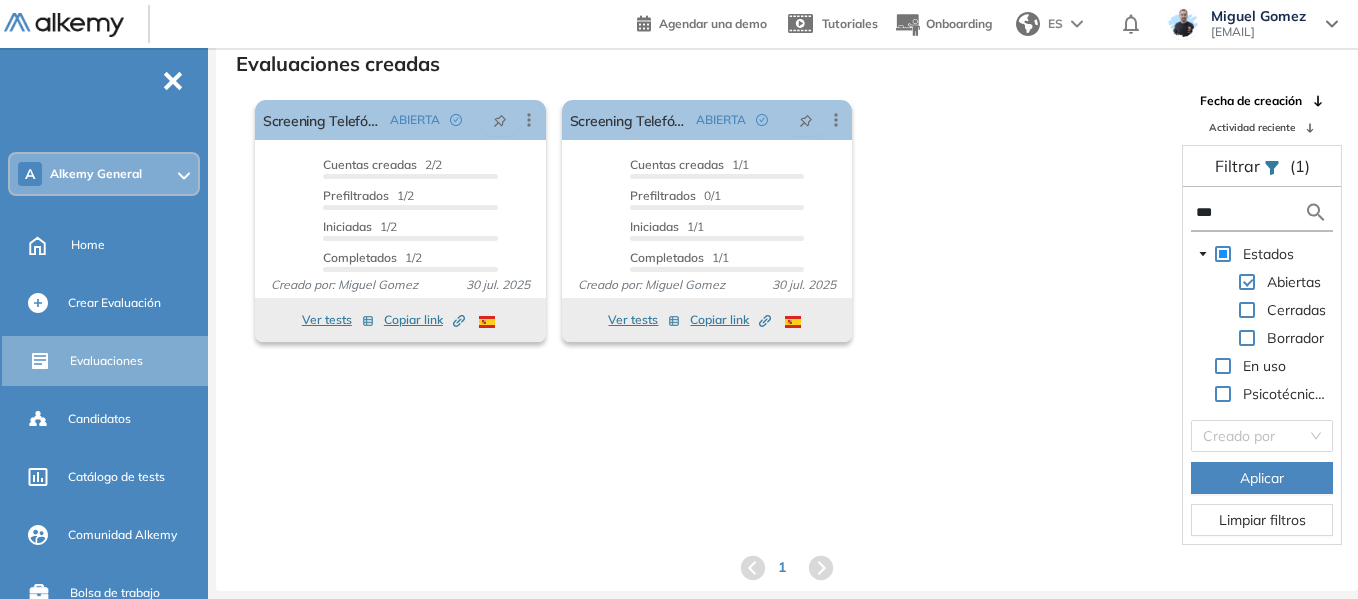 scroll, scrollTop: 0, scrollLeft: 0, axis: both 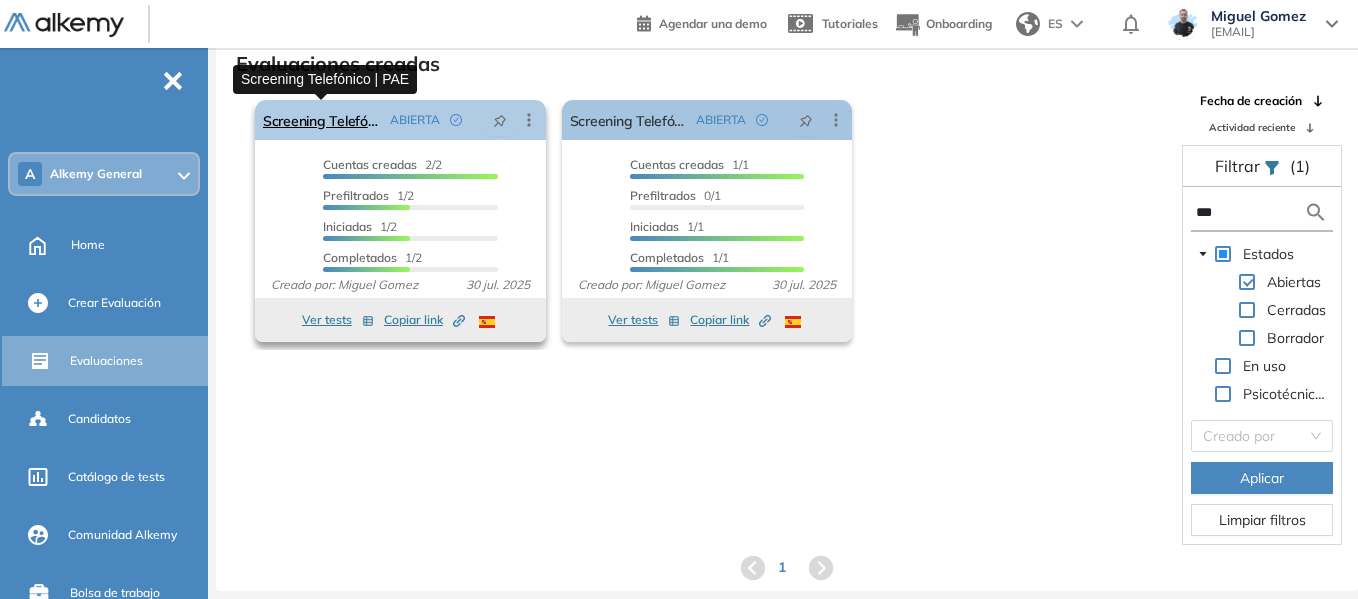 drag, startPoint x: 339, startPoint y: 124, endPoint x: 302, endPoint y: 125, distance: 37.01351 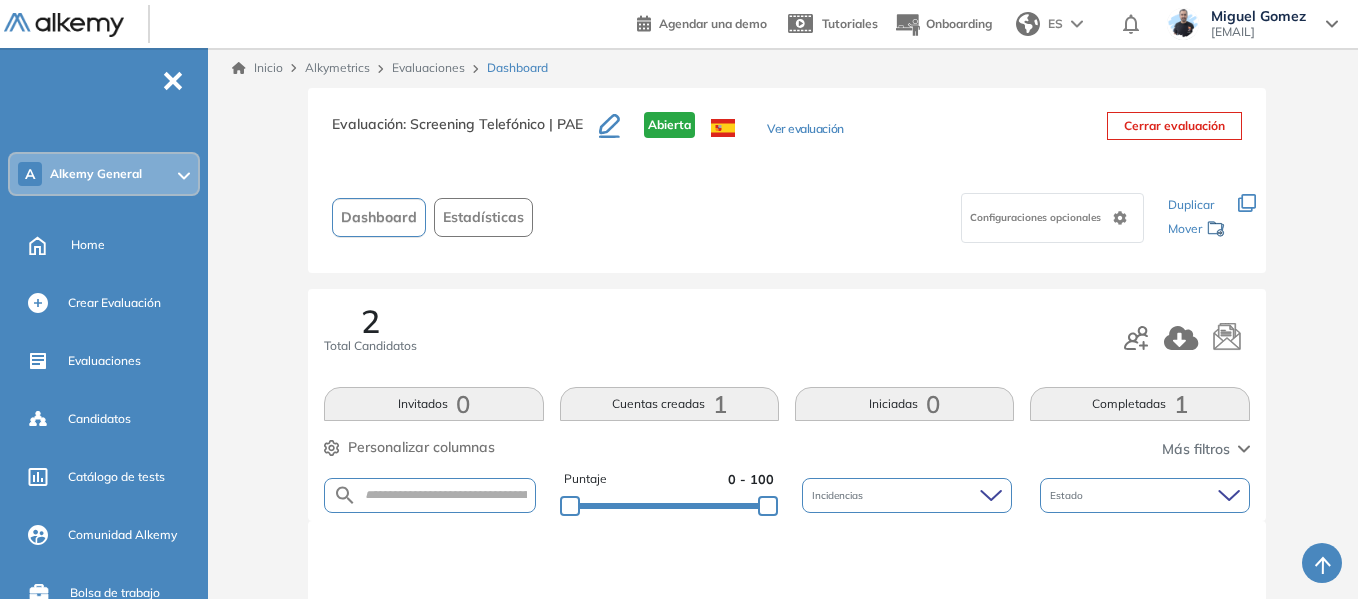 scroll, scrollTop: 300, scrollLeft: 0, axis: vertical 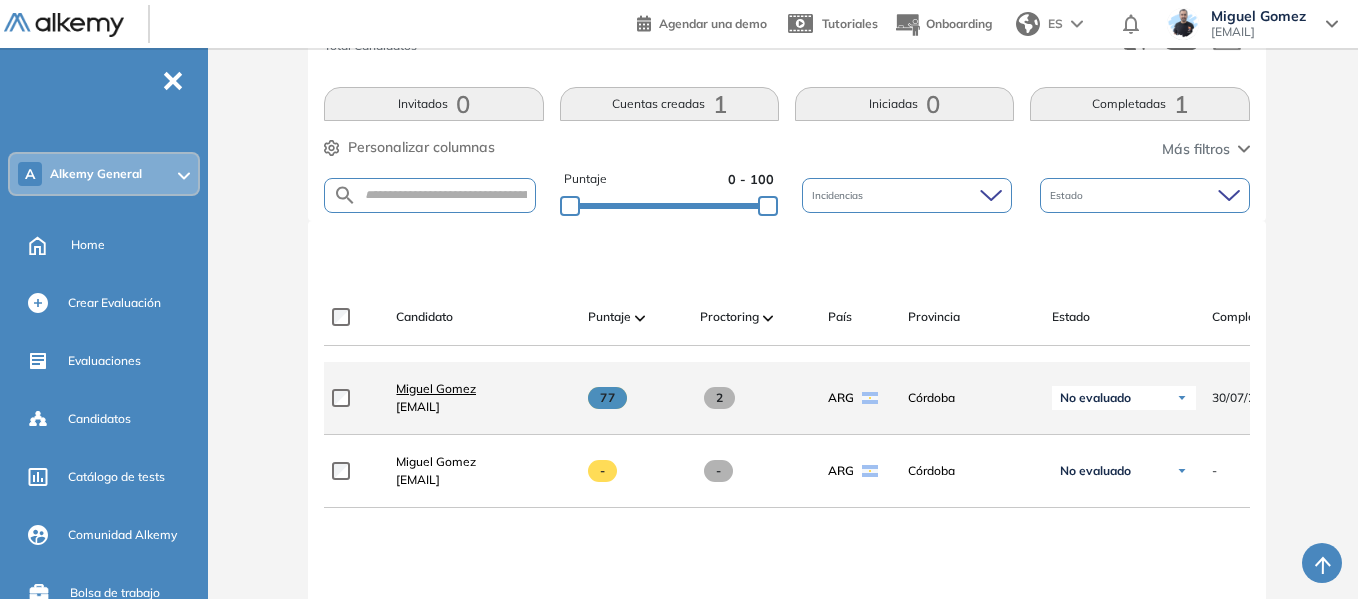 click on "Miguel Gomez" at bounding box center [436, 388] 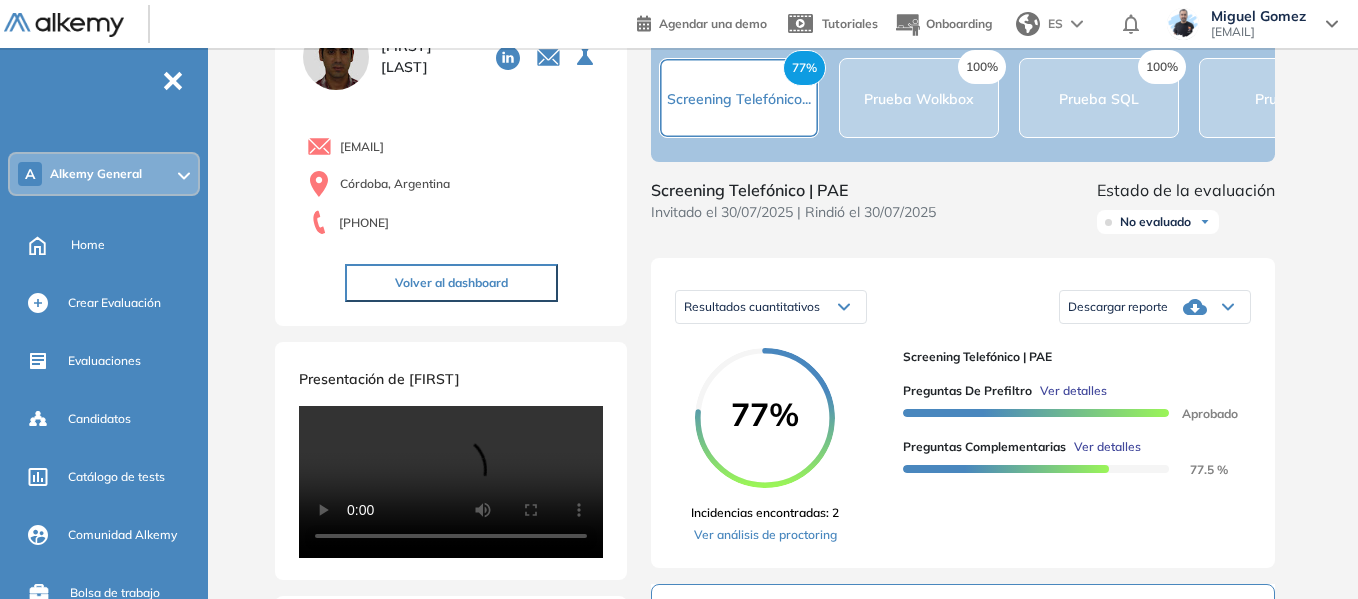 scroll, scrollTop: 200, scrollLeft: 0, axis: vertical 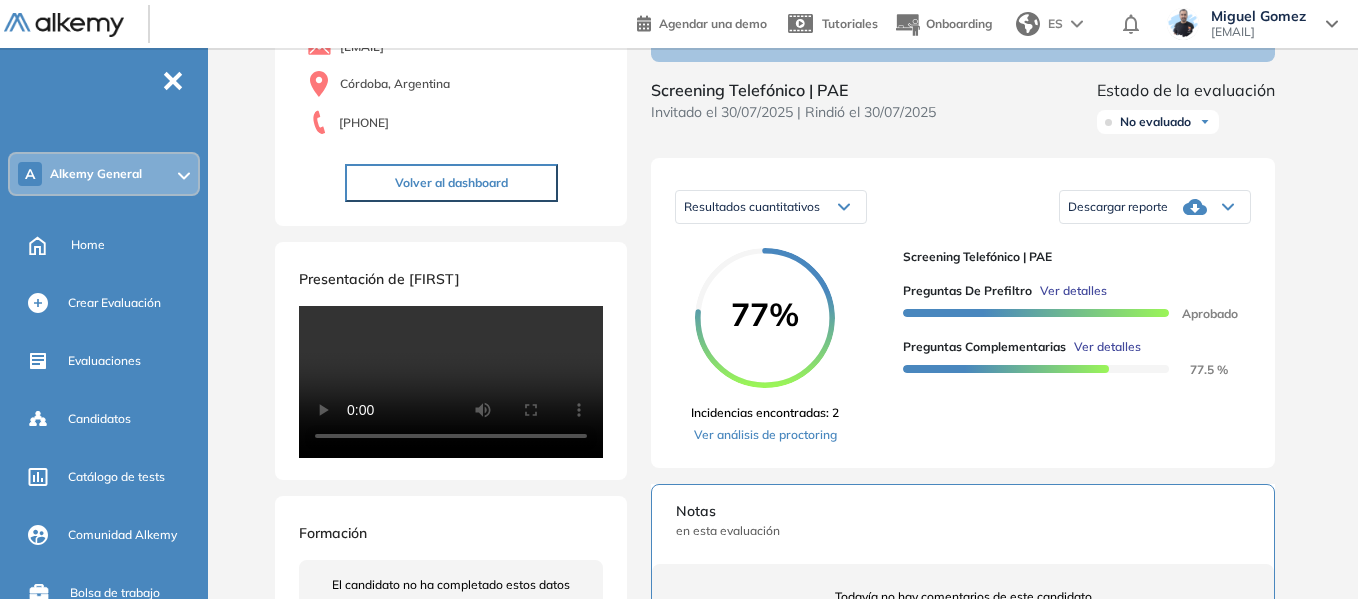 click on "Ver detalles" at bounding box center (1073, 291) 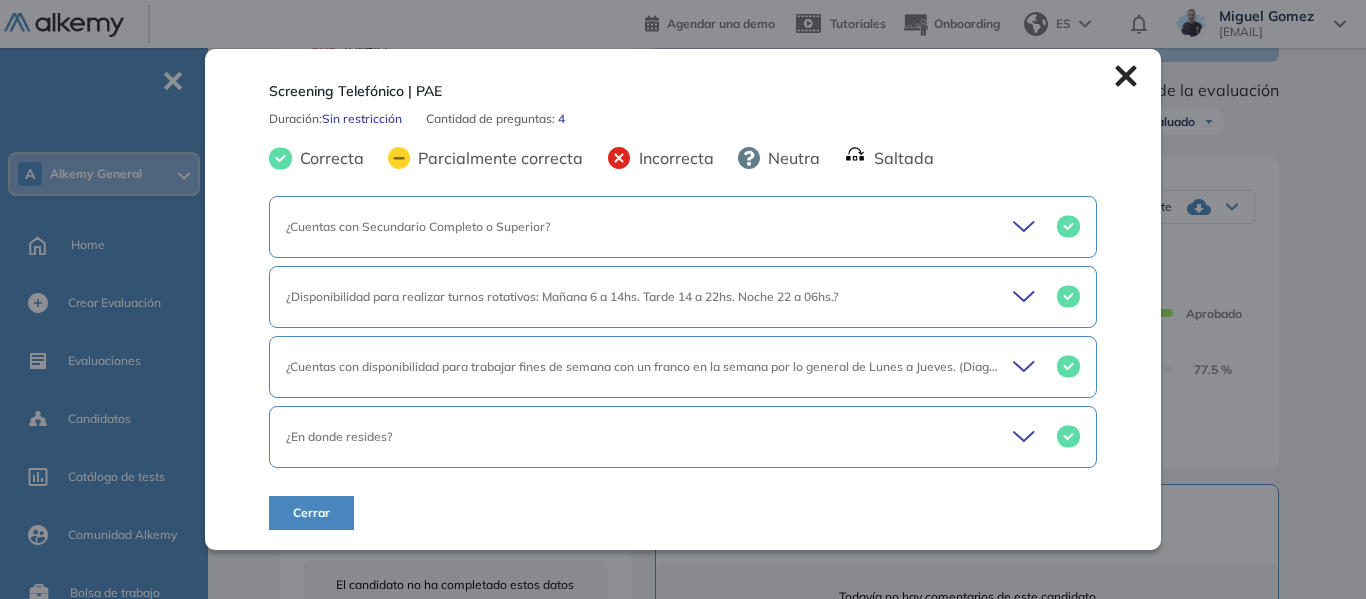 click 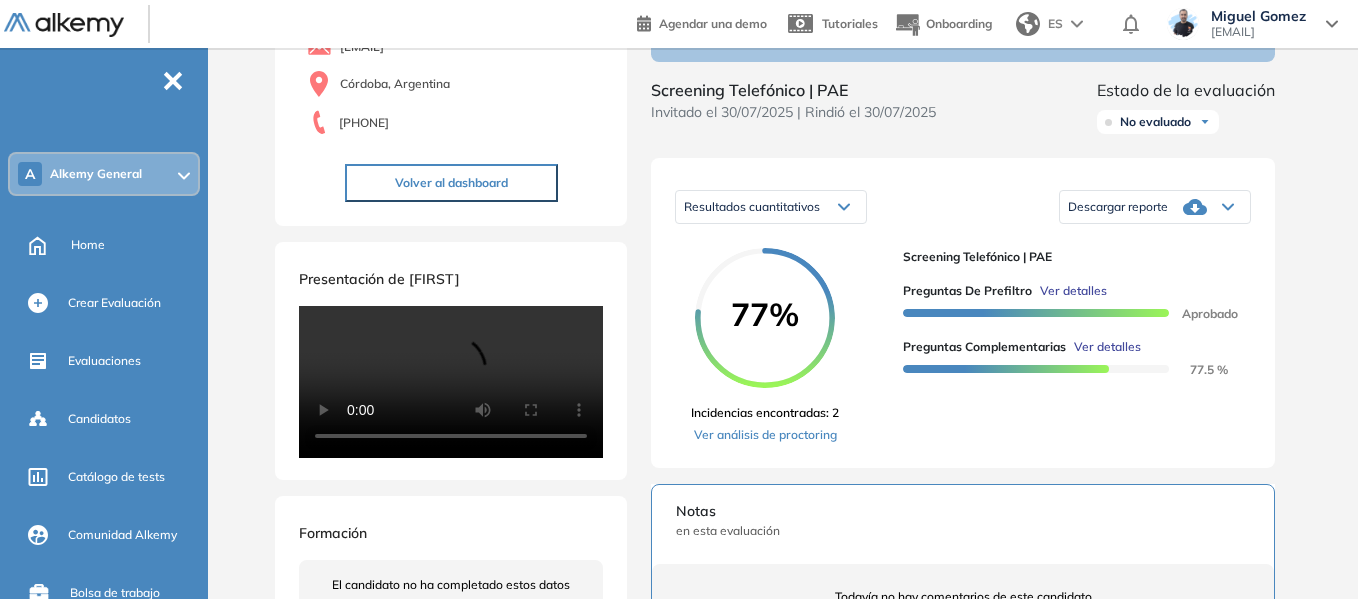 scroll, scrollTop: 0, scrollLeft: 0, axis: both 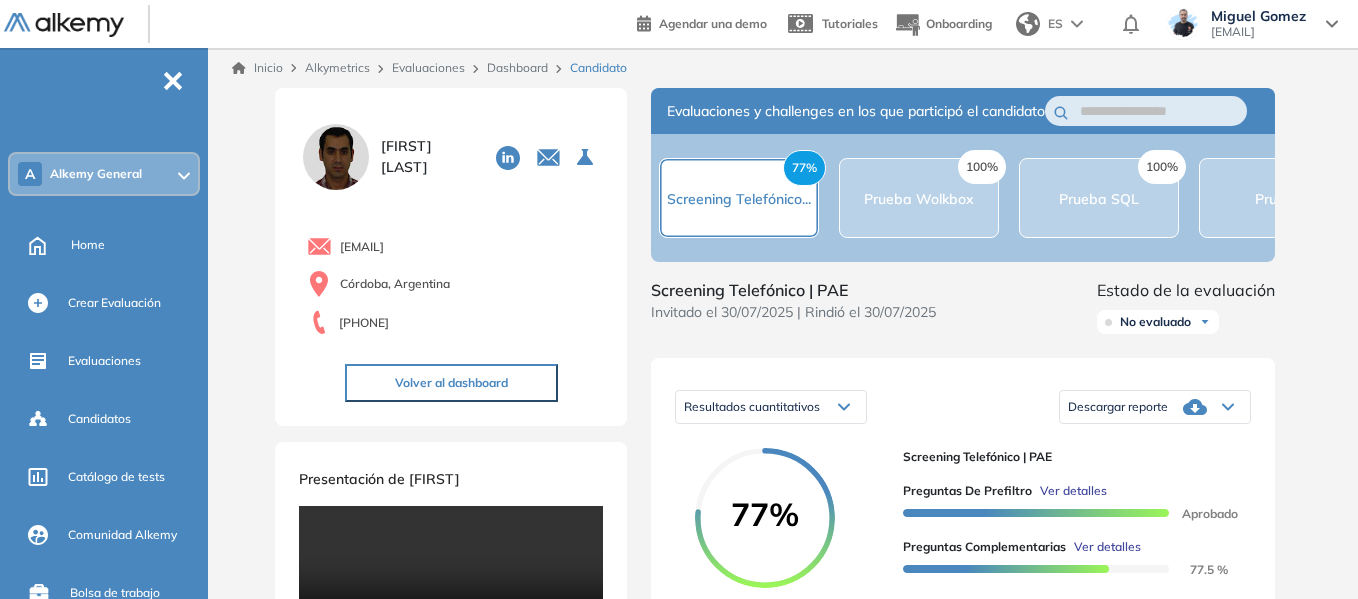 click on "Dashboard" at bounding box center [517, 67] 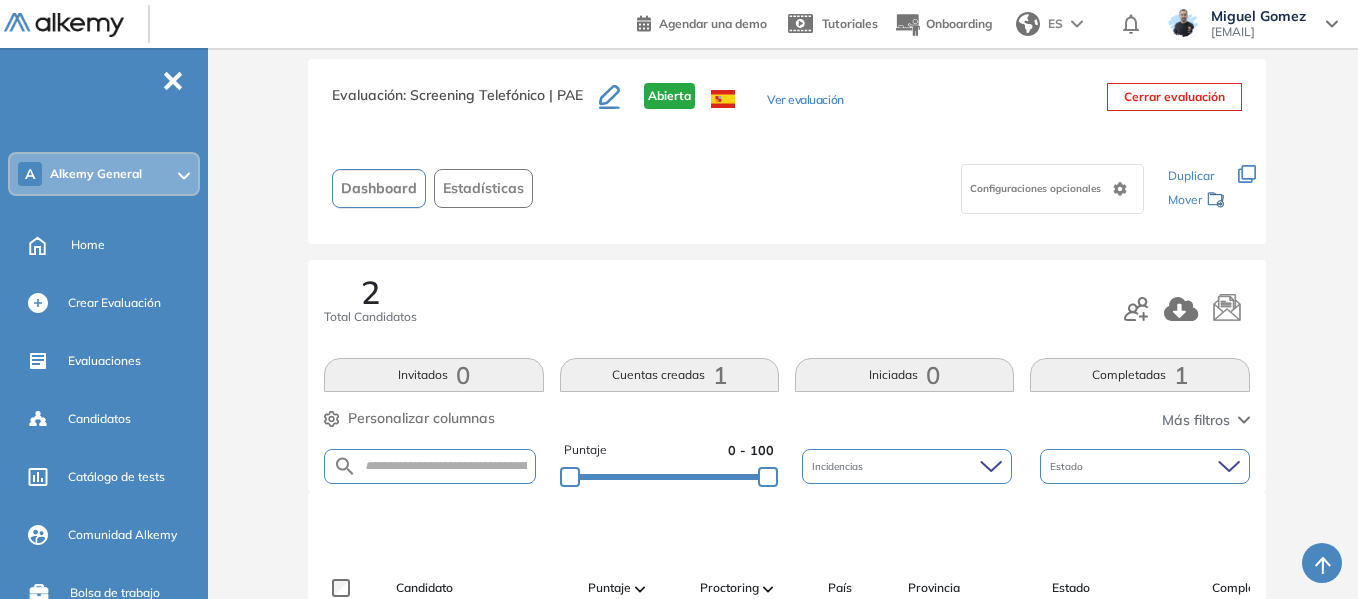 scroll, scrollTop: 0, scrollLeft: 0, axis: both 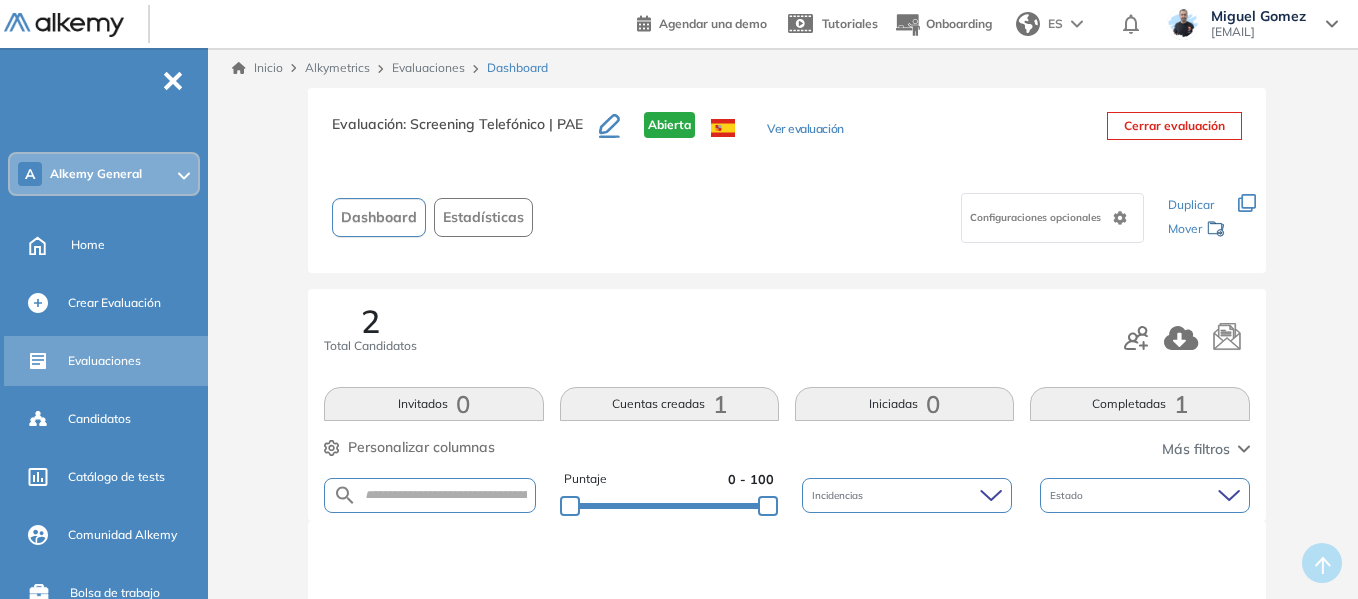 click on "Evaluaciones" at bounding box center (104, 361) 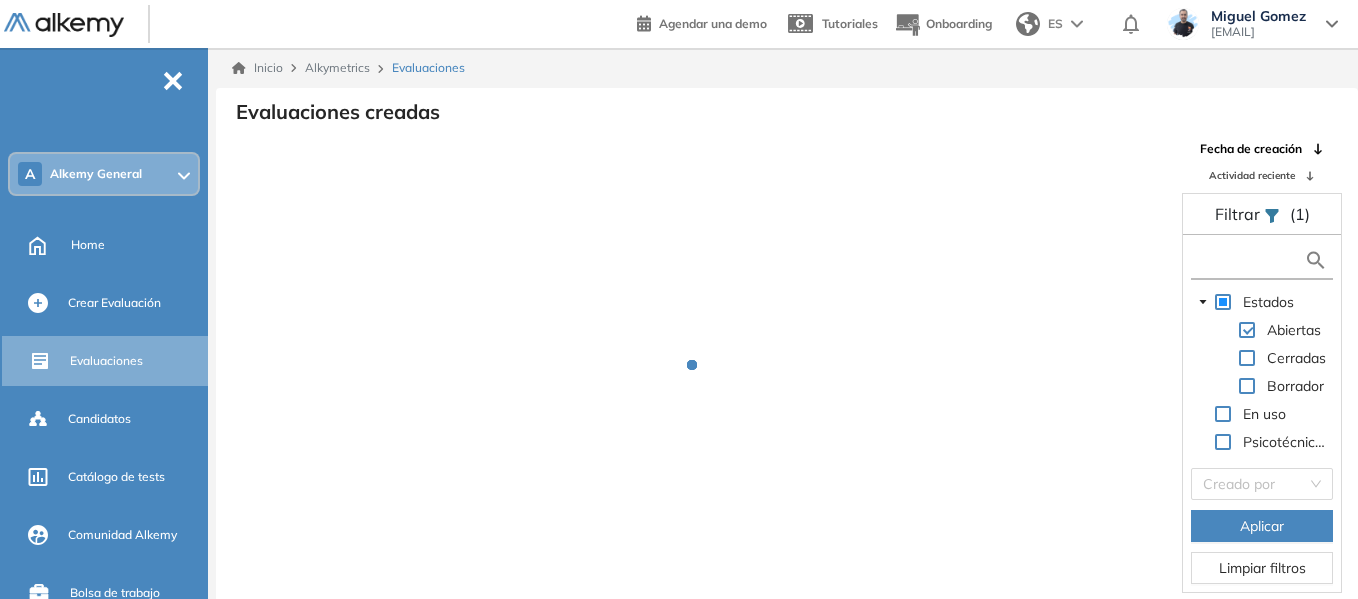 click at bounding box center [1250, 260] 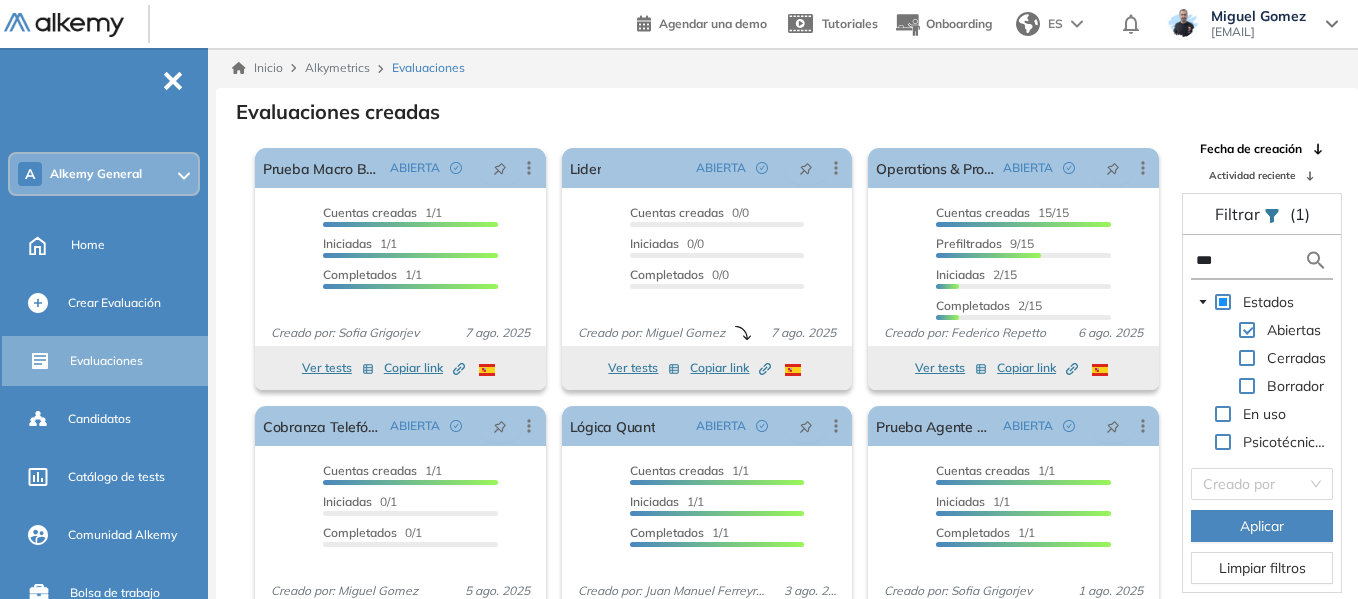 type on "***" 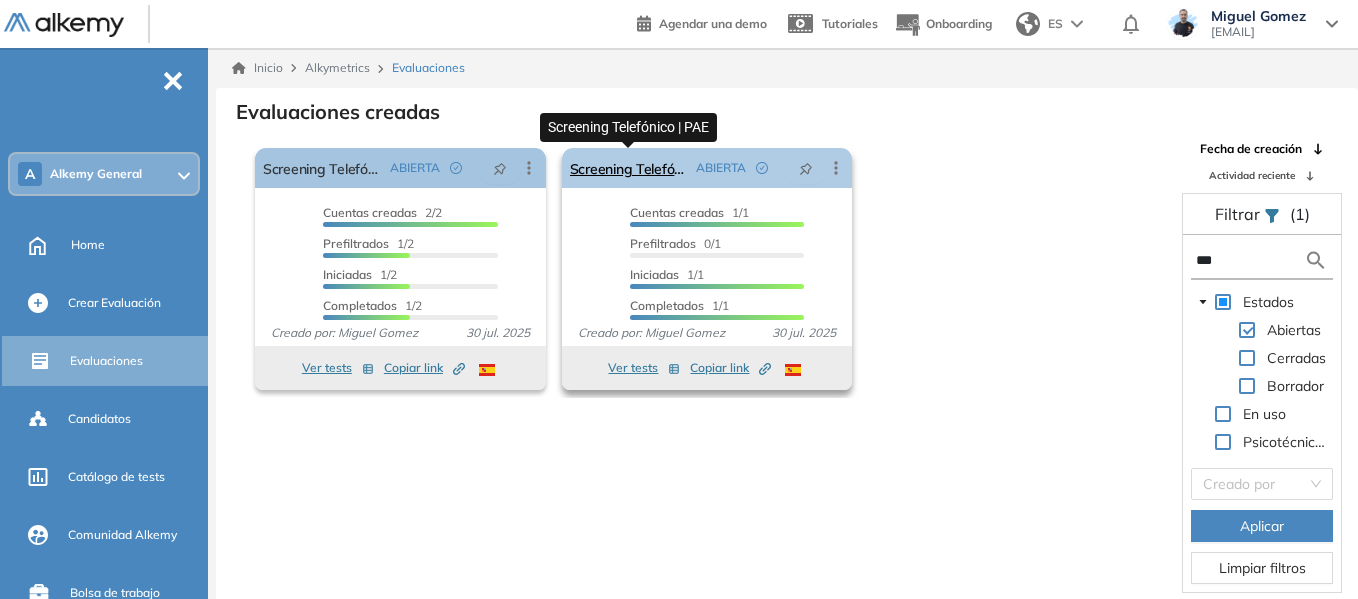 click on "Screening Telefónico | PAE" at bounding box center [629, 168] 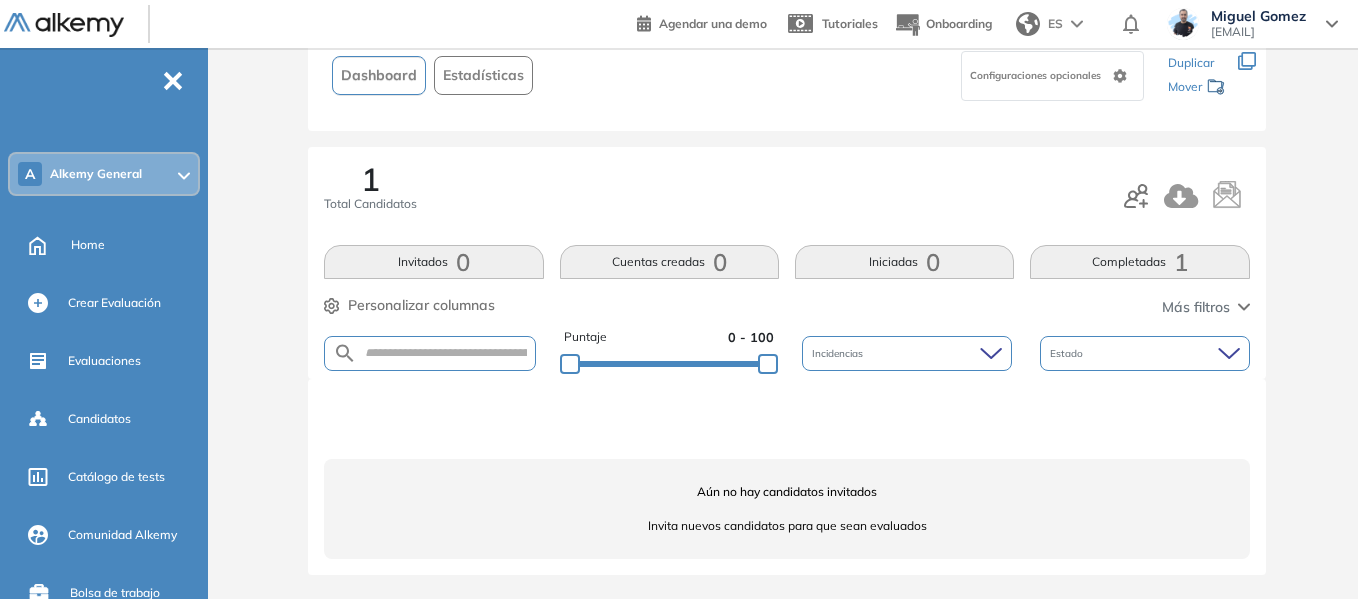 scroll, scrollTop: 0, scrollLeft: 0, axis: both 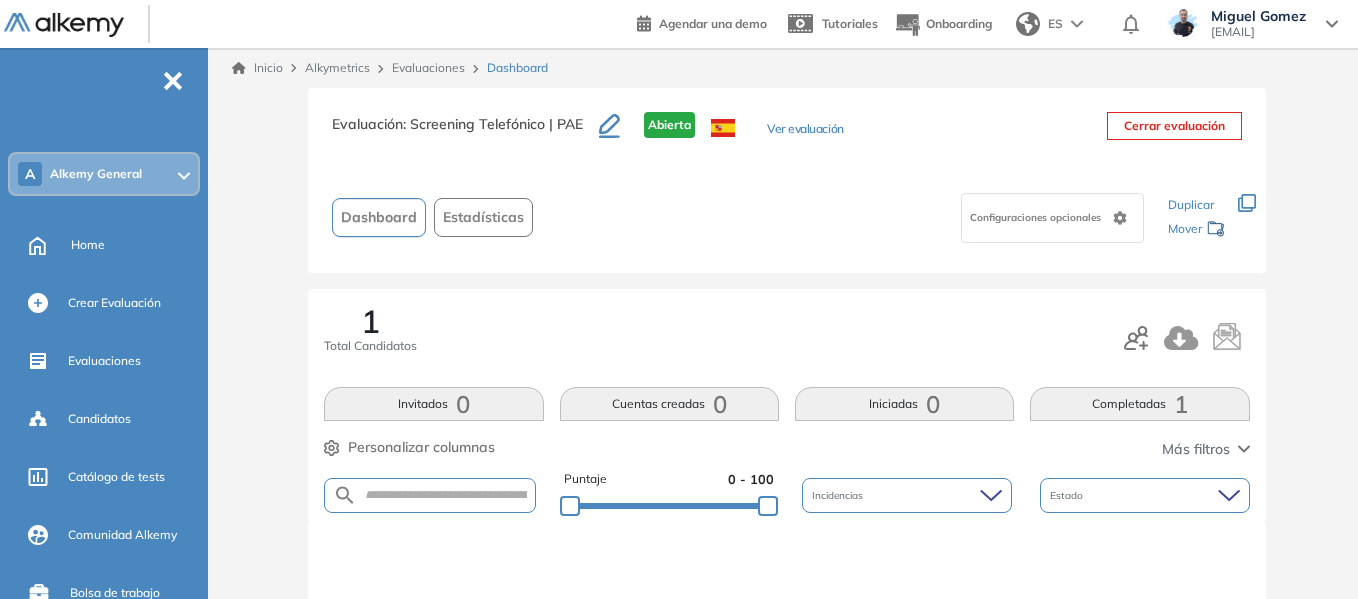 click on "Completadas 1" at bounding box center (1139, 404) 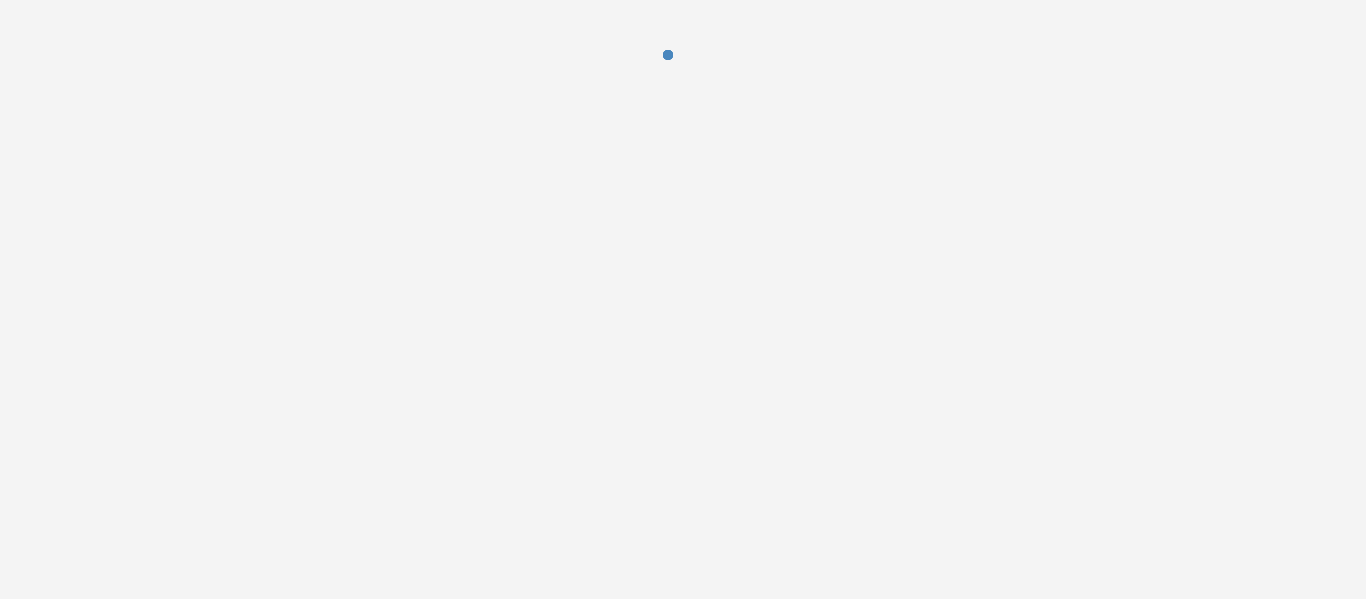 scroll, scrollTop: 0, scrollLeft: 0, axis: both 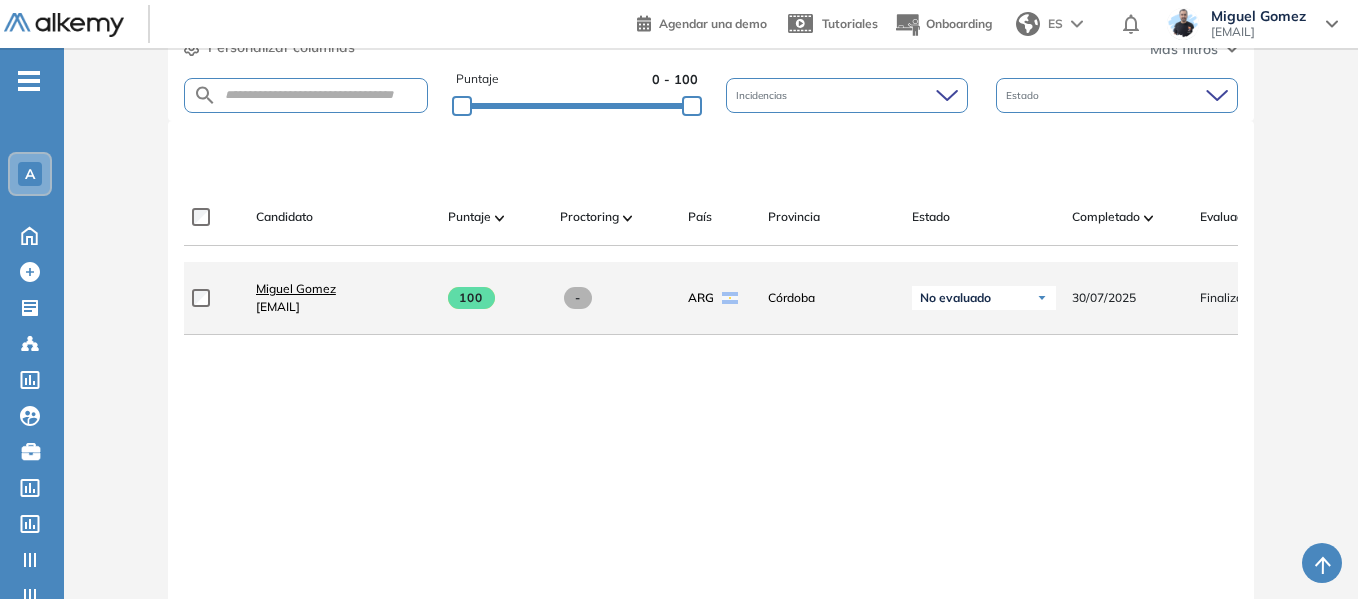 click on "Miguel Gomez" at bounding box center (296, 288) 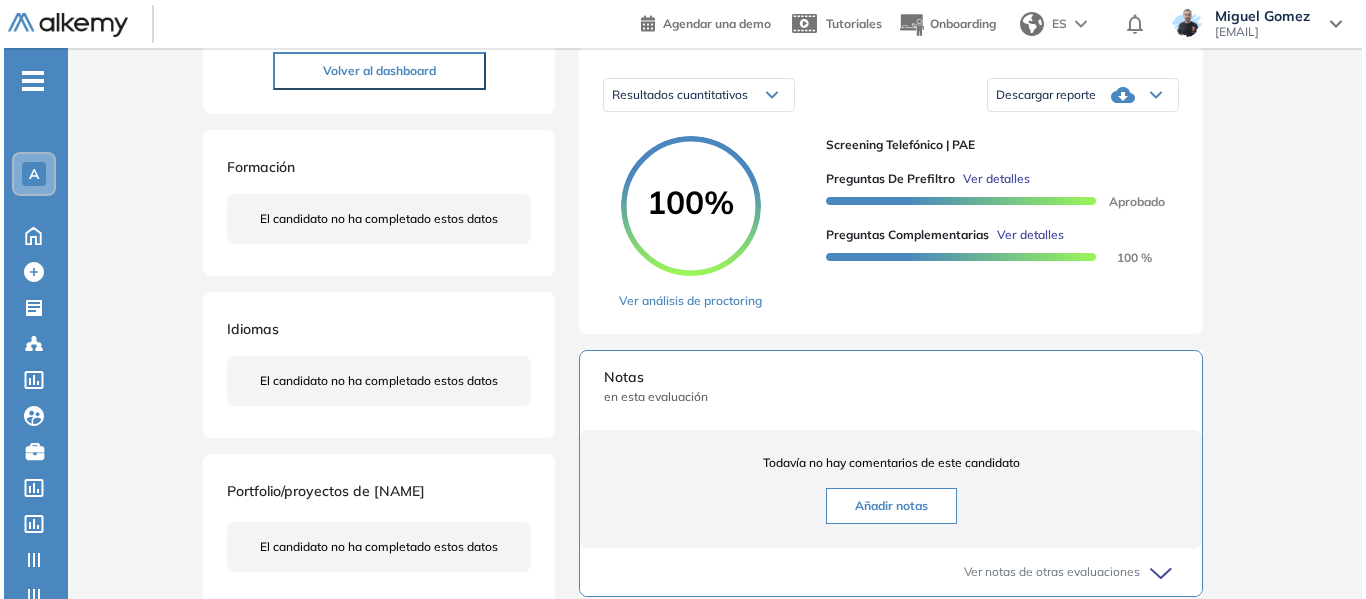 scroll, scrollTop: 300, scrollLeft: 0, axis: vertical 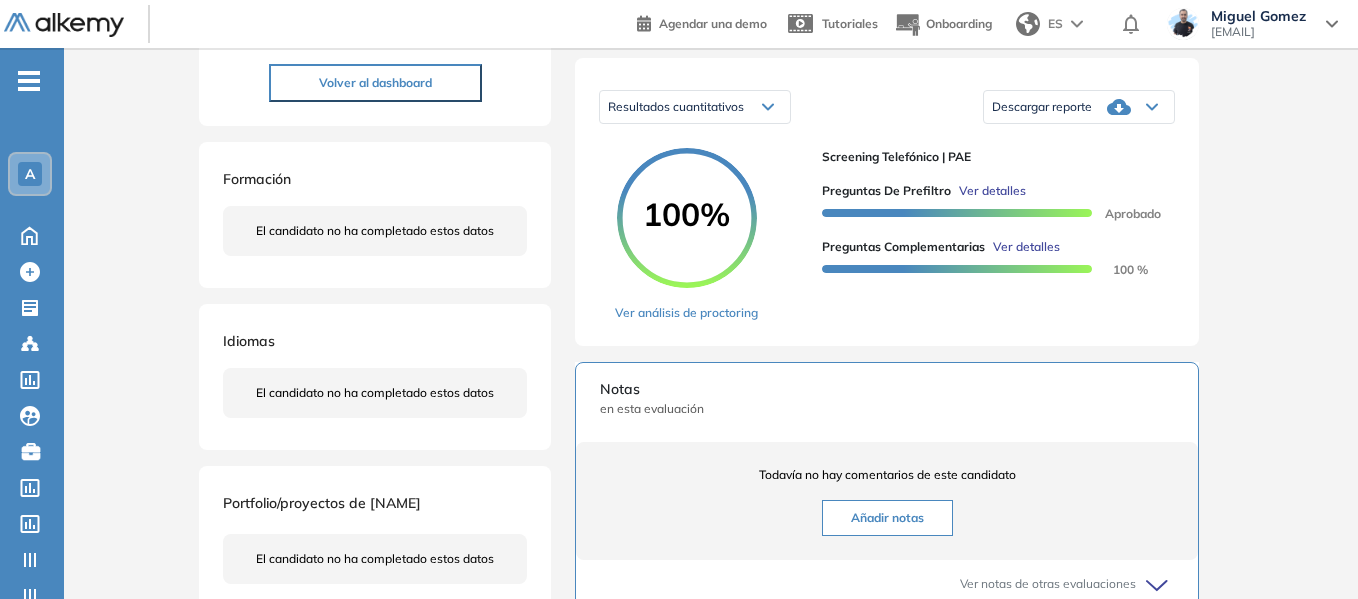click on "Ver detalles" at bounding box center [1026, 247] 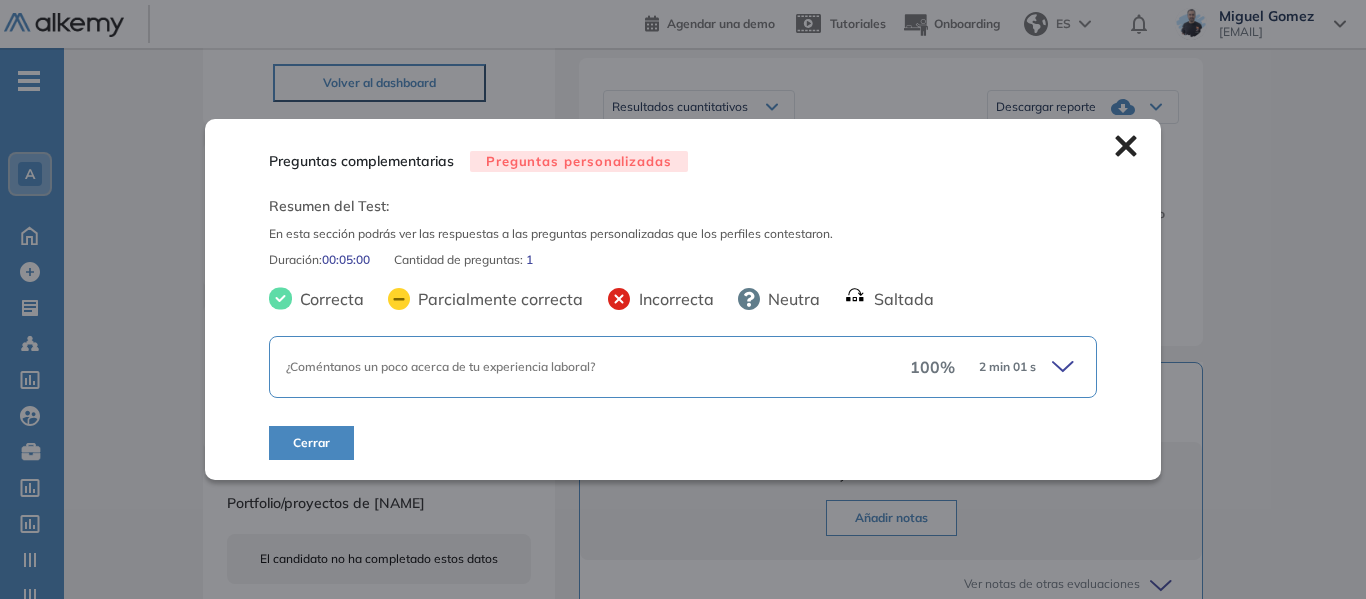 click 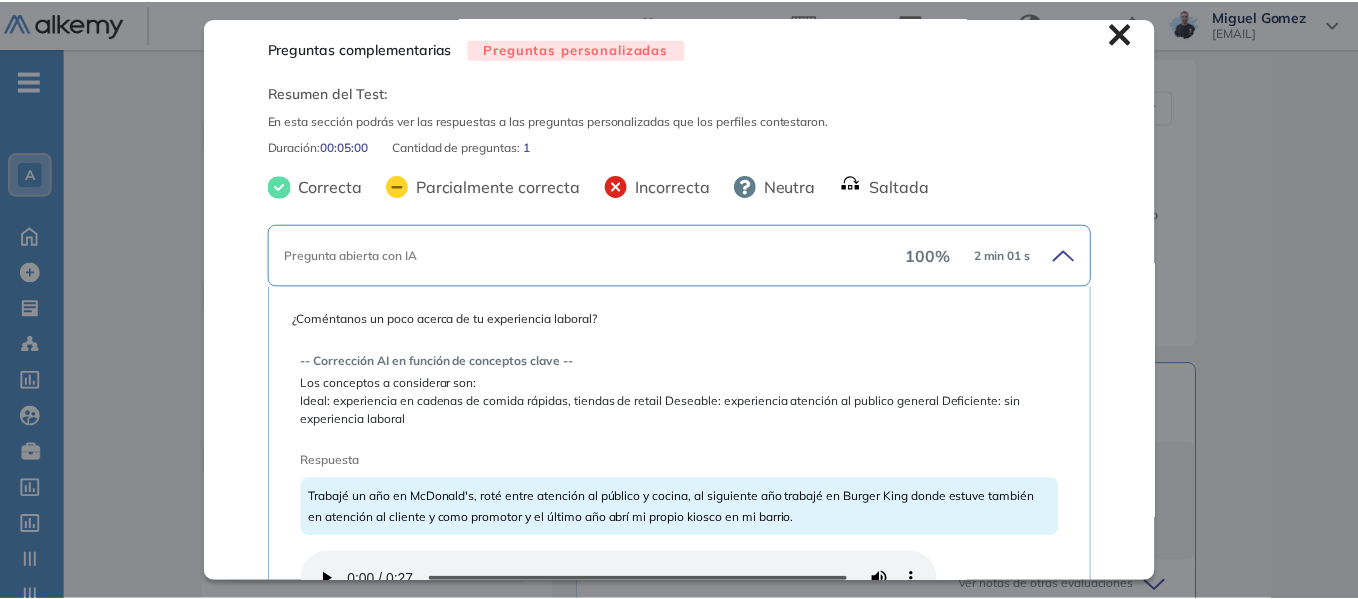 scroll, scrollTop: 0, scrollLeft: 0, axis: both 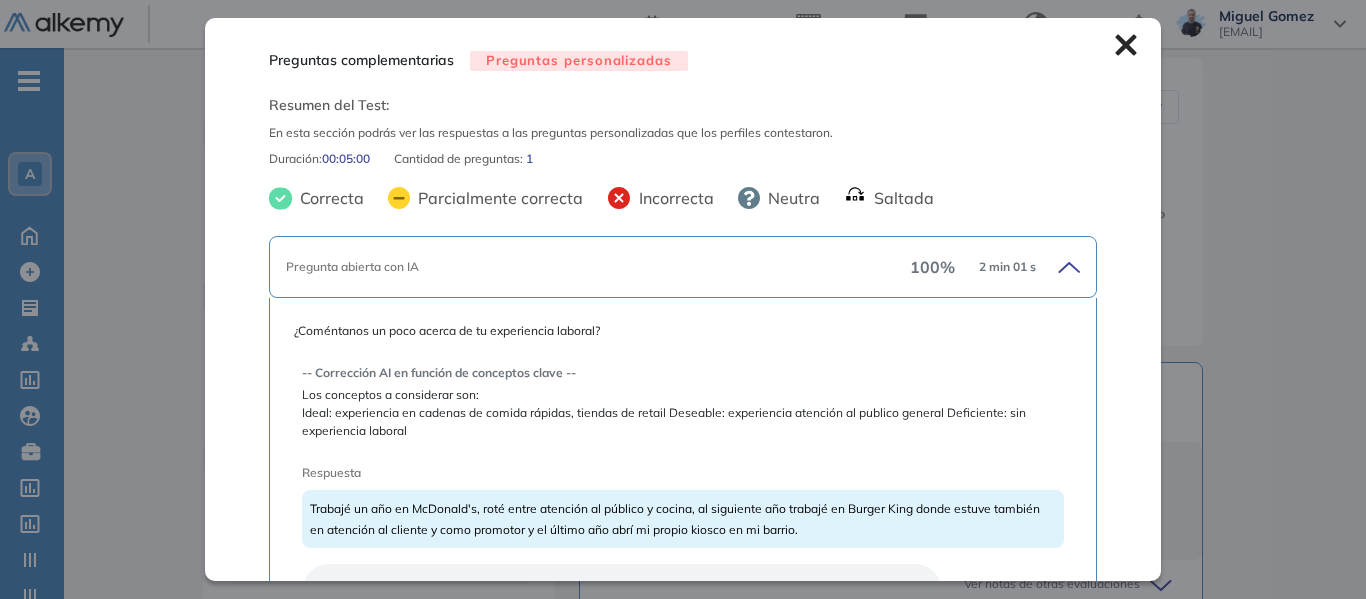 click on "Preguntas complementarias Preguntas personalizadas Resumen del Test: En esta sección podrás ver las respuestas a las preguntas personalizadas que los perfiles contestaron. Duración :  00:05:00 Cantidad de preguntas:   1 Correcta Parcialmente correcta Incorrecta Neutra Saltada Pregunta abierta con IA 100 % 2 min  01 s ¿Coméntanos un poco acerca de tu experiencia laboral? -- Corrección AI en función de conceptos clave -- Los conceptos a considerar son: Ideal: experiencia en cadenas de comida rápidas, tiendas de retail
Deseable: experiencia atención al publico general
Deficiente: sin experiencia laboral Respuesta Trabajé un año en McDonald's, roté entre atención al público y cocina, al siguiente año trabajé en Burger King donde estuve también en atención al cliente y como promotor y el último año abrí mi propio kiosco en mi barrio. Puntaje 100 % Detalles de evaluación Cerrar" at bounding box center (683, 299) 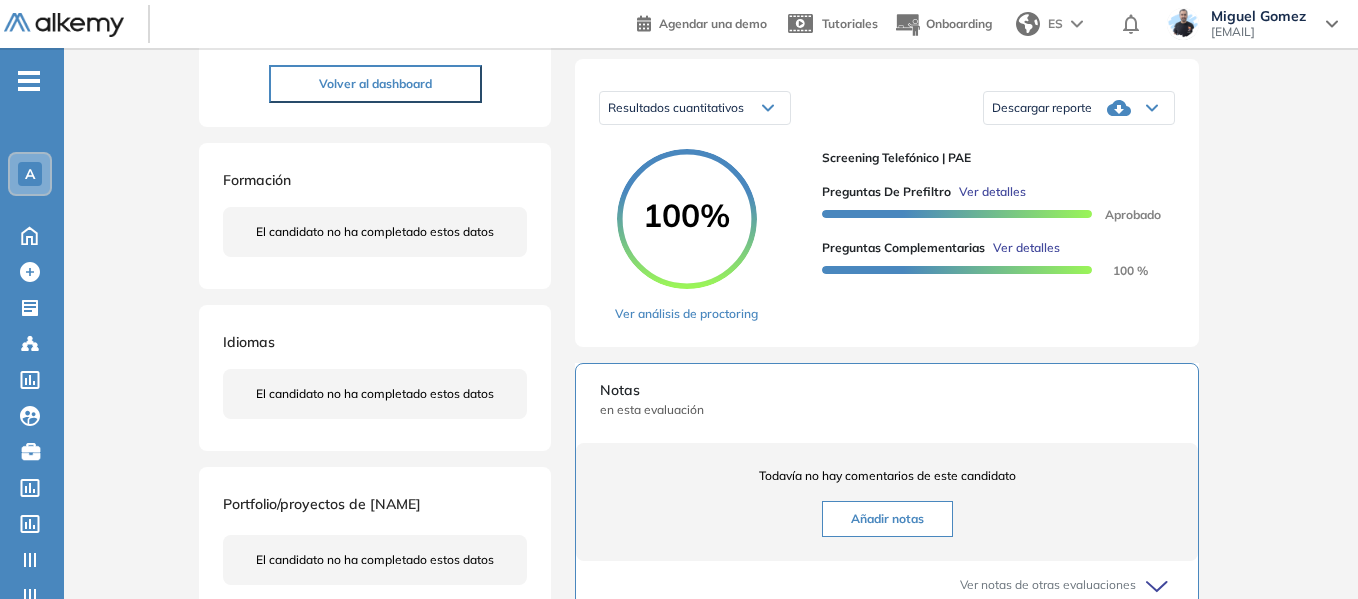 scroll, scrollTop: 0, scrollLeft: 0, axis: both 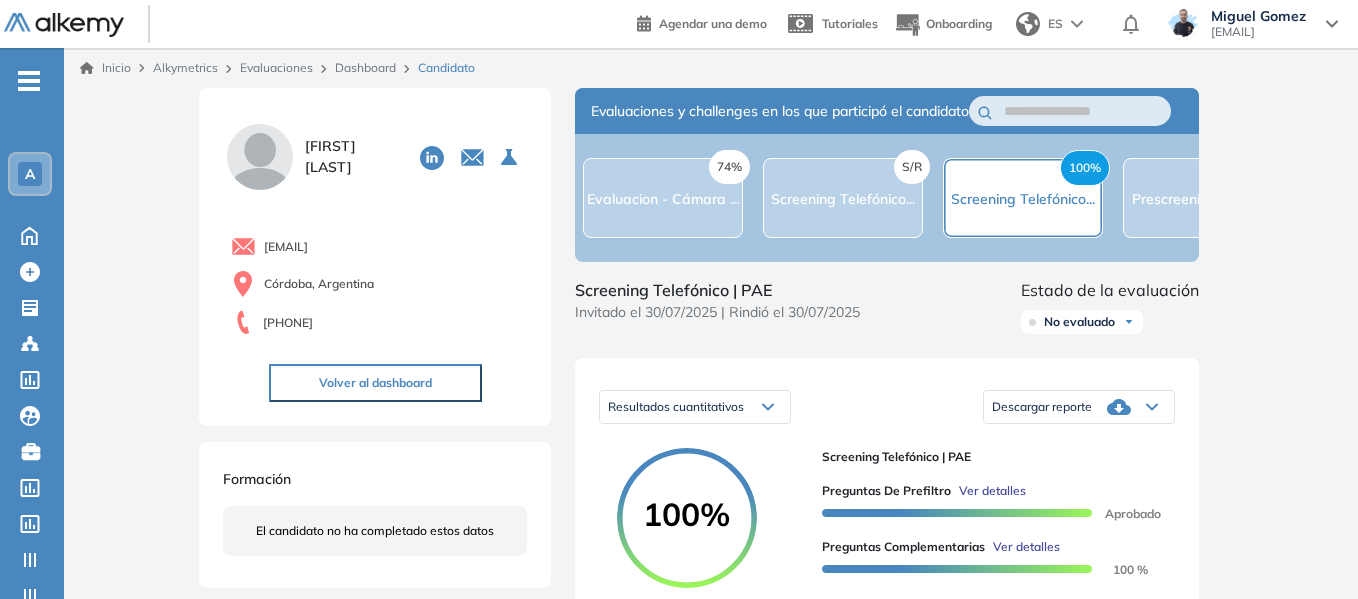 click on "Dashboard" at bounding box center [365, 67] 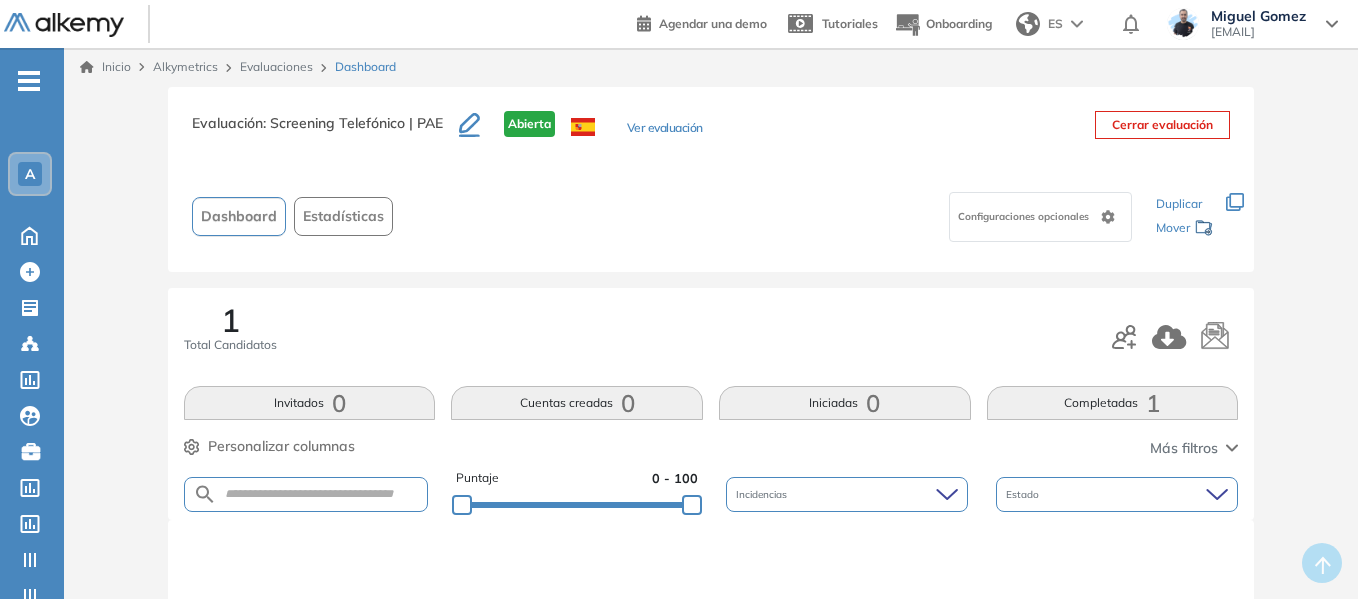 scroll, scrollTop: 0, scrollLeft: 0, axis: both 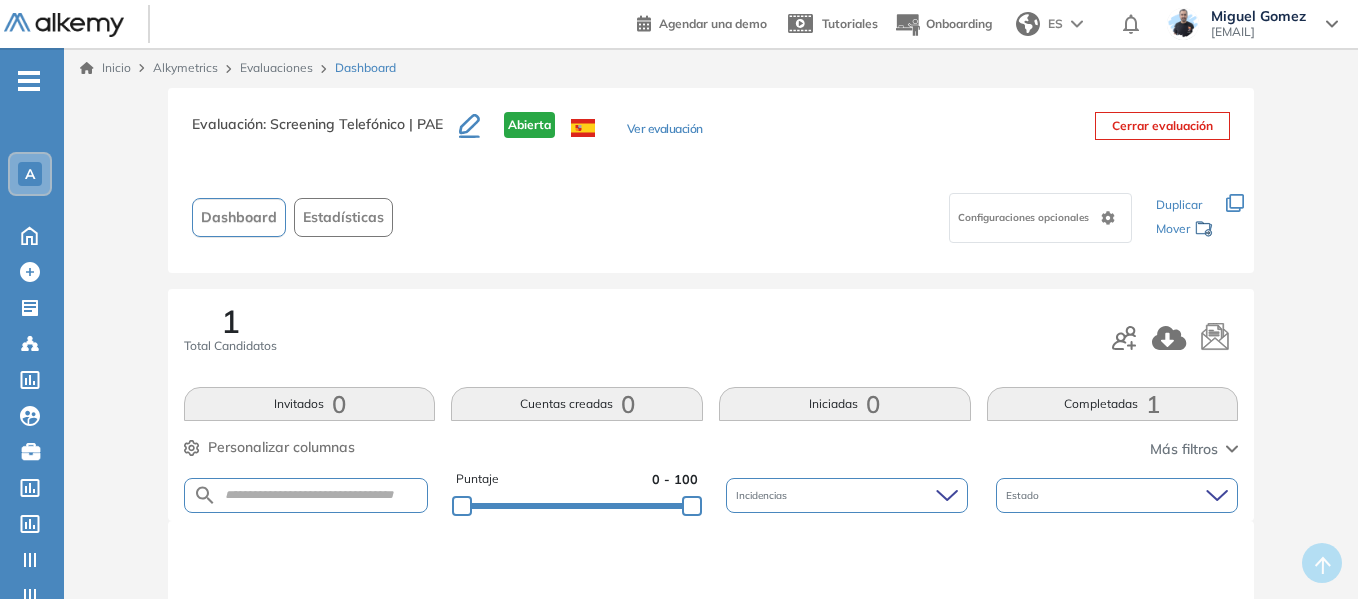 click on "Evaluaciones" at bounding box center (276, 67) 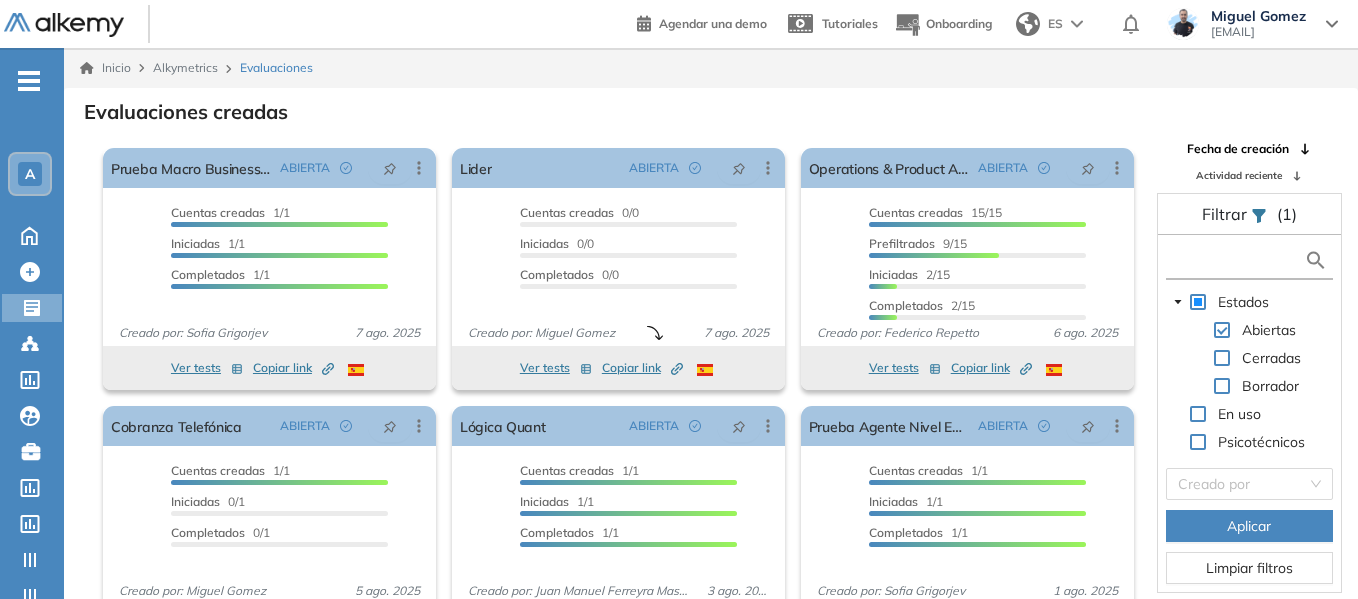 click at bounding box center [1237, 260] 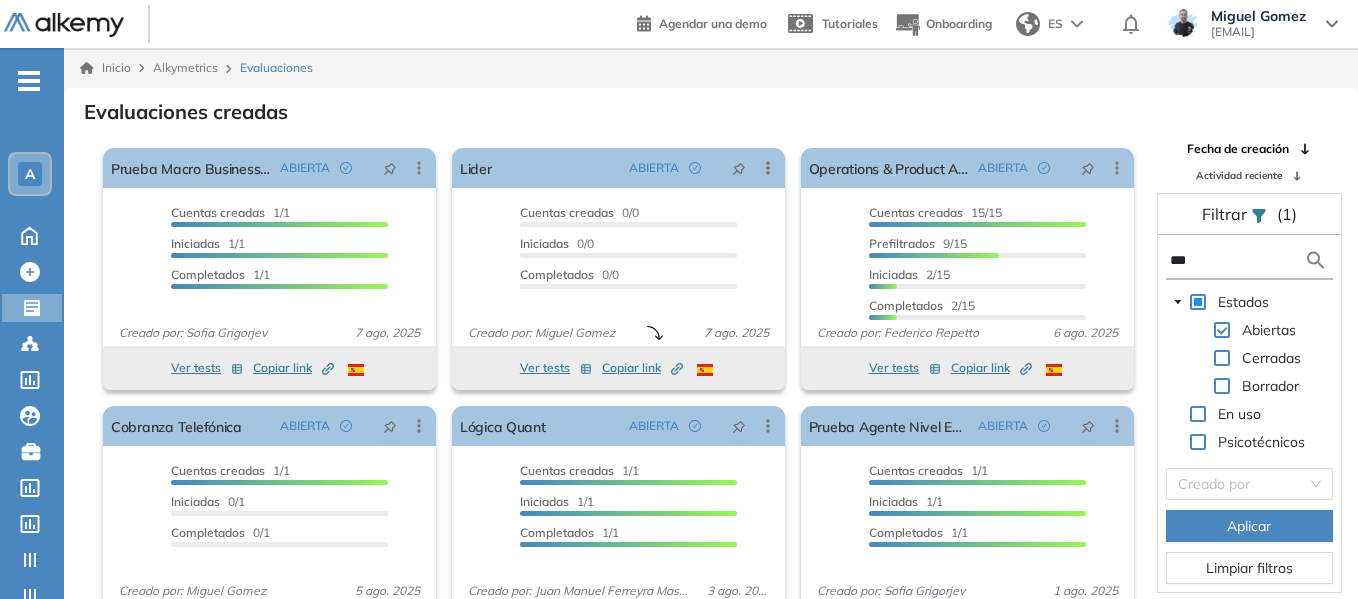 type on "***" 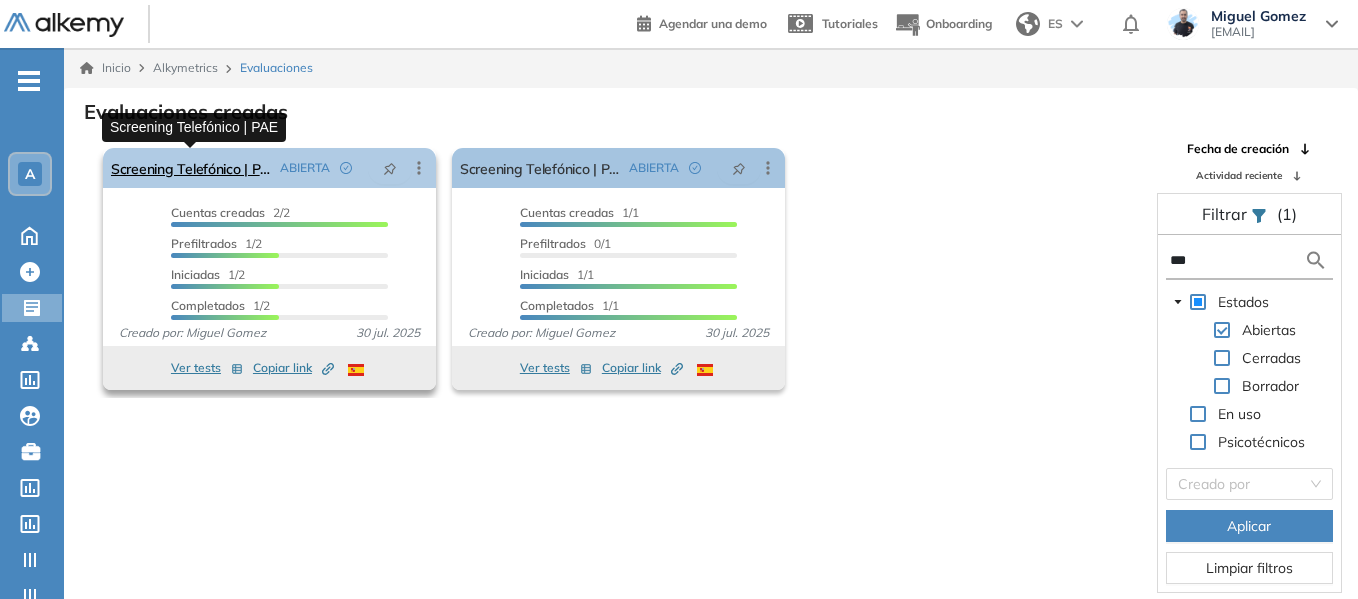 click on "Screening Telefónico | PAE" at bounding box center (191, 168) 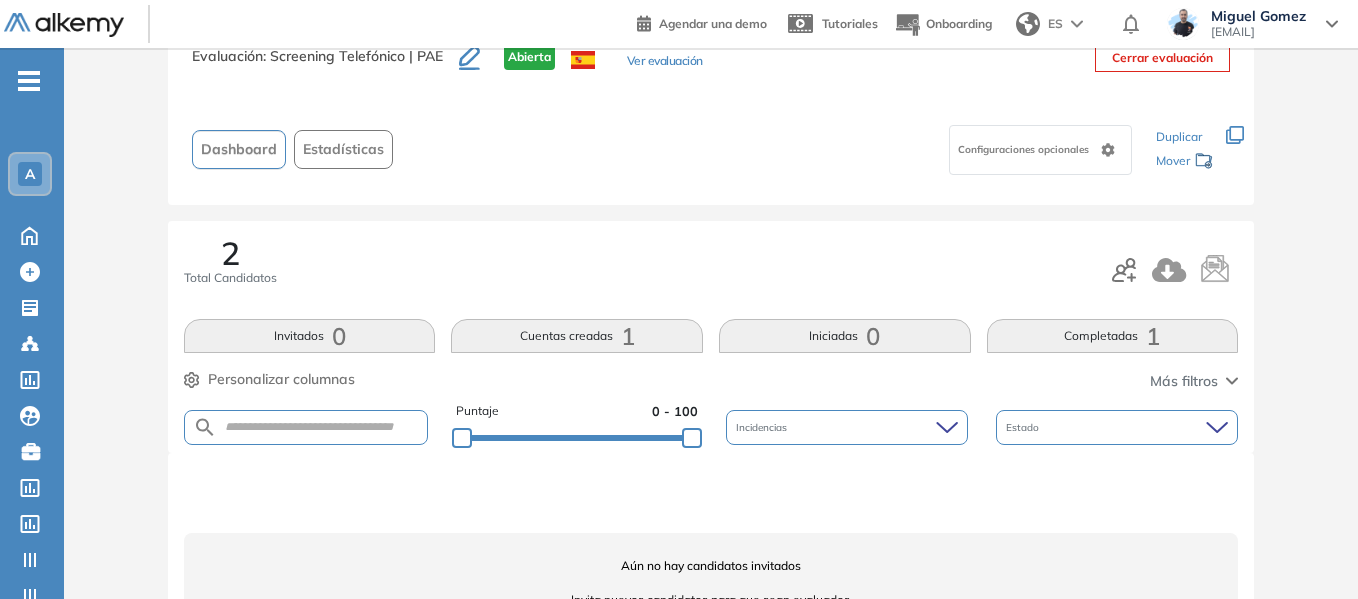 scroll, scrollTop: 100, scrollLeft: 0, axis: vertical 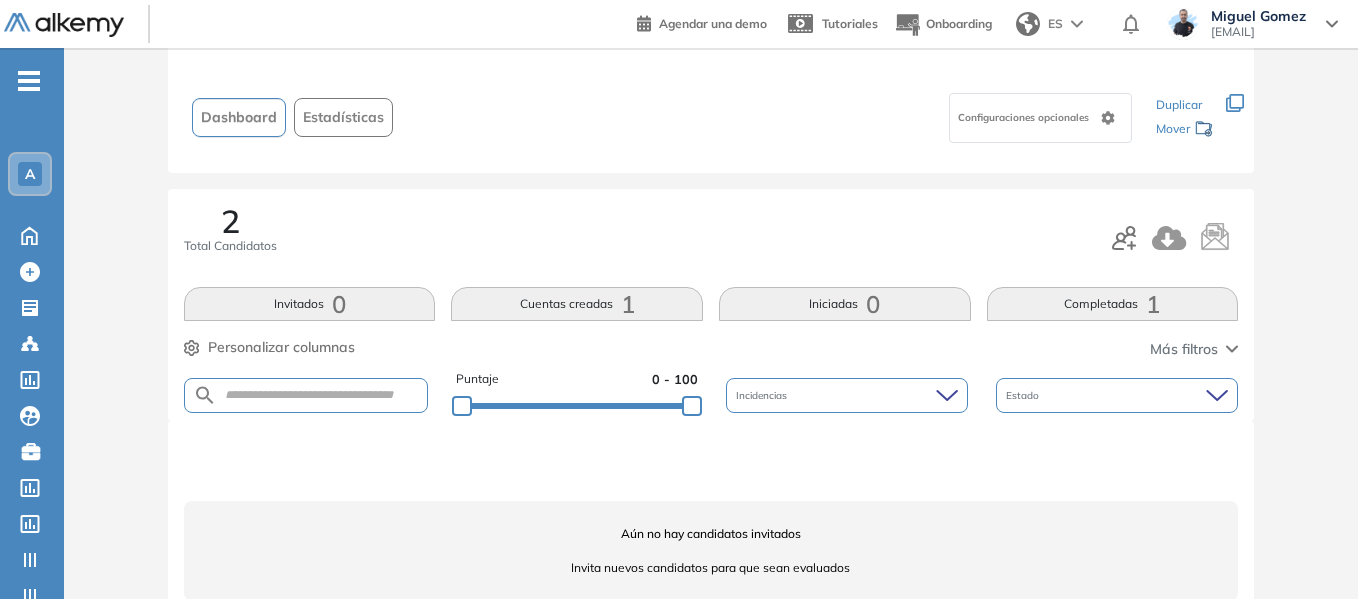 click on "2 Total Candidatos Invitados 0 Cuentas creadas 1 Iniciadas 0 Completadas 1   Personalizar columnas Personalizar columnas Candidato Fijar columna Puntaje Fijar columna Proctoring Fijar columna País Fijar columna Provincia Fijar columna Estado Fijar columna Completado Fijar columna Evaluación Fijar columna Fecha límite Fijar columna Preguntas complementarias Cancelar Aplicar Más filtros Puntaje 0 - 100 Incidencias Estado" at bounding box center [711, 305] 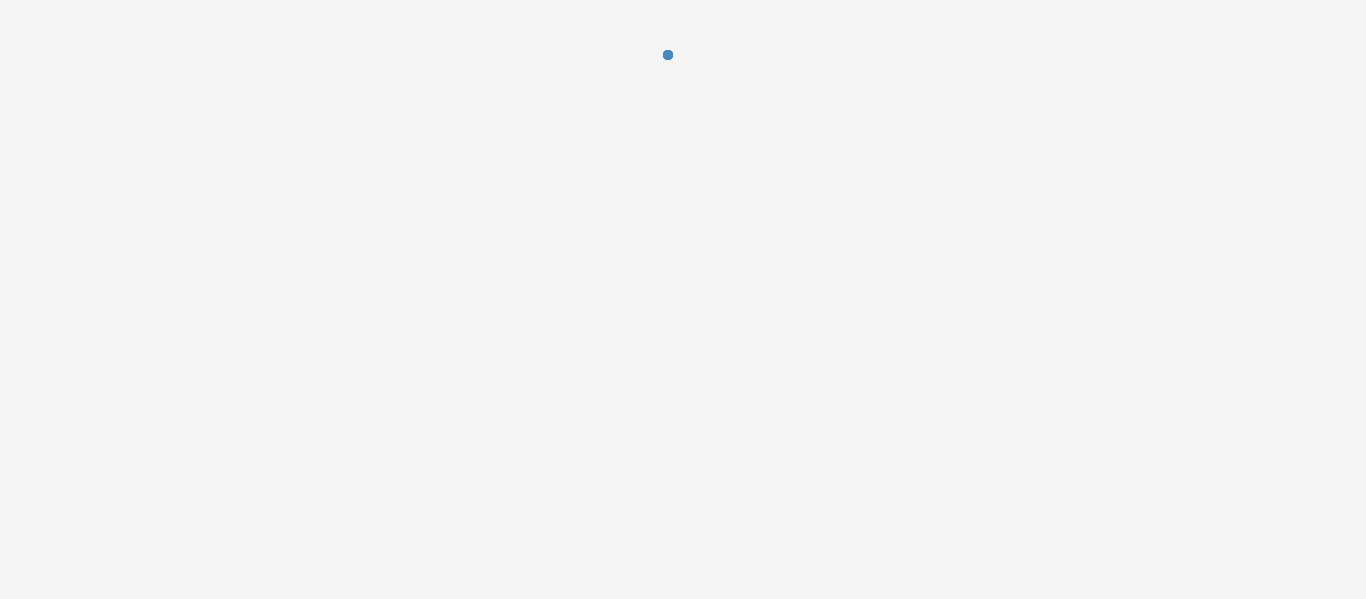 scroll, scrollTop: 0, scrollLeft: 0, axis: both 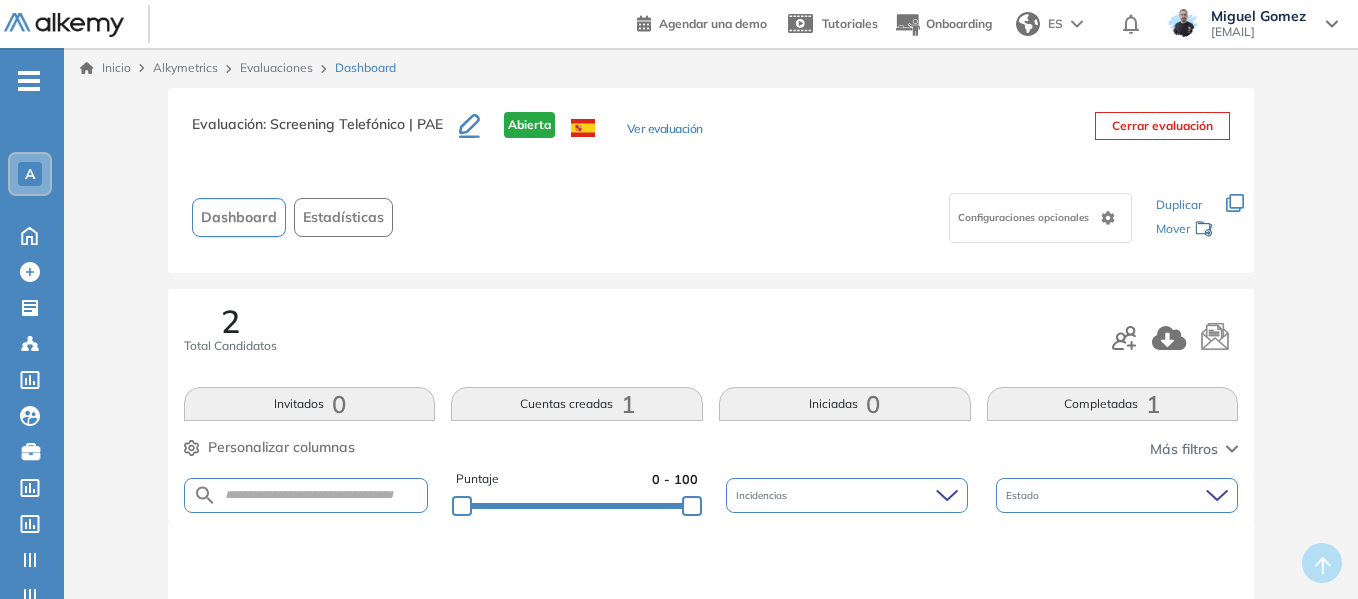 click on "Completadas 1" at bounding box center (1113, 404) 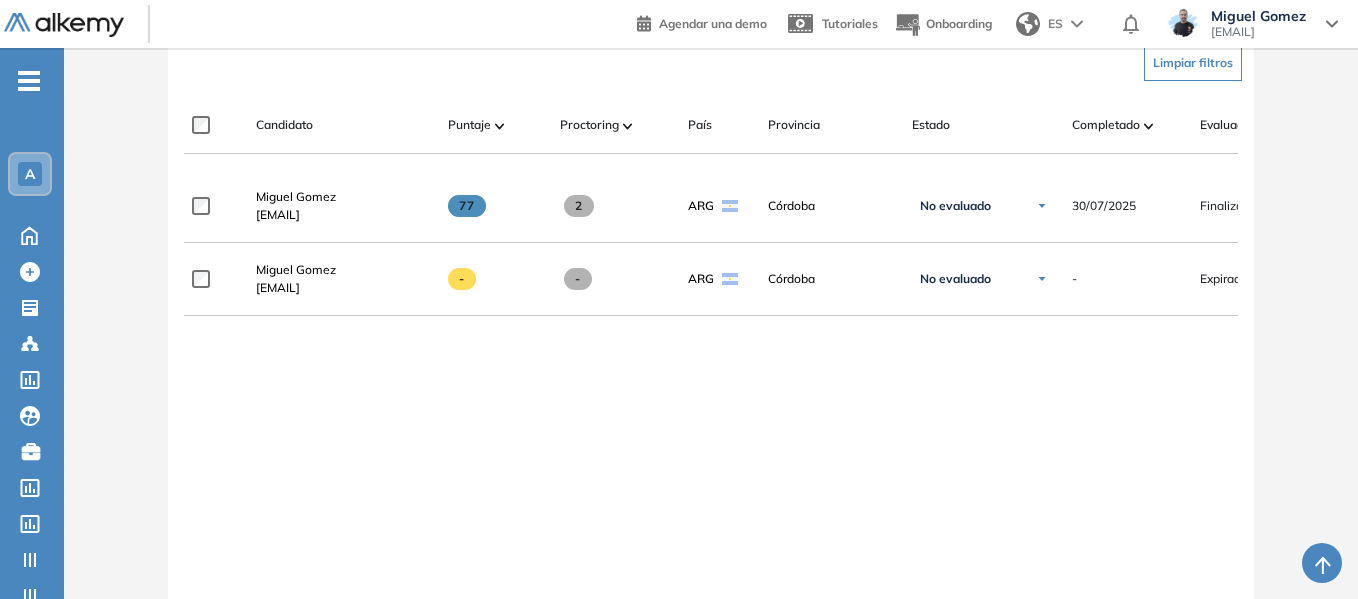 scroll, scrollTop: 500, scrollLeft: 0, axis: vertical 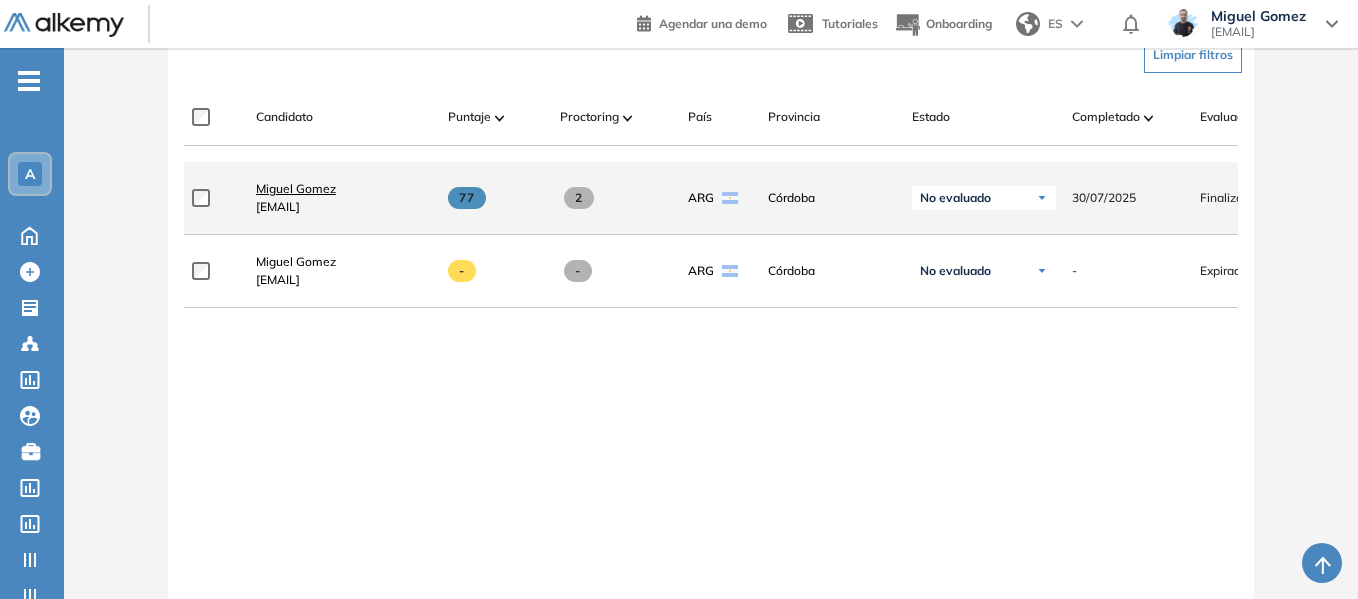 click on "Miguel Gomez" at bounding box center (296, 188) 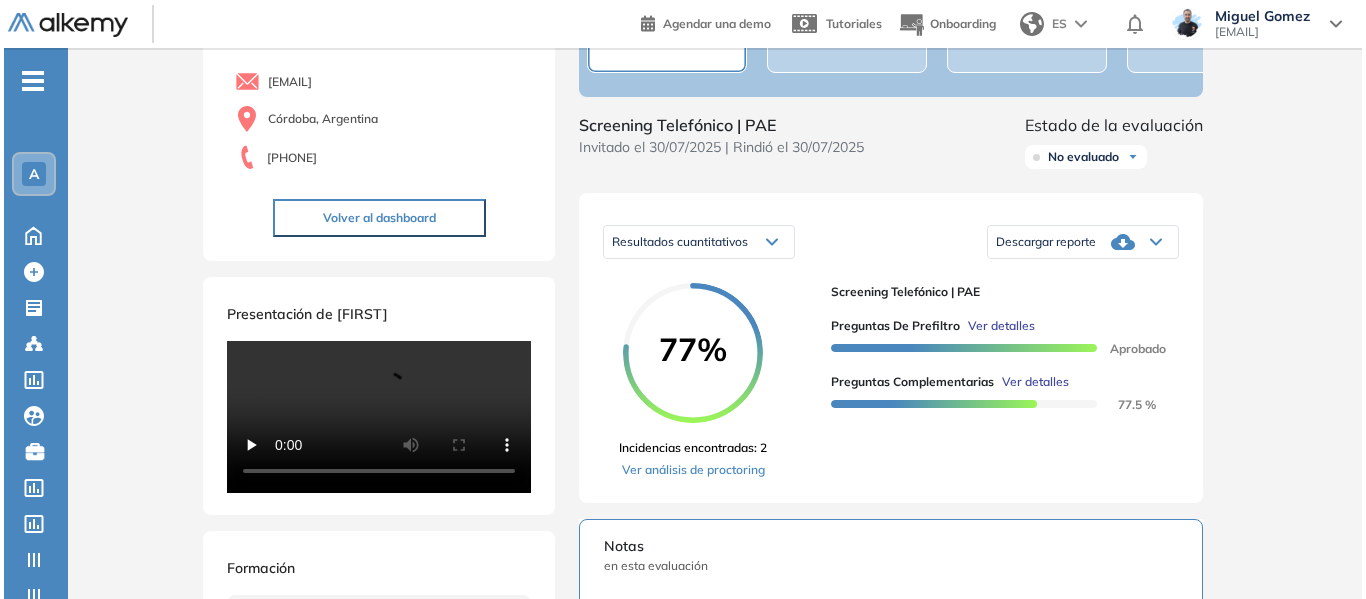 scroll, scrollTop: 200, scrollLeft: 0, axis: vertical 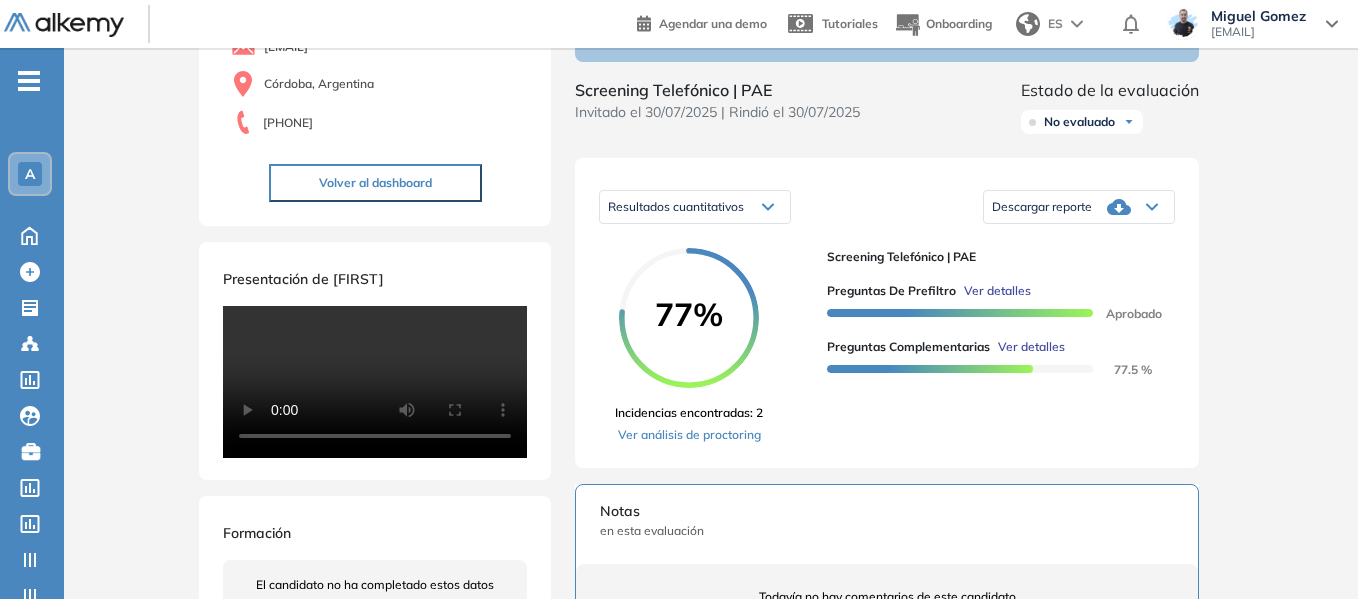 click on "Ver detalles" at bounding box center [997, 291] 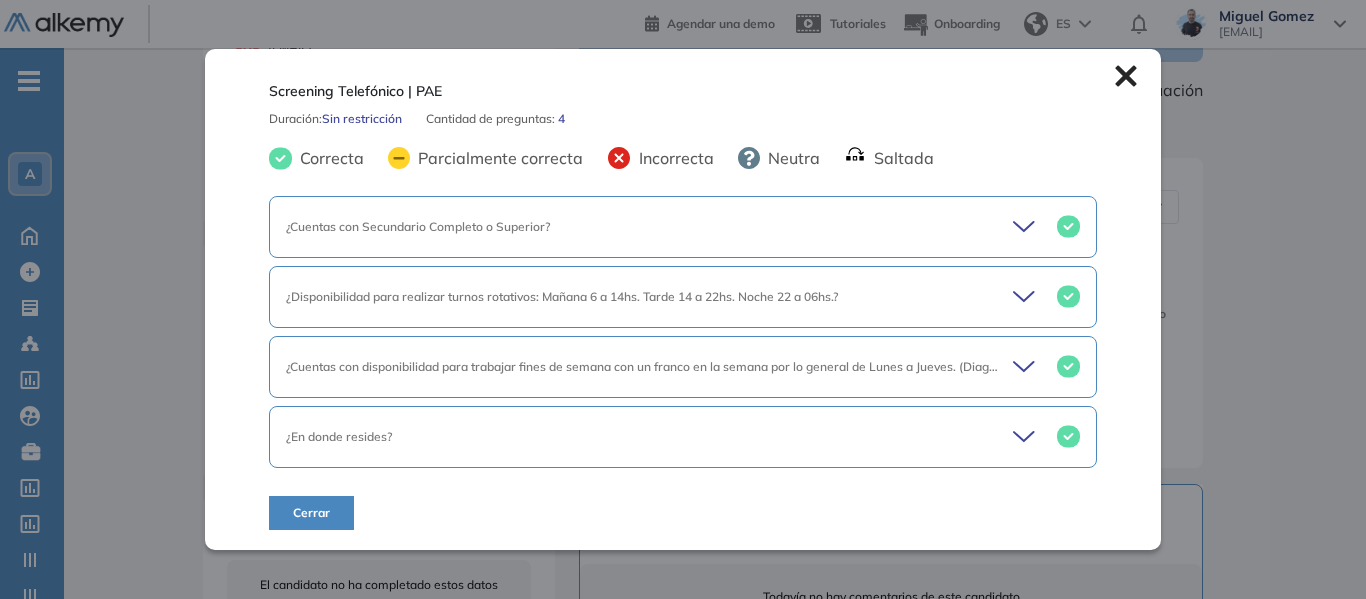 click 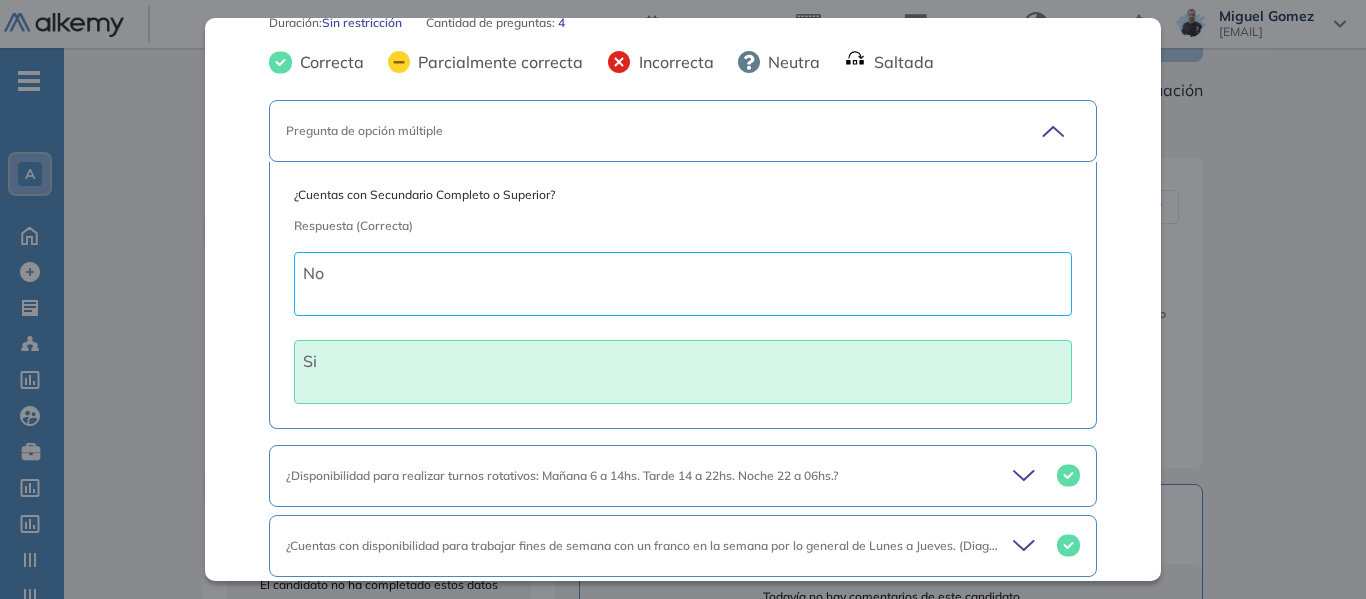 scroll, scrollTop: 100, scrollLeft: 0, axis: vertical 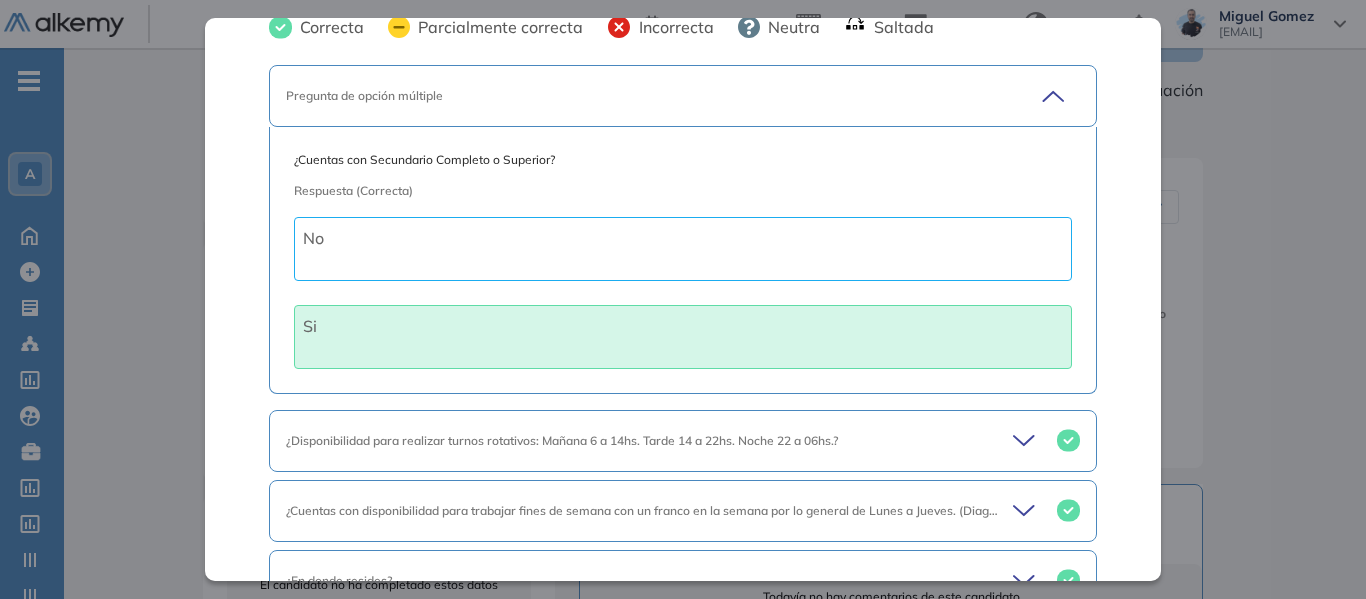 click 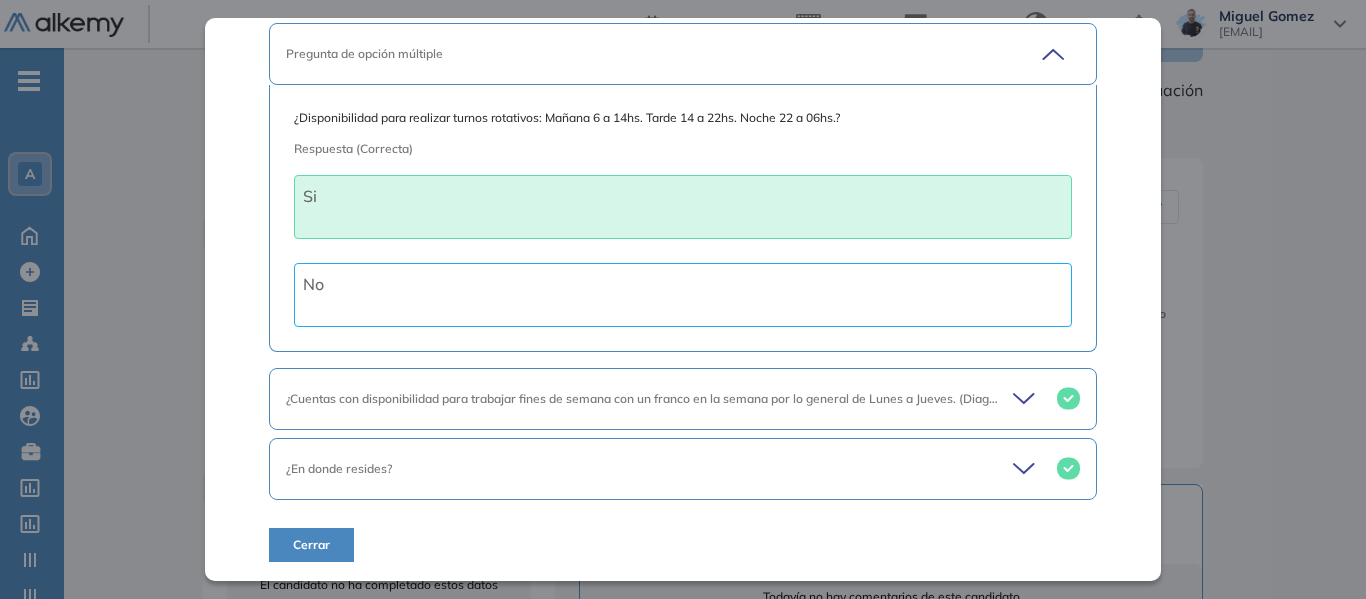 scroll, scrollTop: 488, scrollLeft: 0, axis: vertical 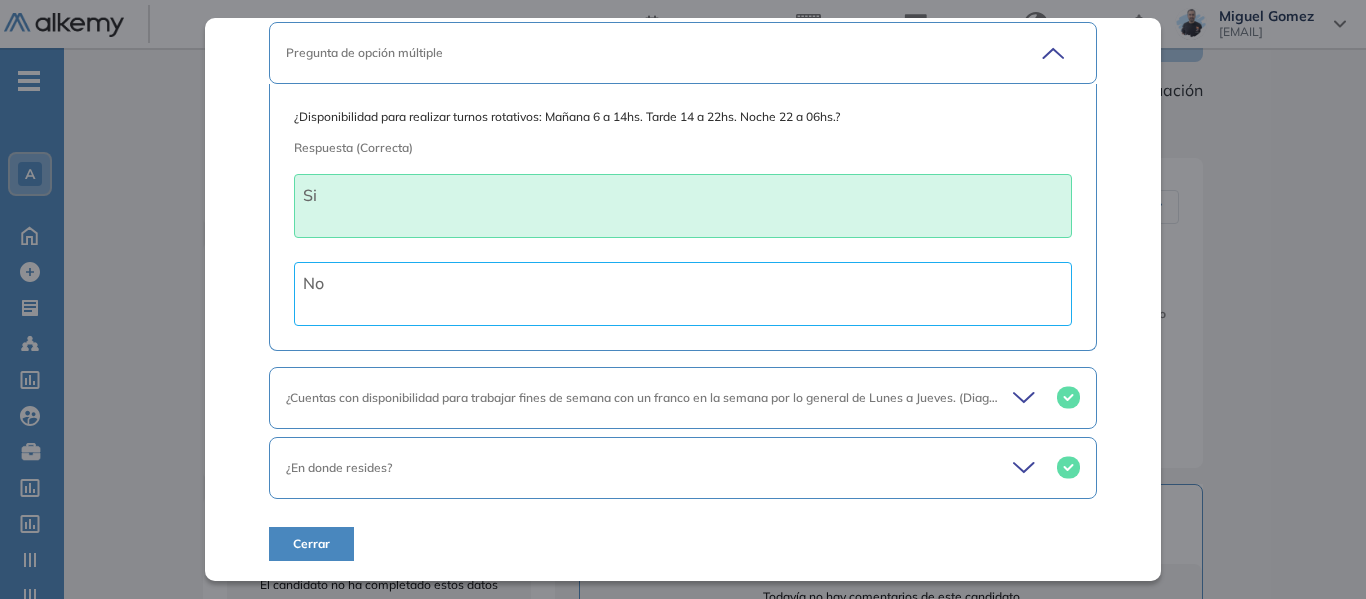 click 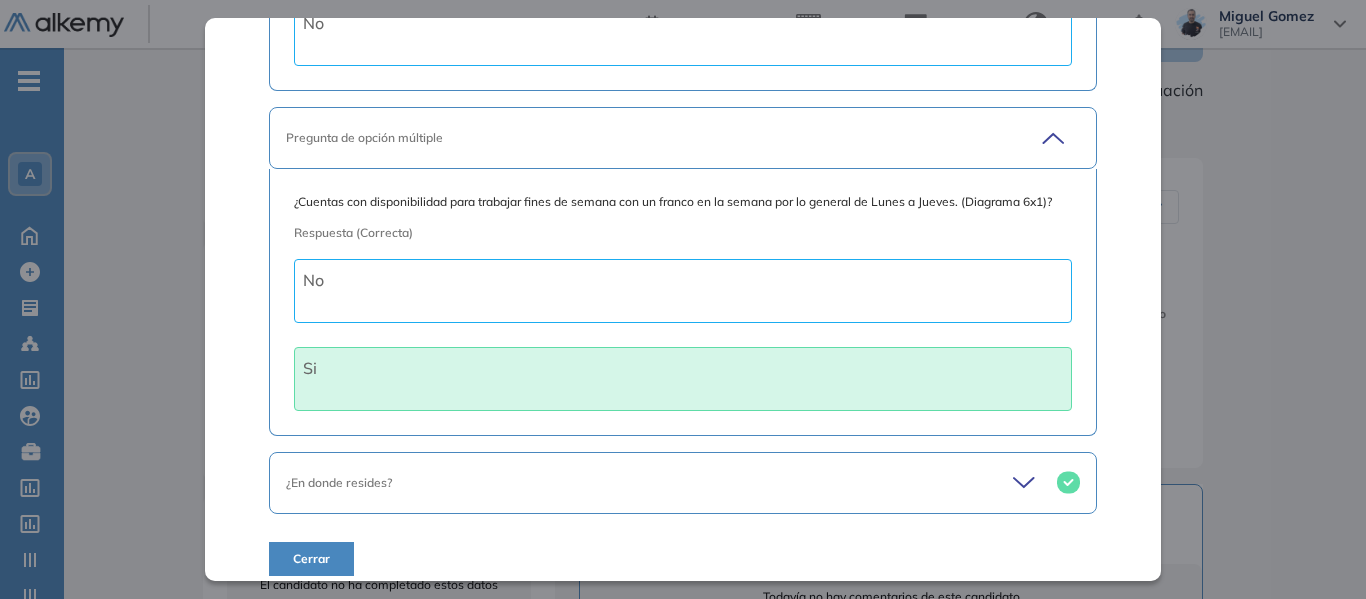 scroll, scrollTop: 781, scrollLeft: 0, axis: vertical 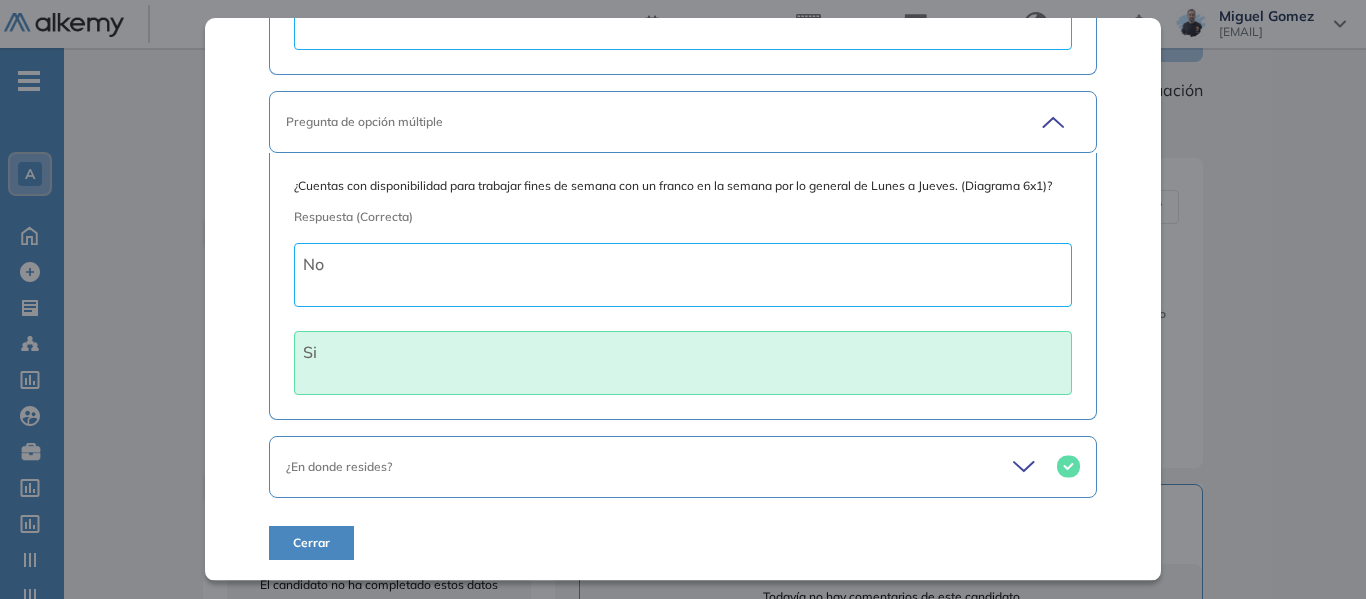 click 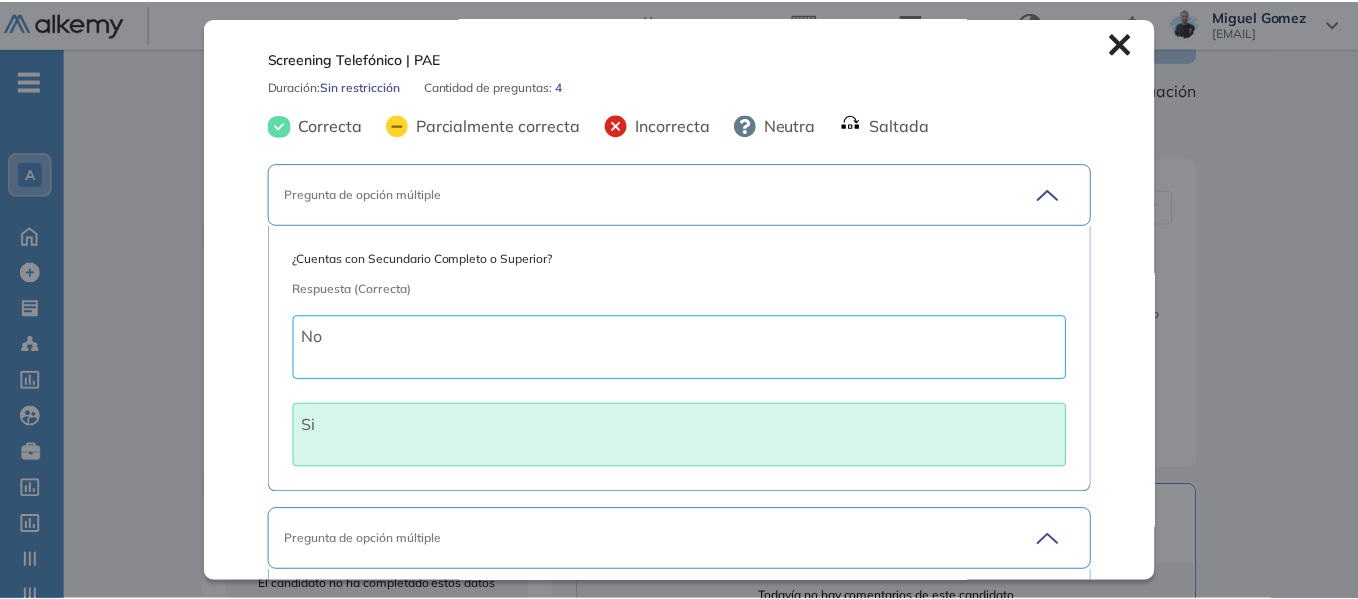 scroll, scrollTop: 0, scrollLeft: 0, axis: both 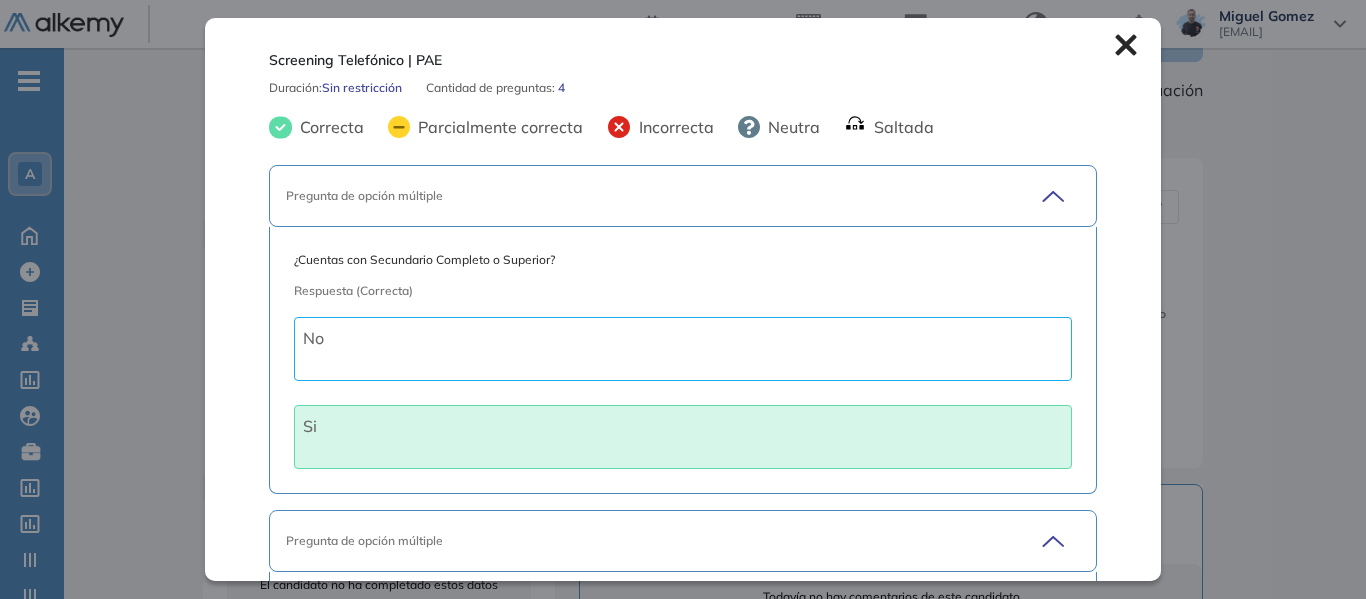 click 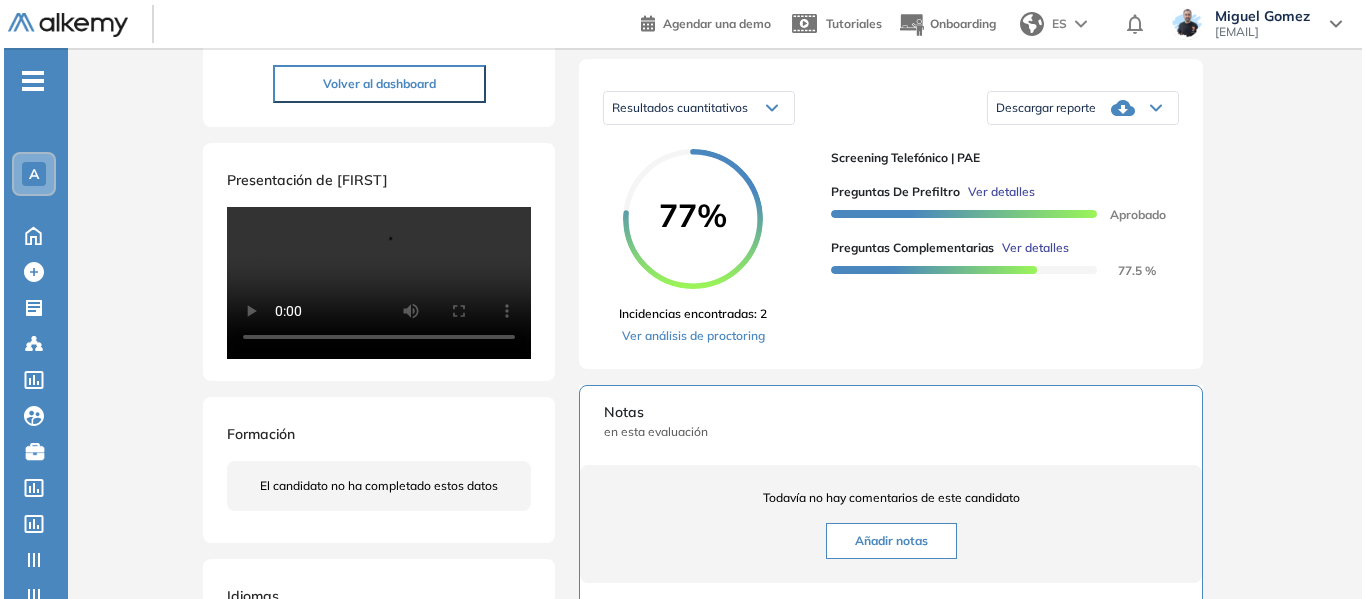 scroll, scrollTop: 300, scrollLeft: 0, axis: vertical 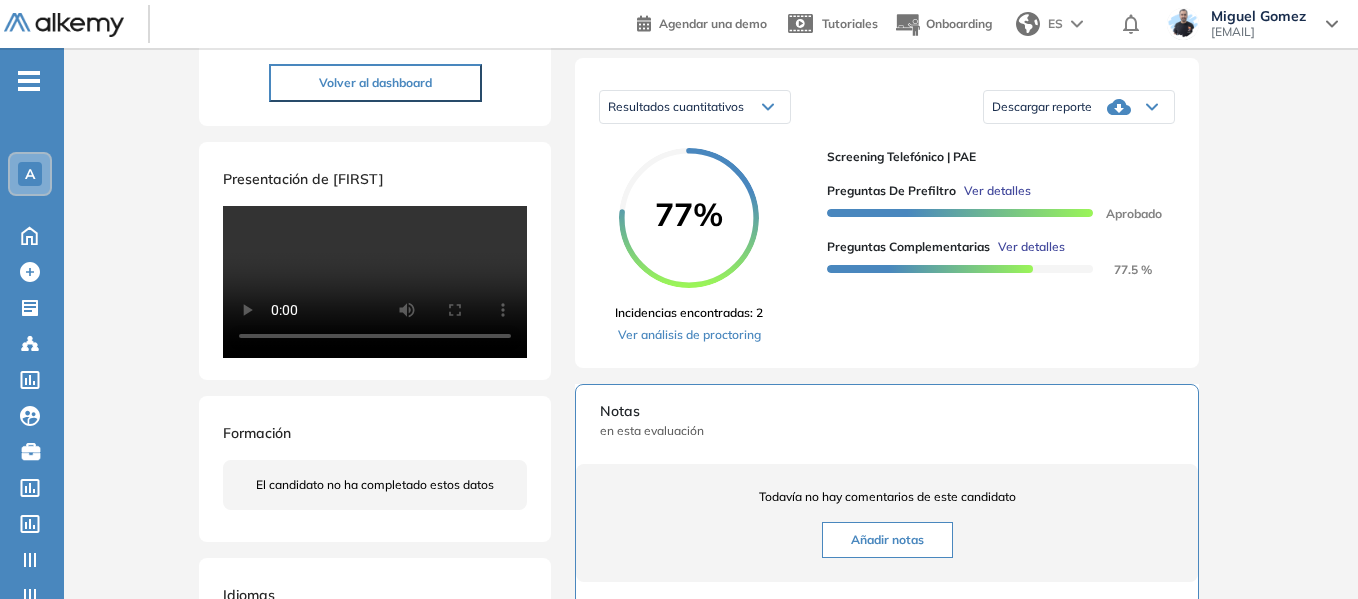 click on "Ver detalles" at bounding box center [1031, 247] 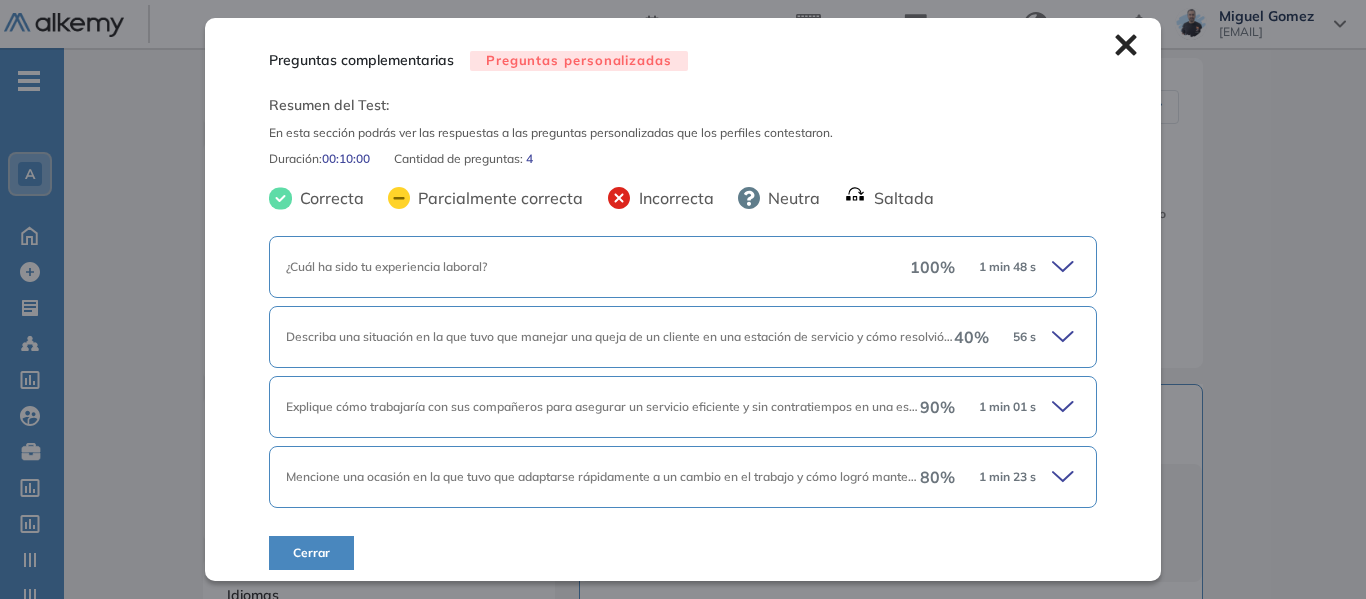 click 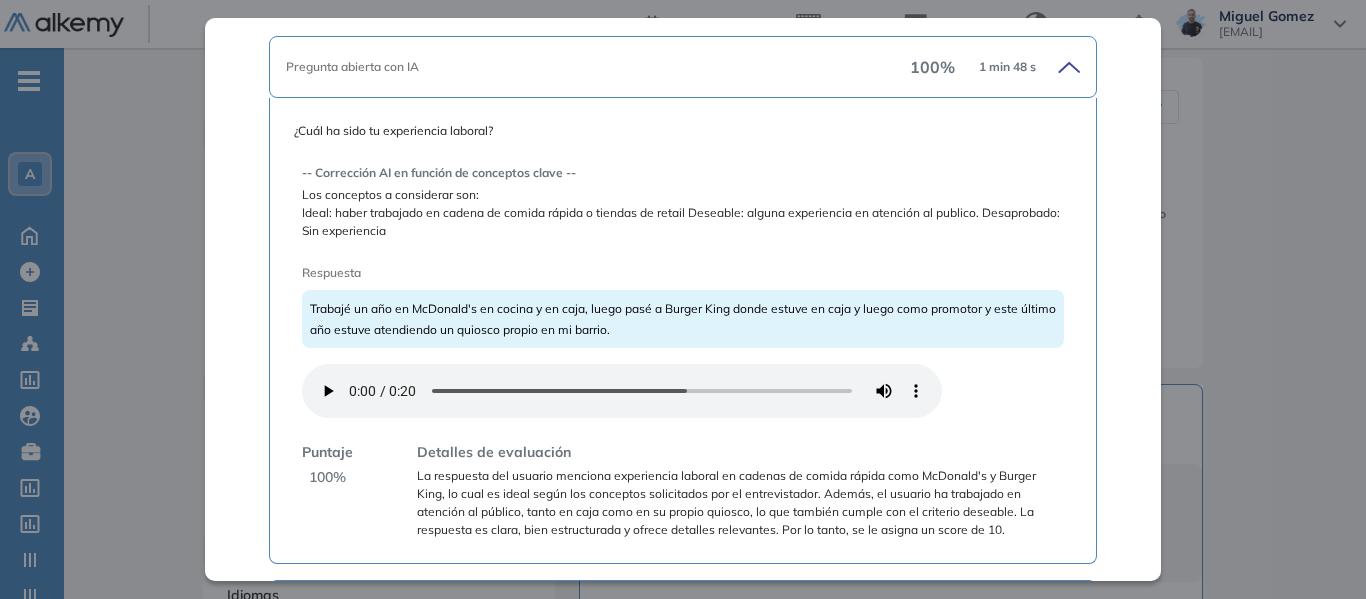 scroll, scrollTop: 300, scrollLeft: 0, axis: vertical 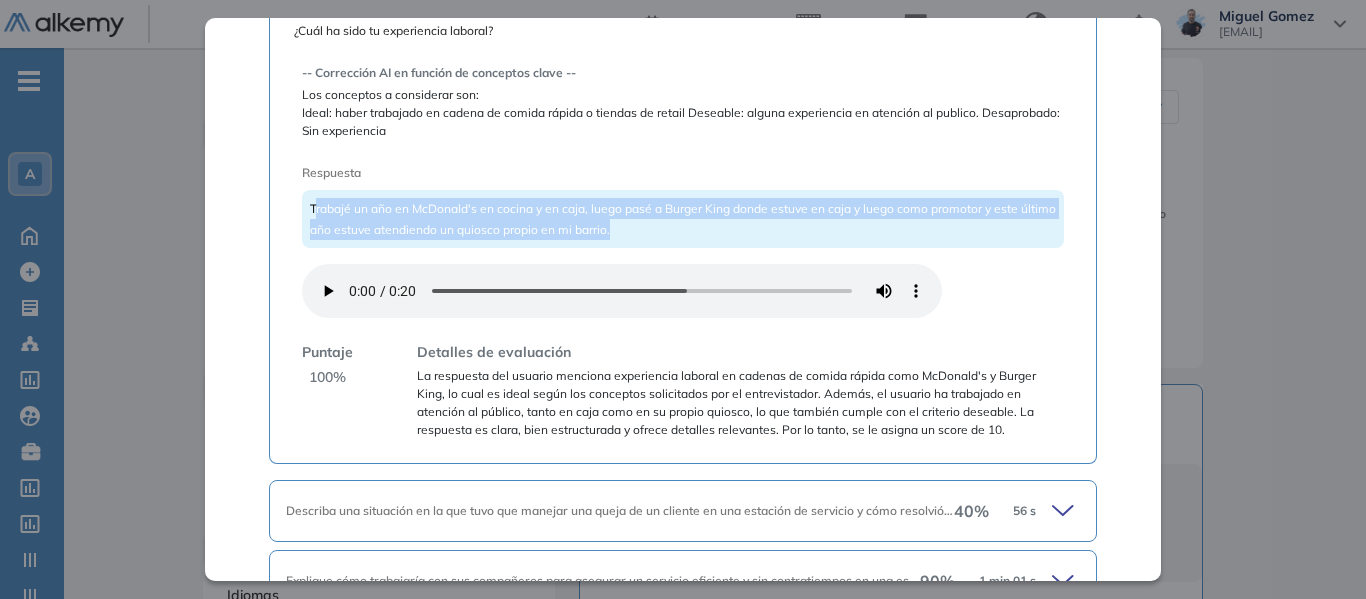 drag, startPoint x: 312, startPoint y: 213, endPoint x: 658, endPoint y: 234, distance: 346.6367 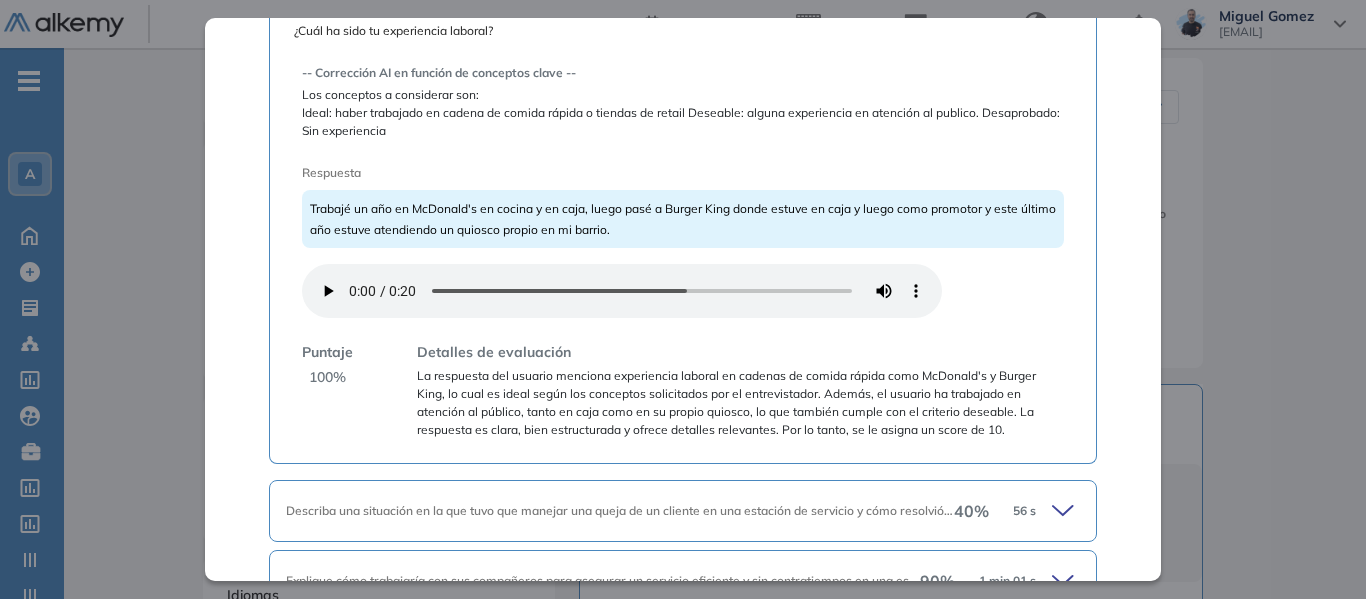 click on "Trabajé un año en McDonald's en cocina y en caja, luego pasé a Burger King donde estuve en caja y luego como promotor y este último año estuve atendiendo un quiosco propio en mi barrio." at bounding box center [683, 219] 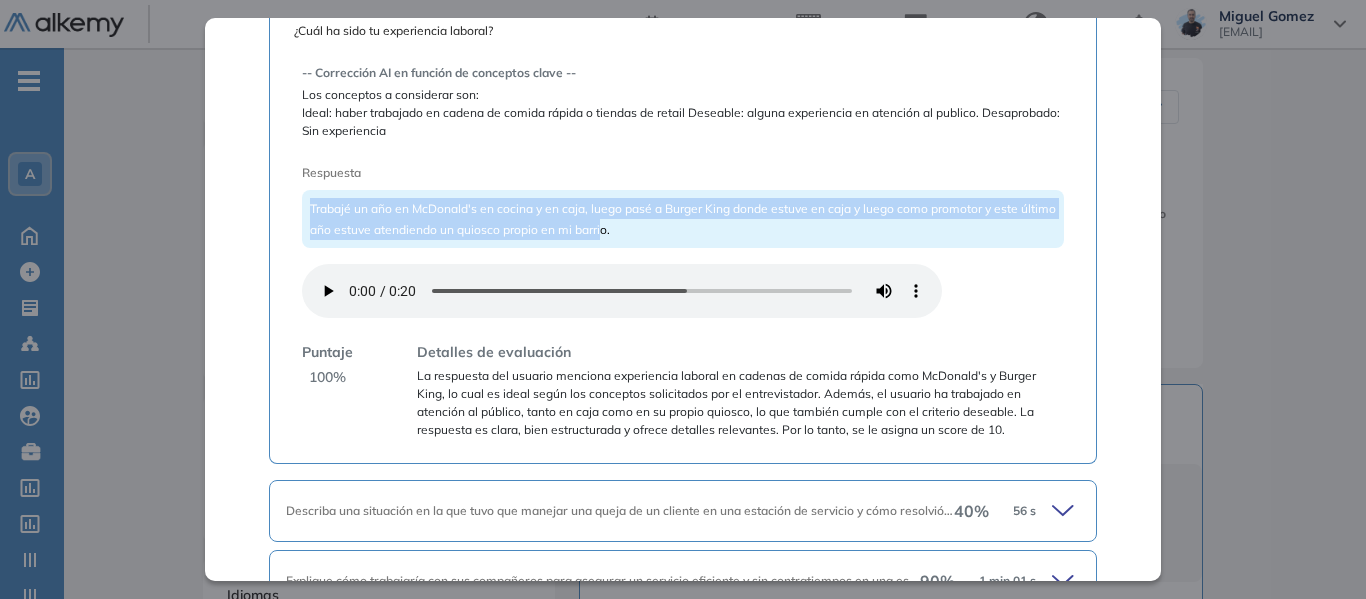 drag, startPoint x: 308, startPoint y: 207, endPoint x: 636, endPoint y: 233, distance: 329.02887 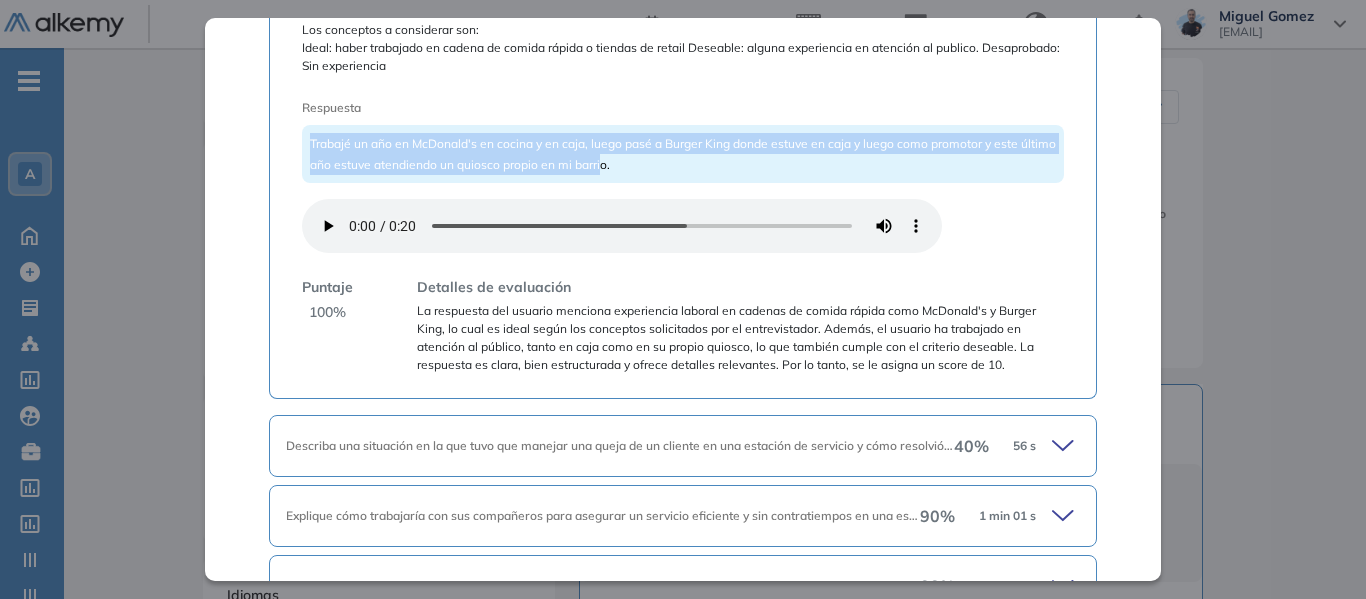 scroll, scrollTop: 400, scrollLeft: 0, axis: vertical 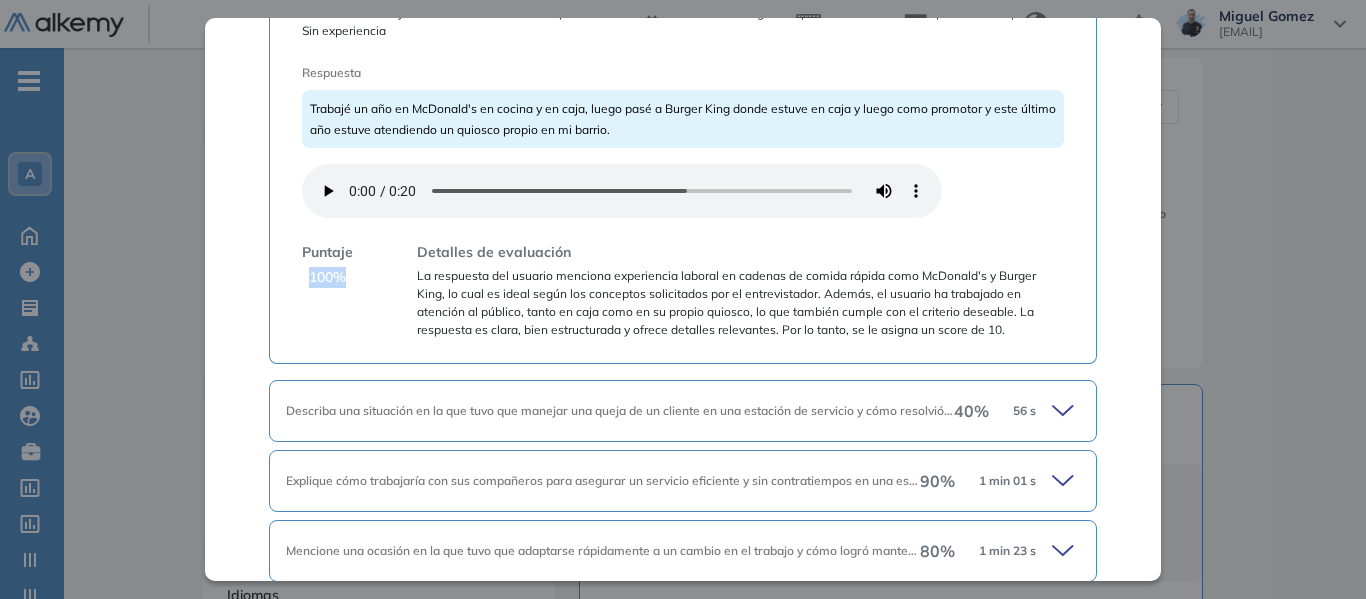 drag, startPoint x: 310, startPoint y: 278, endPoint x: 340, endPoint y: 282, distance: 30.265491 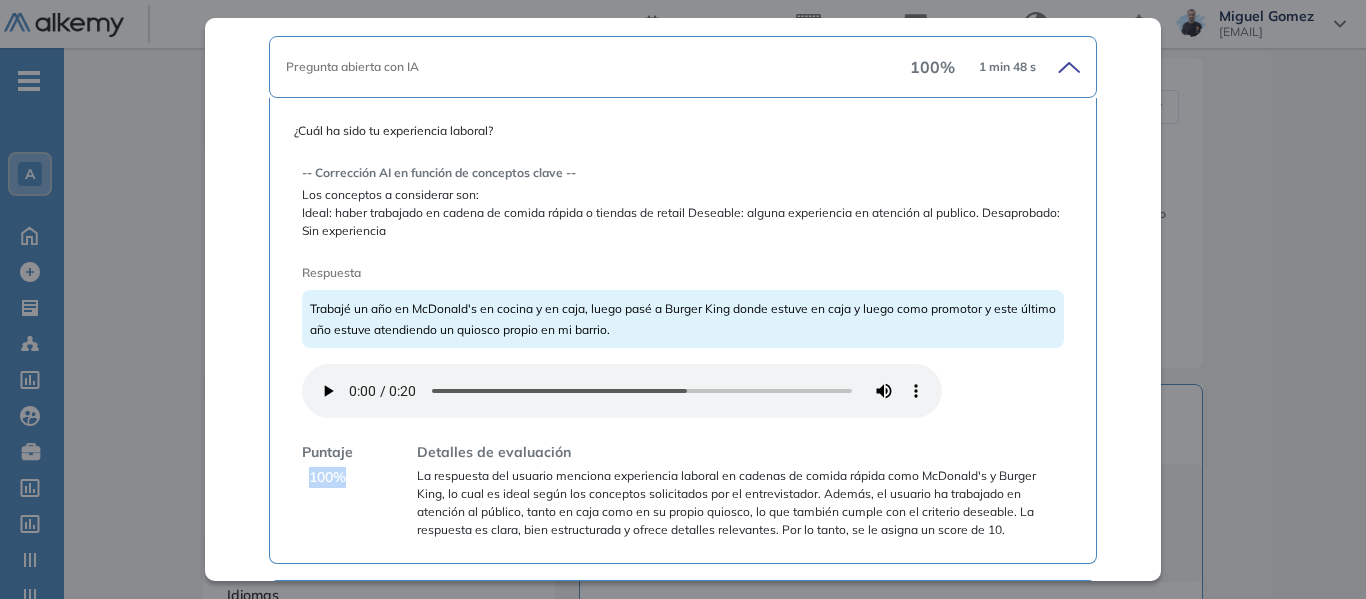scroll, scrollTop: 300, scrollLeft: 0, axis: vertical 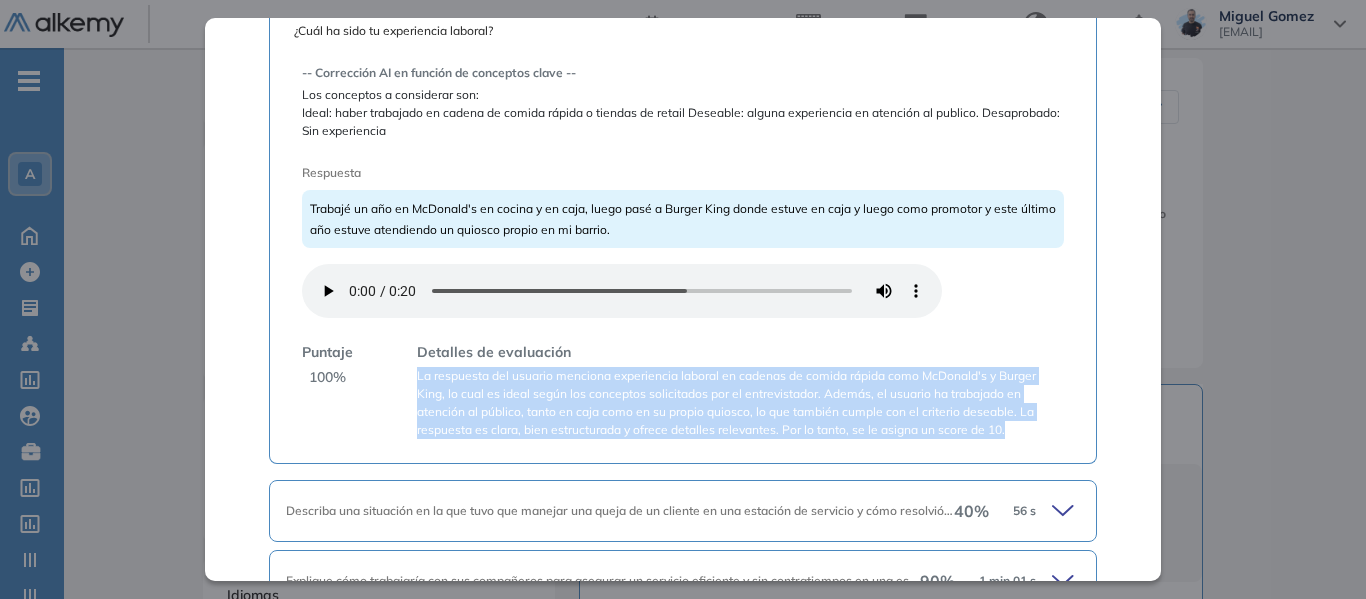 drag, startPoint x: 417, startPoint y: 375, endPoint x: 1008, endPoint y: 438, distance: 594.3484 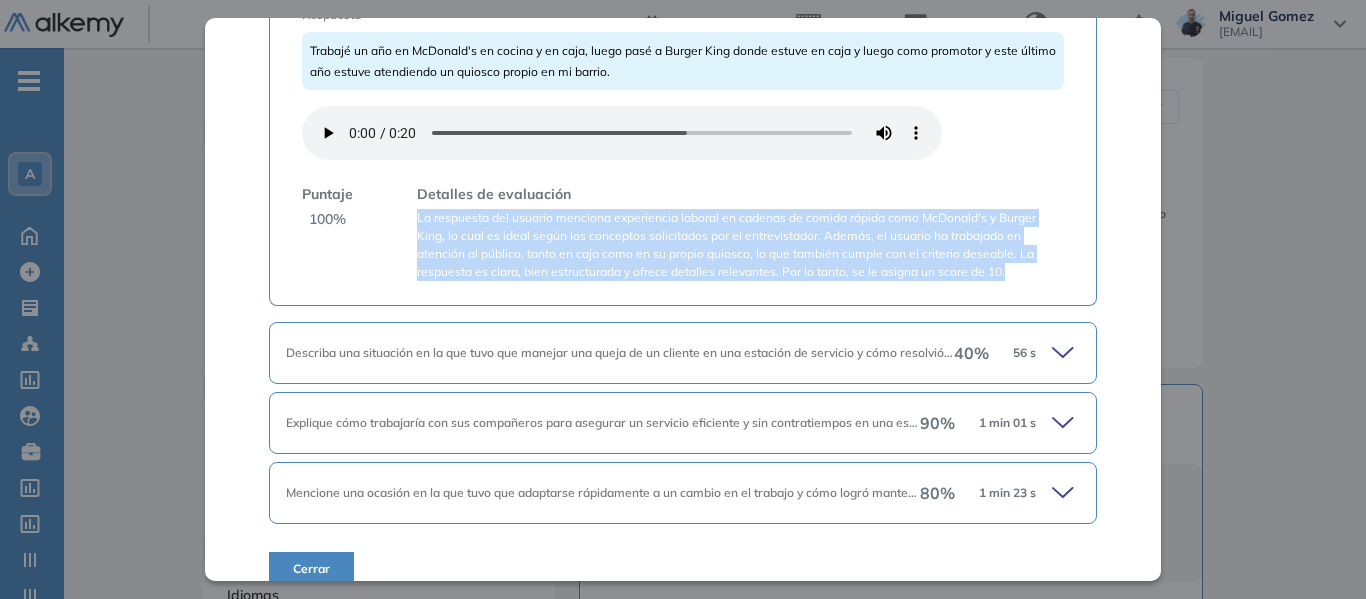 scroll, scrollTop: 483, scrollLeft: 0, axis: vertical 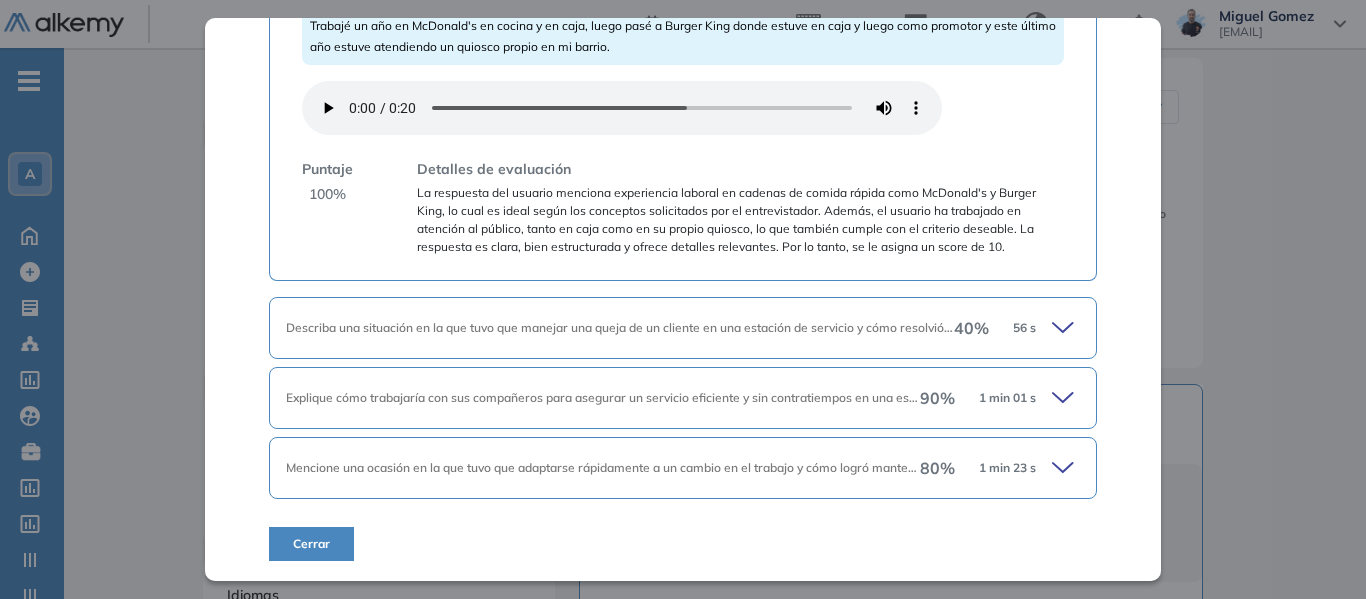click 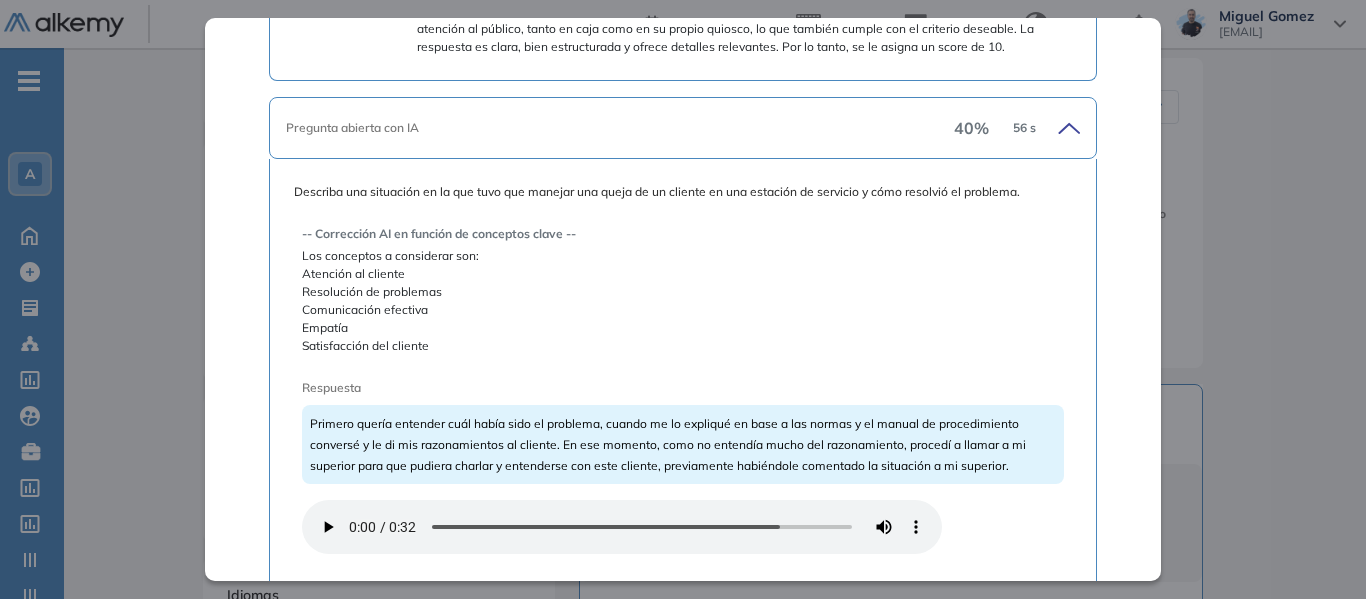 scroll, scrollTop: 783, scrollLeft: 0, axis: vertical 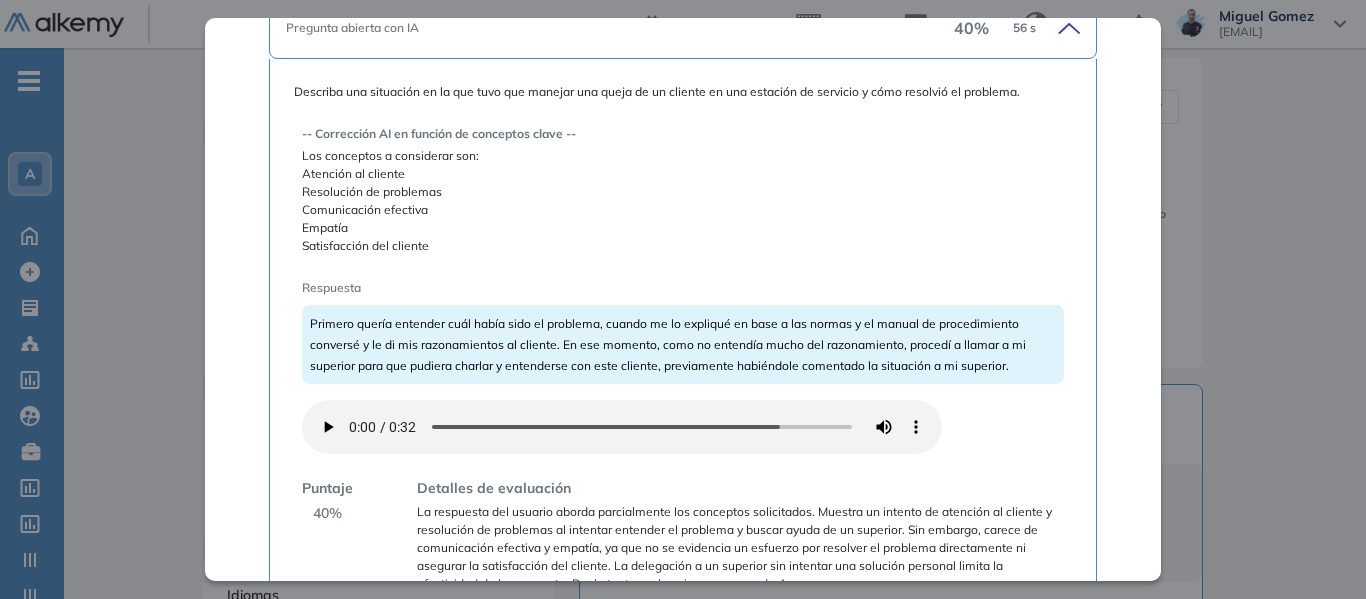 drag, startPoint x: 304, startPoint y: 174, endPoint x: 443, endPoint y: 238, distance: 153.02614 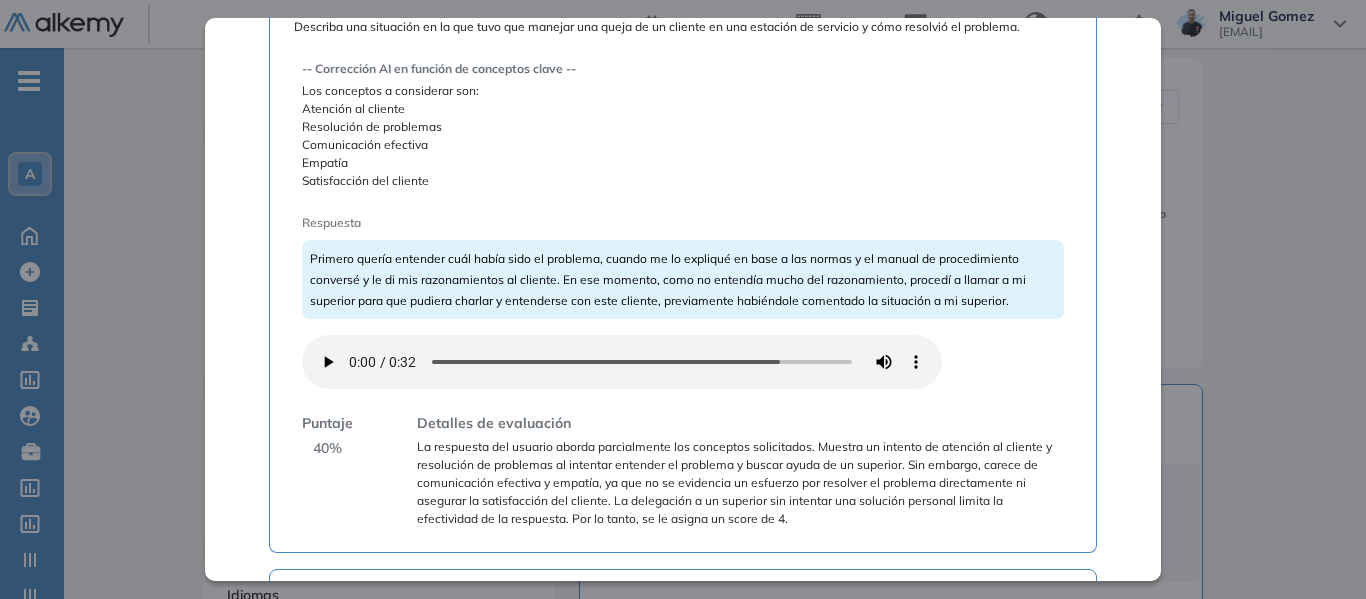 scroll, scrollTop: 883, scrollLeft: 0, axis: vertical 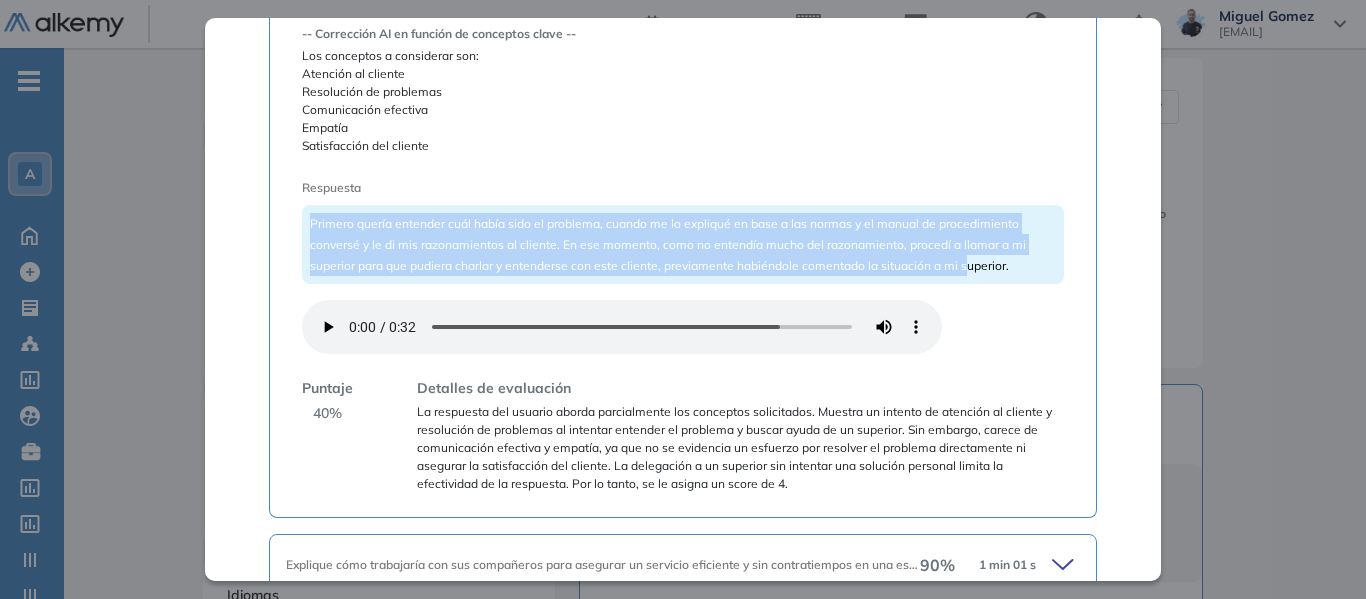 drag, startPoint x: 446, startPoint y: 243, endPoint x: 962, endPoint y: 262, distance: 516.3497 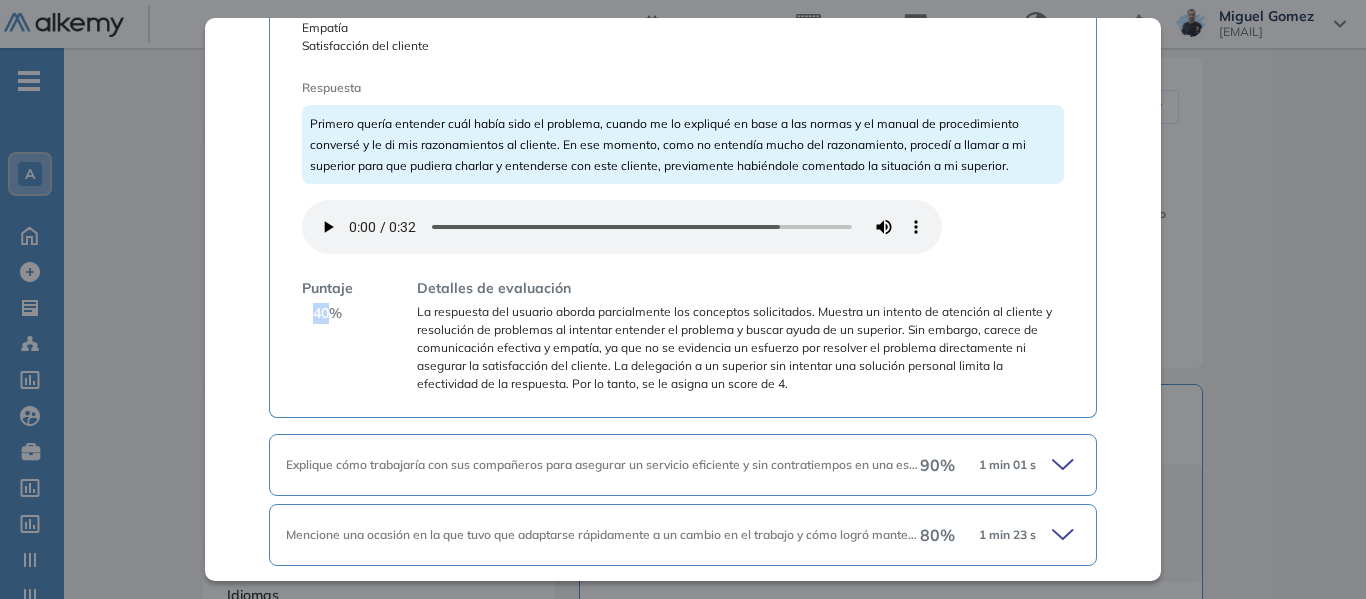 drag, startPoint x: 325, startPoint y: 321, endPoint x: 344, endPoint y: 319, distance: 19.104973 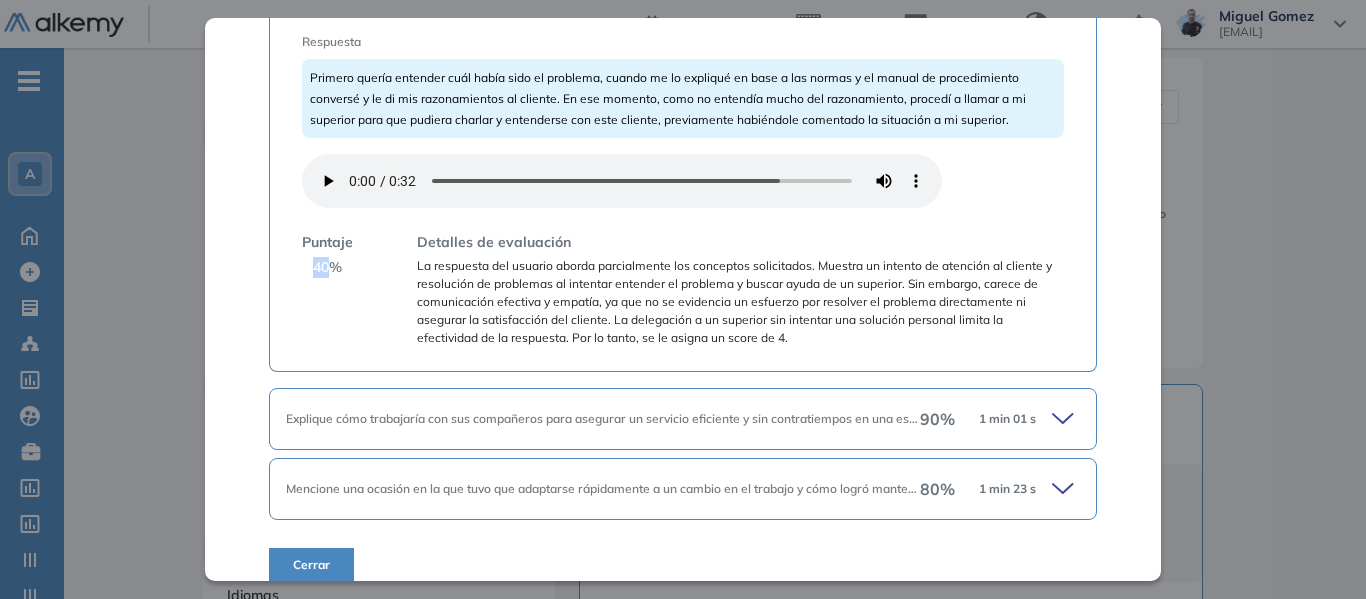 scroll, scrollTop: 1050, scrollLeft: 0, axis: vertical 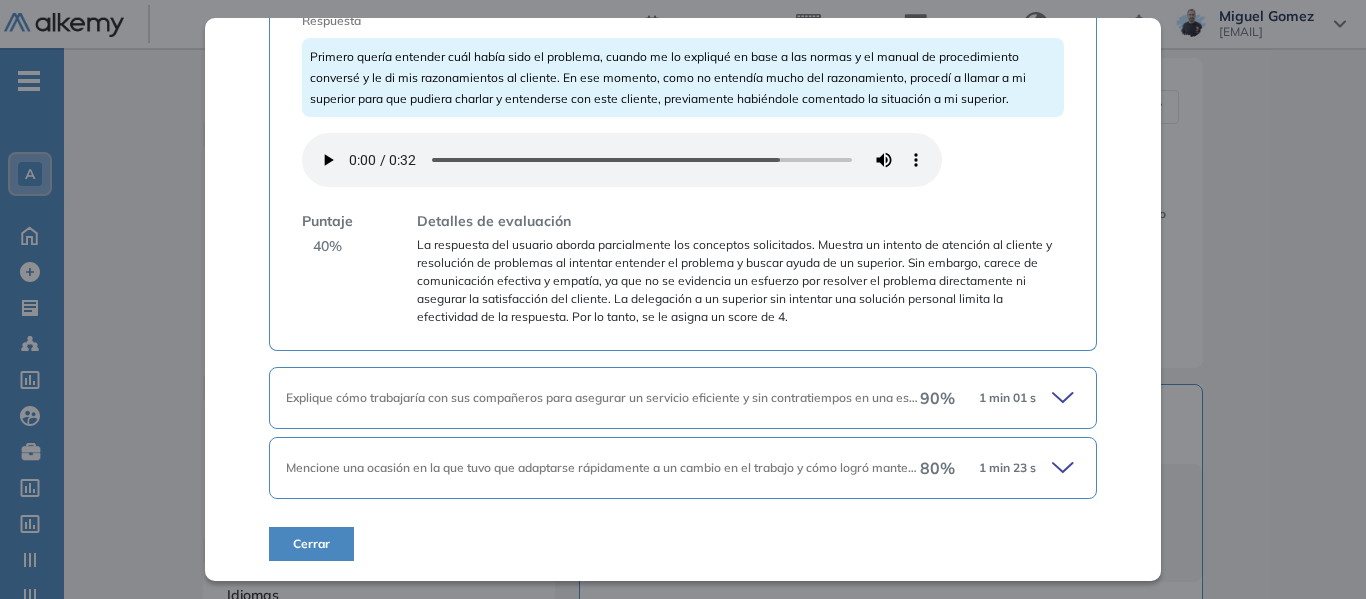 click 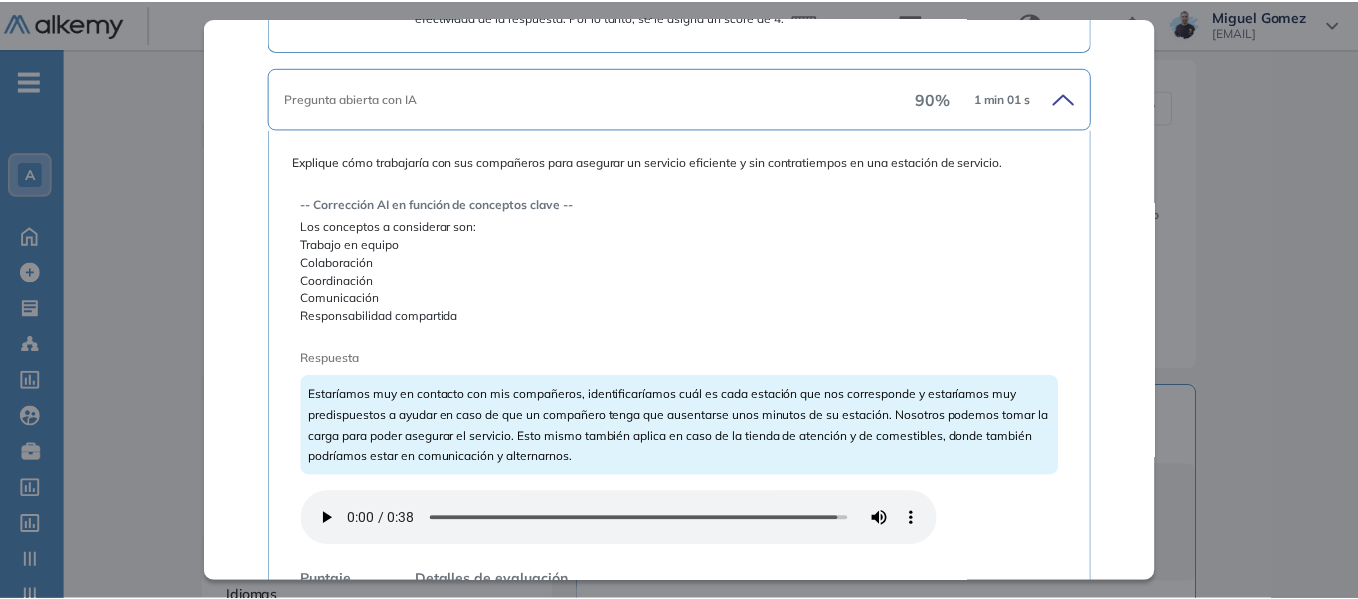 scroll, scrollTop: 1450, scrollLeft: 0, axis: vertical 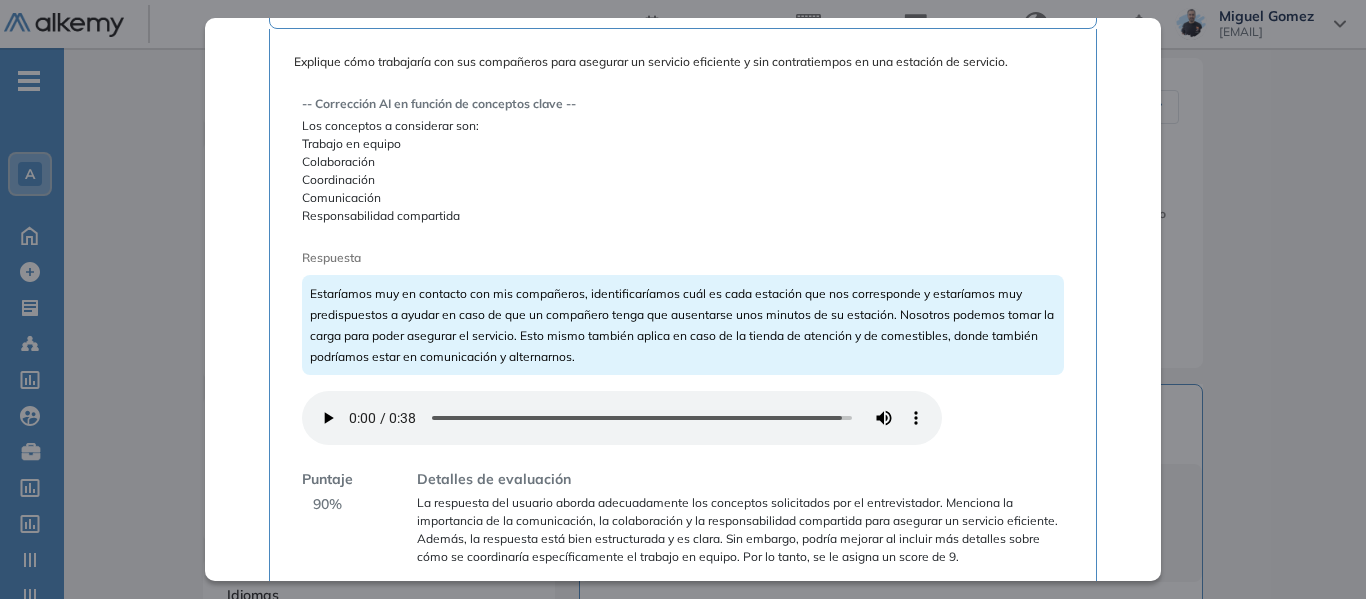 click on "Inicio Alkymetrics Evaluaciones Dashboard Candidato Preguntas complementarias Preguntas personalizadas Resumen del Test: En esta sección podrás ver las respuestas a las preguntas personalizadas que los perfiles contestaron. Duración :  00:10:00 Cantidad de preguntas:   4 Correcta Parcialmente correcta Incorrecta Neutra Saltada Pregunta abierta con IA 100 % 1 min  48 s ¿Cuál ha sido tu experiencia laboral? -- Corrección AI en función de conceptos clave -- Los conceptos a considerar son: Ideal: haber trabajado en cadena de comida rápida o tiendas de retail
Deseable: alguna experiencia en atención al publico.
Desaprobado: Sin experiencia Respuesta Trabajé un año en McDonald's en cocina y en caja, luego pasé a Burger King donde estuve en caja y luego como promotor y este último año estuve atendiendo un quiosco propio en mi barrio. Puntaje 100 % Detalles de evaluación Pregunta abierta con IA 40 % 56 s -- Corrección AI en función de conceptos clave -- Los conceptos a considerar son:  Empatía 40" at bounding box center [715, 407] 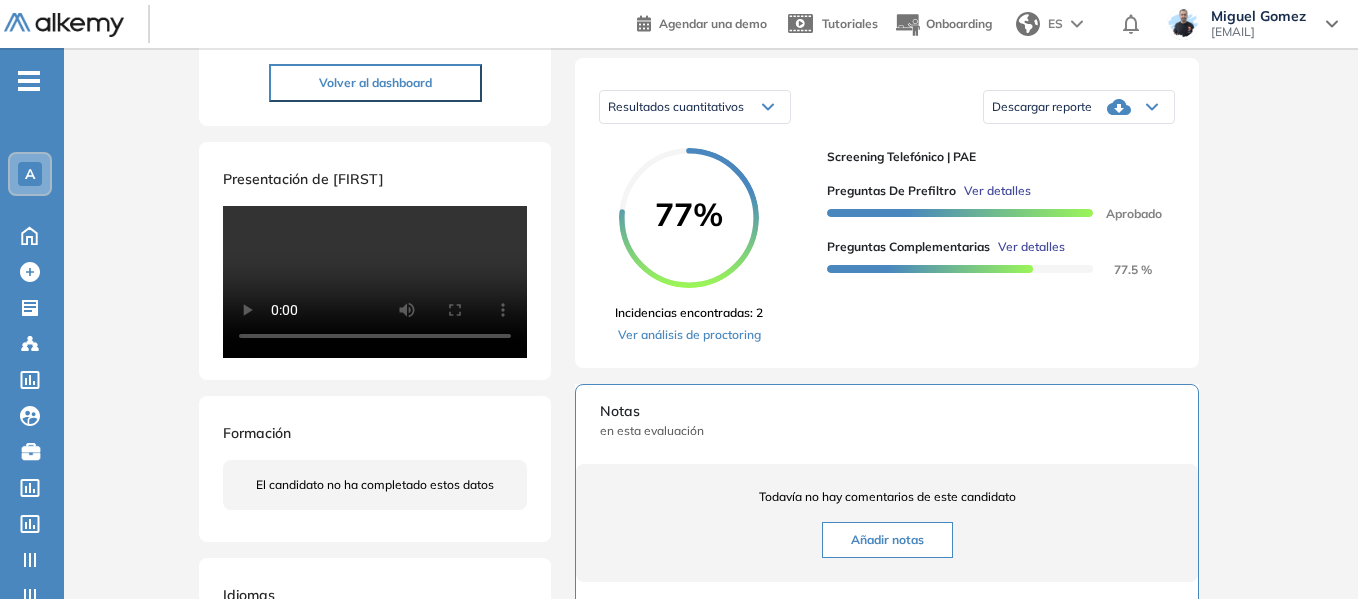 click on "-" at bounding box center (29, 81) 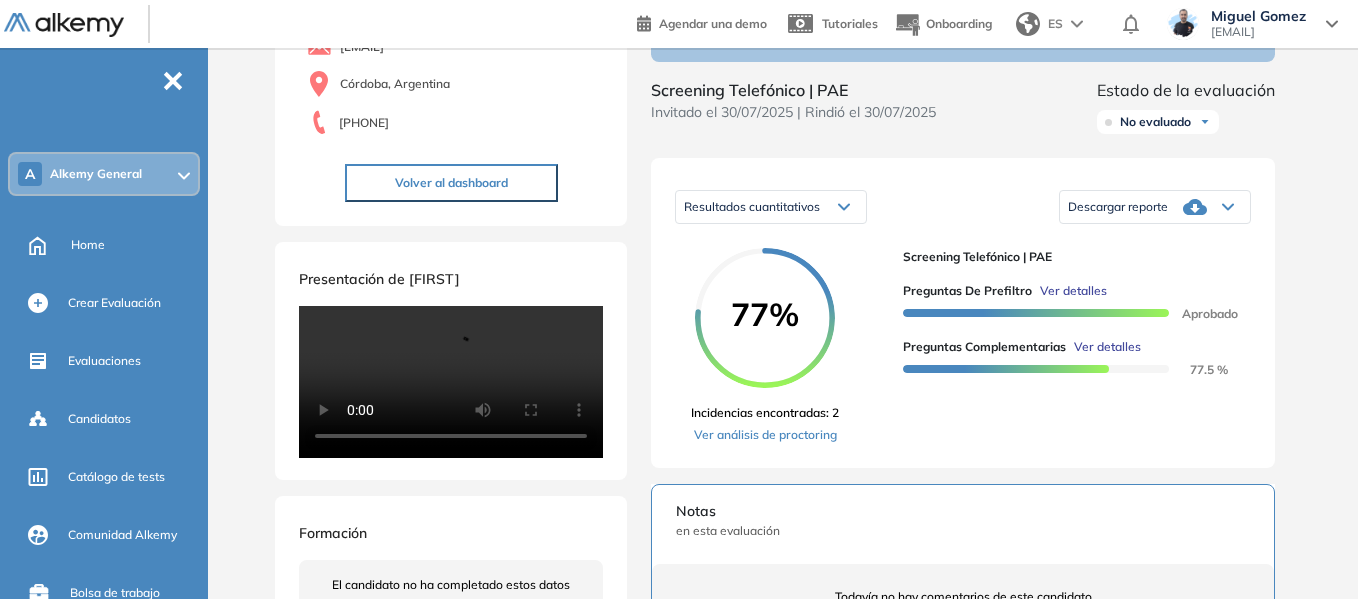 scroll, scrollTop: 100, scrollLeft: 0, axis: vertical 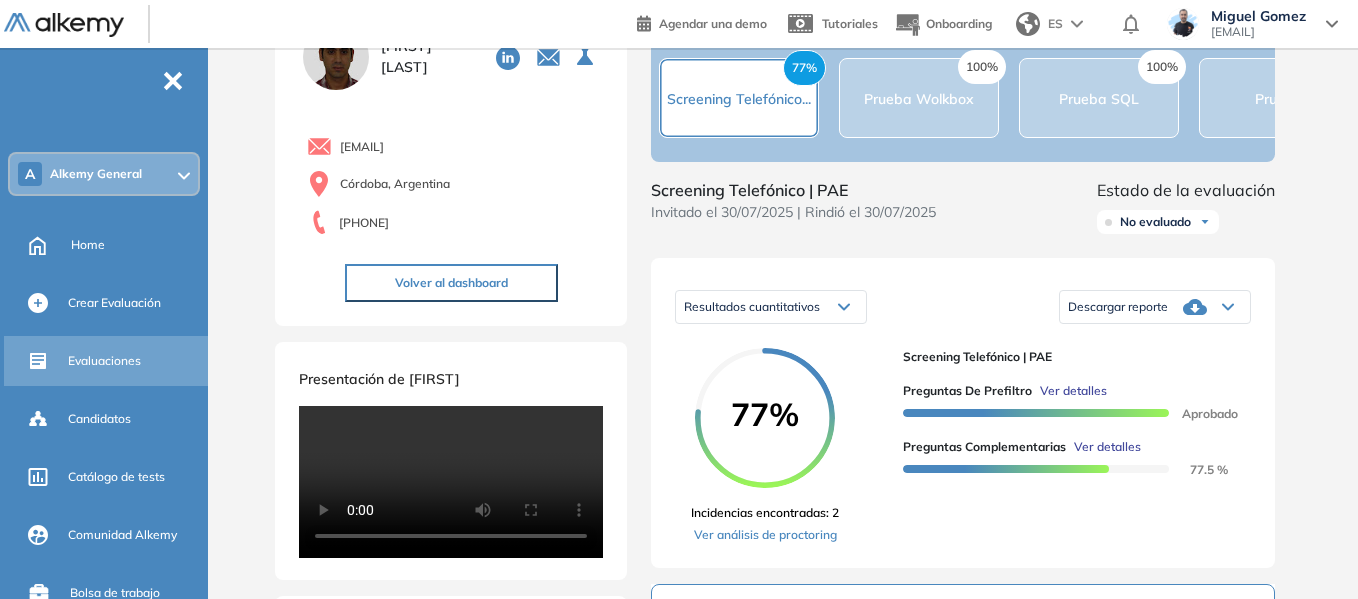 click on "Evaluaciones" at bounding box center (104, 361) 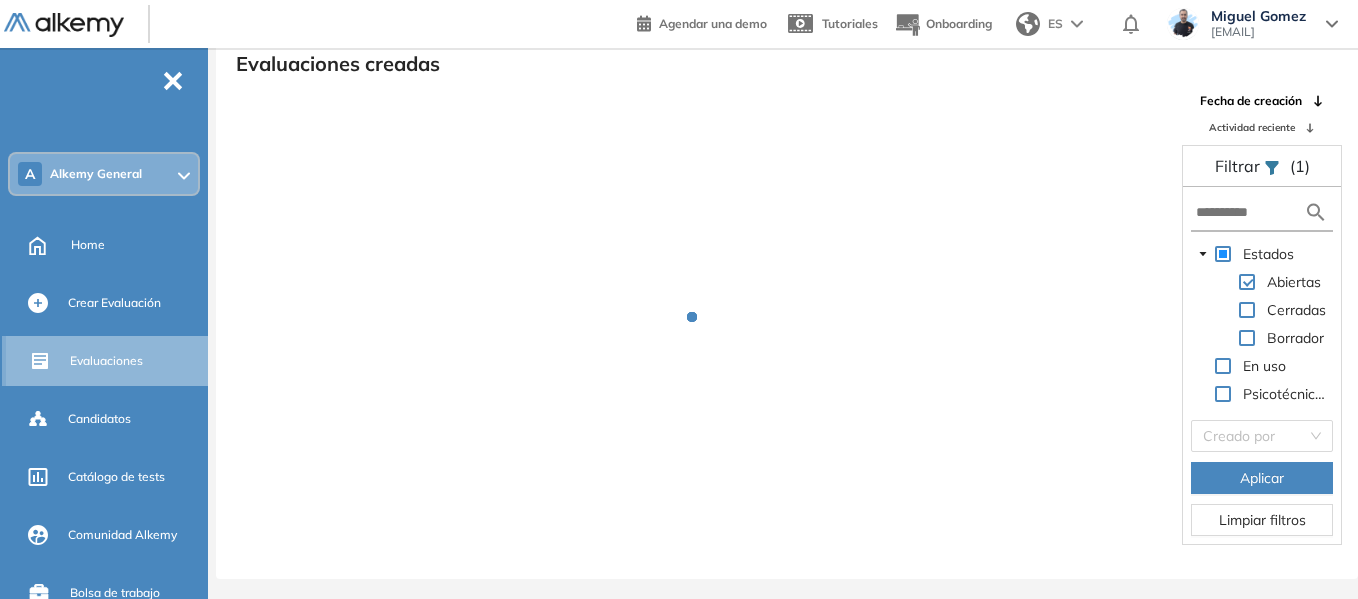 scroll, scrollTop: 48, scrollLeft: 0, axis: vertical 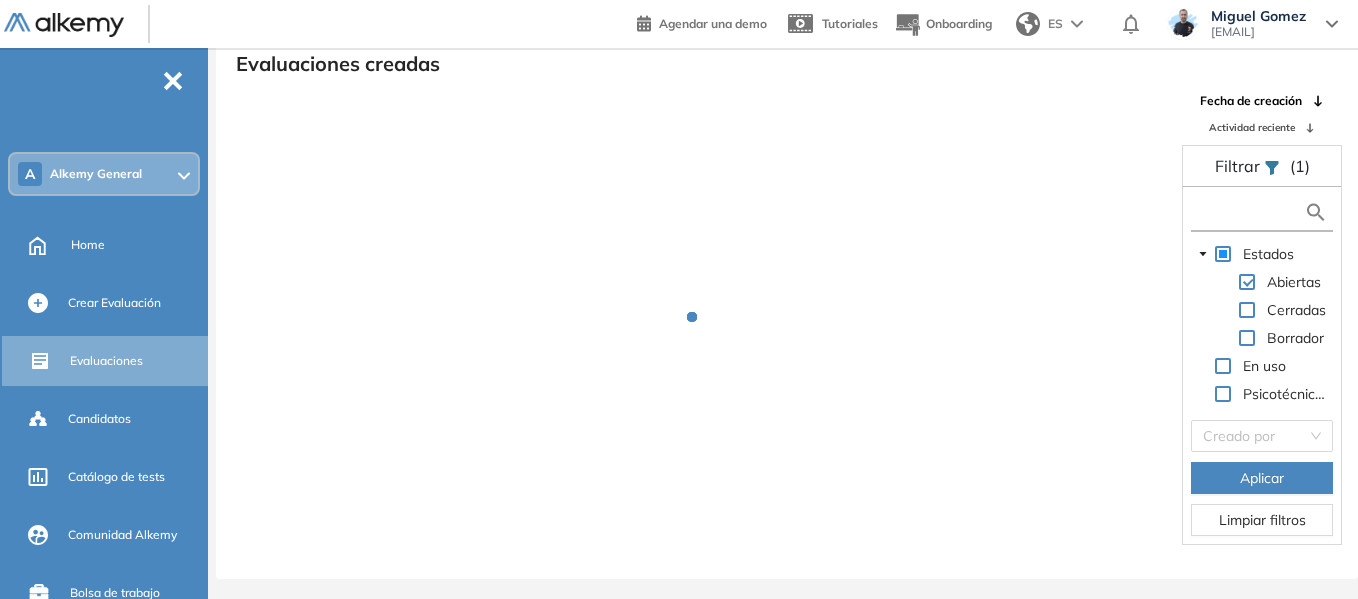 click at bounding box center [1250, 212] 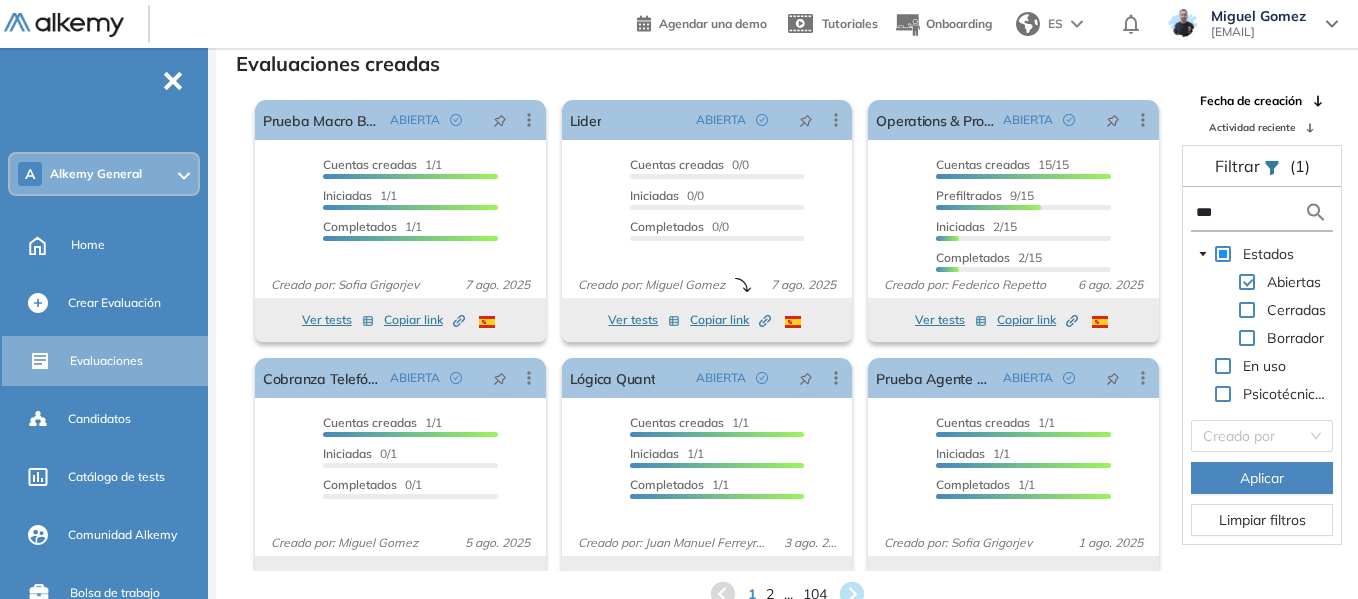 type on "****" 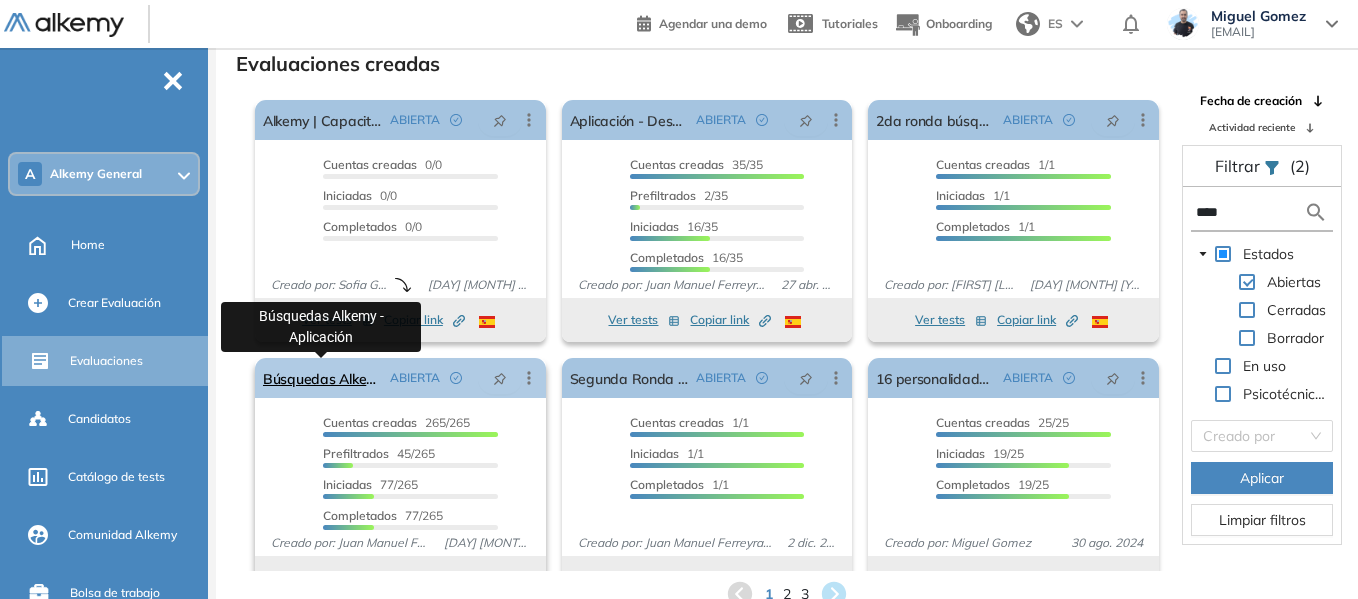 click on "Búsquedas Alkemy - Aplicación" at bounding box center (322, 378) 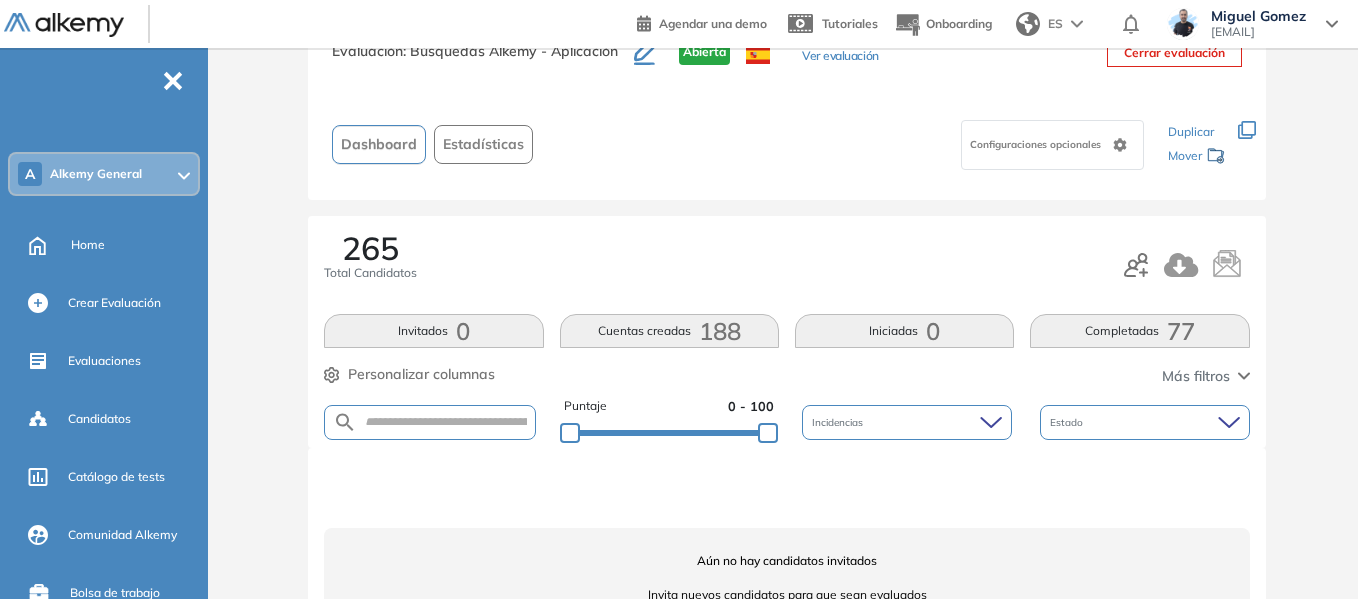 scroll, scrollTop: 0, scrollLeft: 0, axis: both 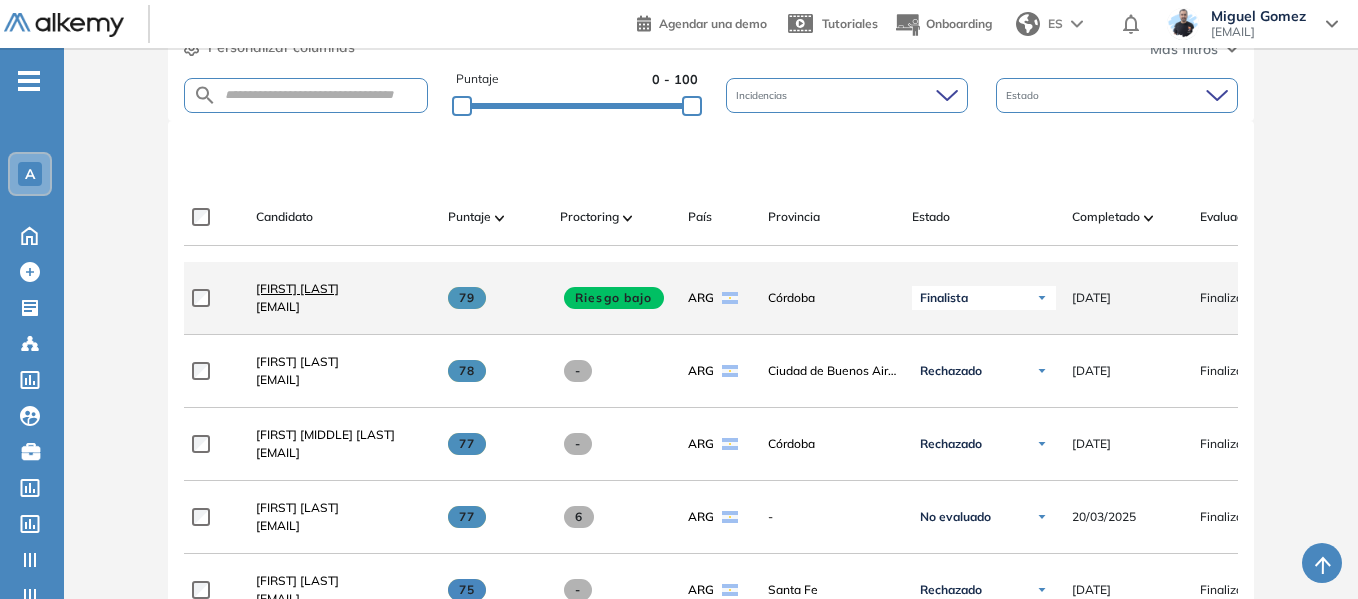 click on "[FIRST] [LAST]" at bounding box center (297, 288) 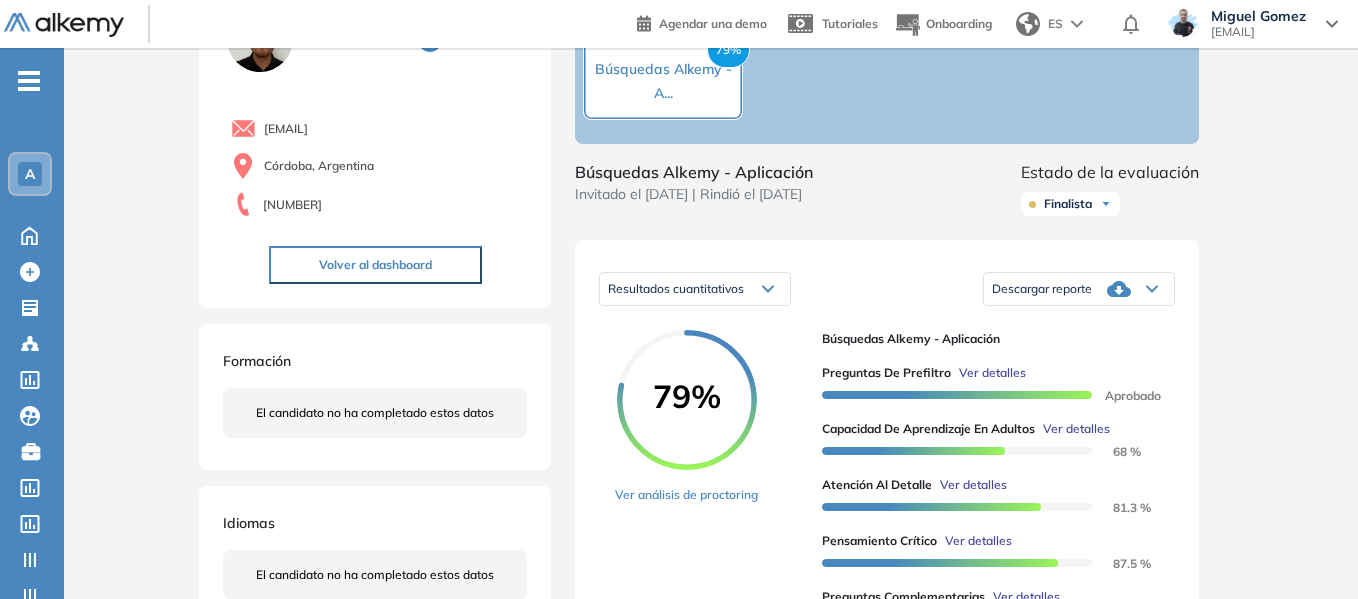 scroll, scrollTop: 200, scrollLeft: 0, axis: vertical 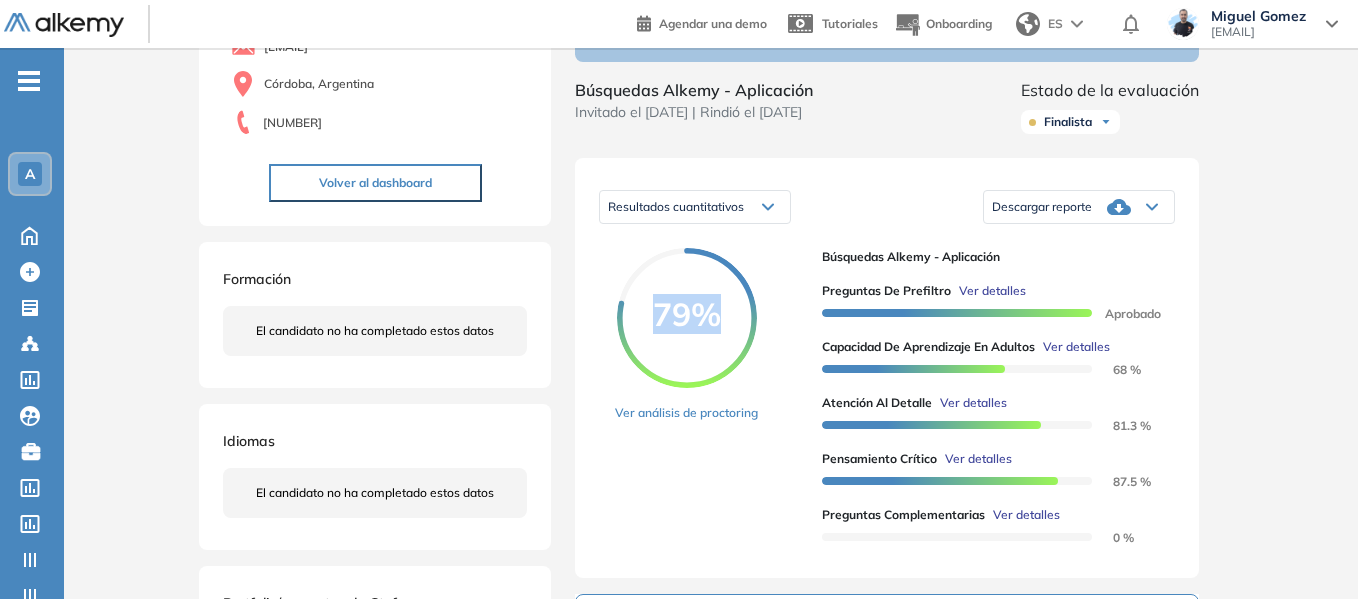 drag, startPoint x: 653, startPoint y: 336, endPoint x: 714, endPoint y: 340, distance: 61.13101 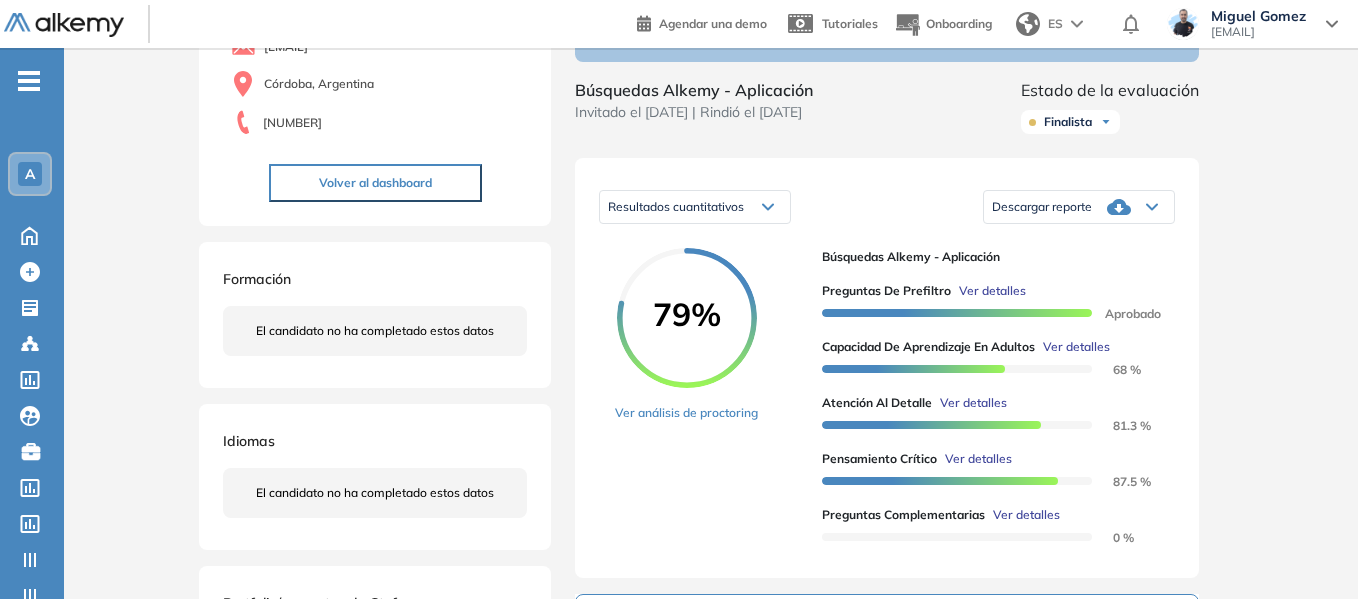 click on "Evaluaciones y challenges en los que participó el candidato 79% Búsquedas Alkemy - A... Búsquedas Alkemy - Aplicación Invitado el [DATE] | Rindió el [DATE] Estado de la evaluación Finalista No evaluado Evaluado A entrevistar Entrevistado Finalista Oferta enviada Oferta rechazada Sin respuesta Rechazado Contratado Resultados cuantitativos Resultados cuantitativos Resultados relativos Descargar reporte Descargar informe completo Descargar informe resumido 79% Ver análisis de proctoring Búsquedas Alkemy - Aplicación Preguntas de Prefiltro Ver detalles Aprobado  Capacidad de Aprendizaje en Adultos Ver detalles 68 %  Atención al detalle Ver detalles 81.3 %  Pensamiento Crítico Ver detalles 87.5 %  Preguntas complementarias Ver detalles 0 %  Notas en esta evaluación Todavía no hay comentarios de este candidato Añadir notas Ver notas de otras evaluaciones Todavía no hay otros comentarios de este candidato Todavía no hay comunicaciones con este candidato Método de aplicación" at bounding box center [887, 473] 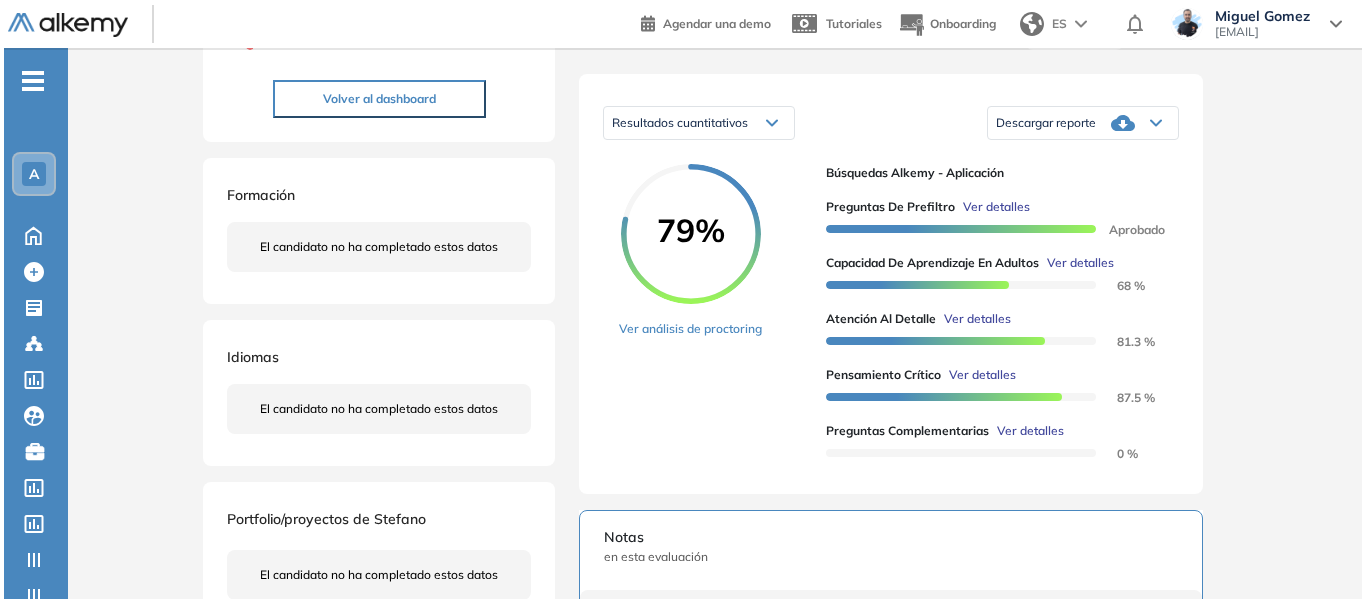 scroll, scrollTop: 400, scrollLeft: 0, axis: vertical 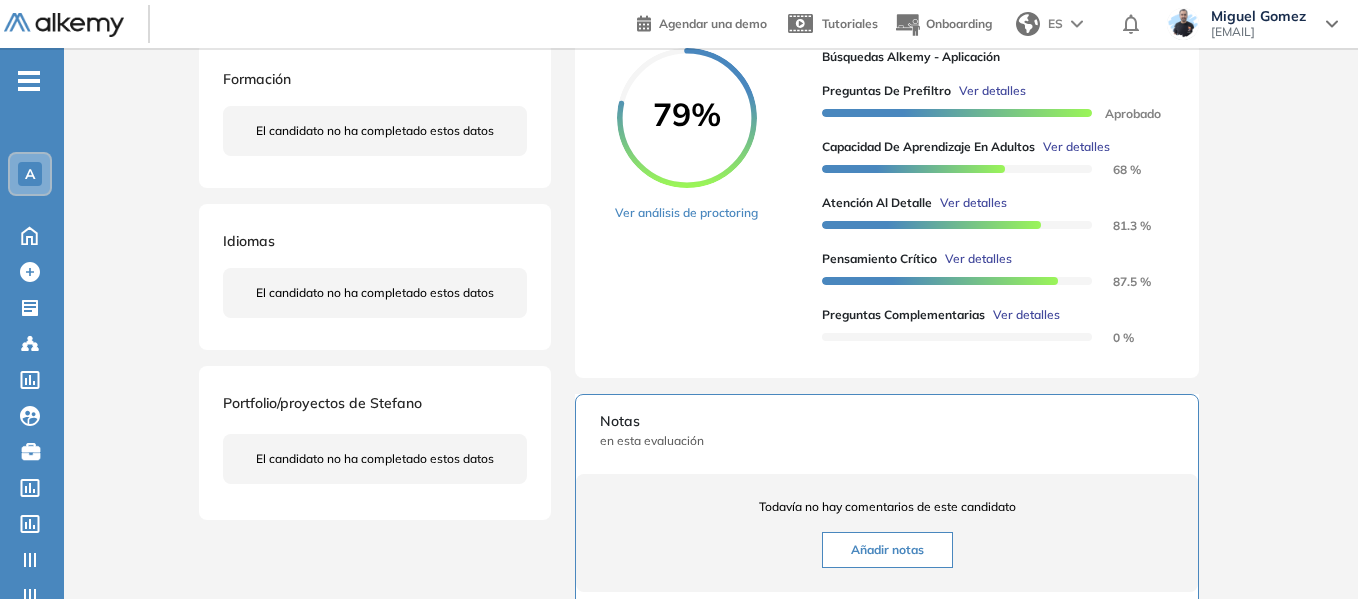click on "Ver detalles" at bounding box center (1076, 147) 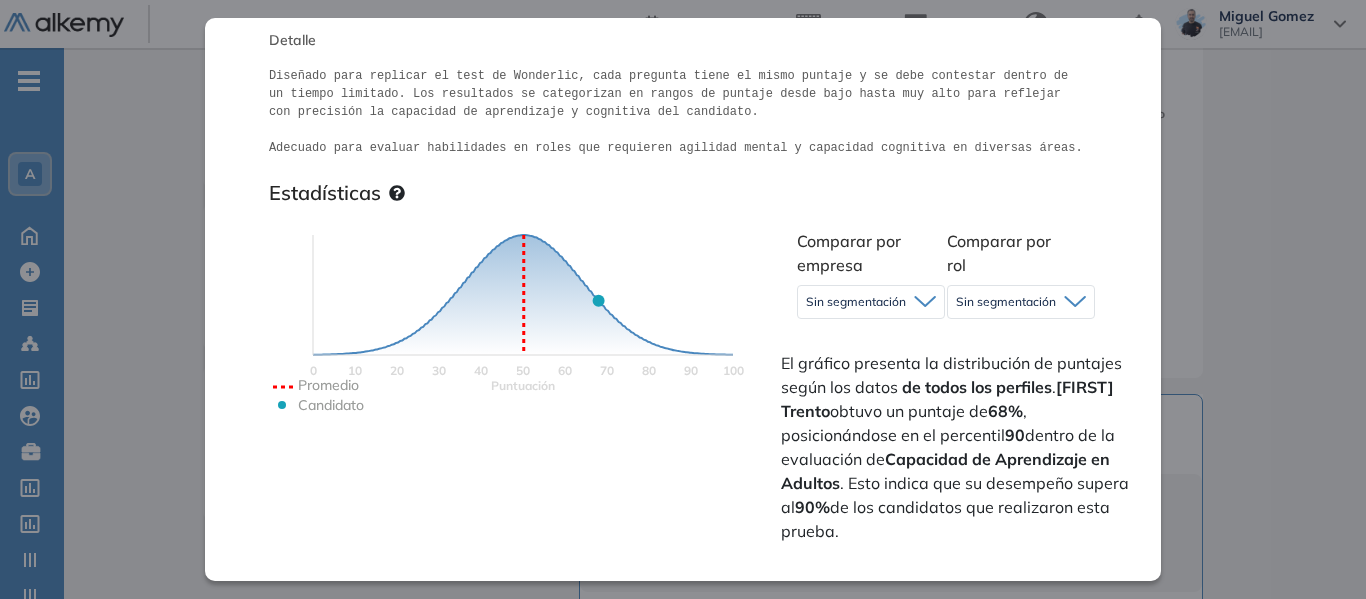 scroll, scrollTop: 400, scrollLeft: 0, axis: vertical 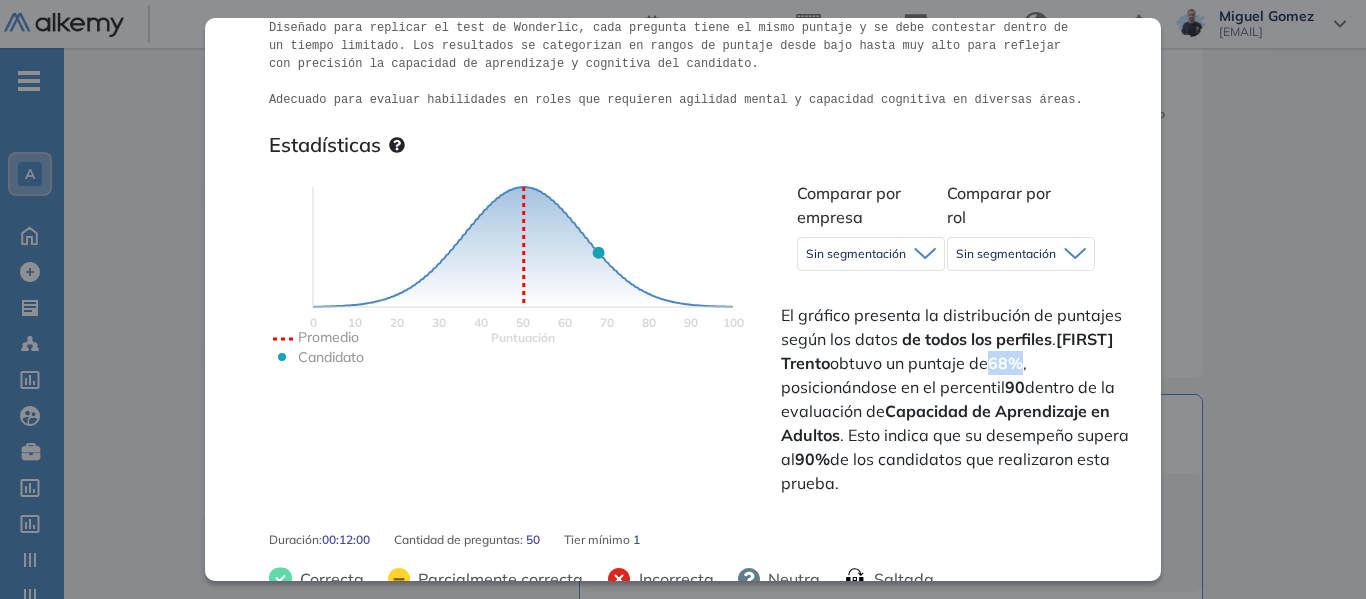 drag, startPoint x: 993, startPoint y: 363, endPoint x: 1020, endPoint y: 367, distance: 27.294687 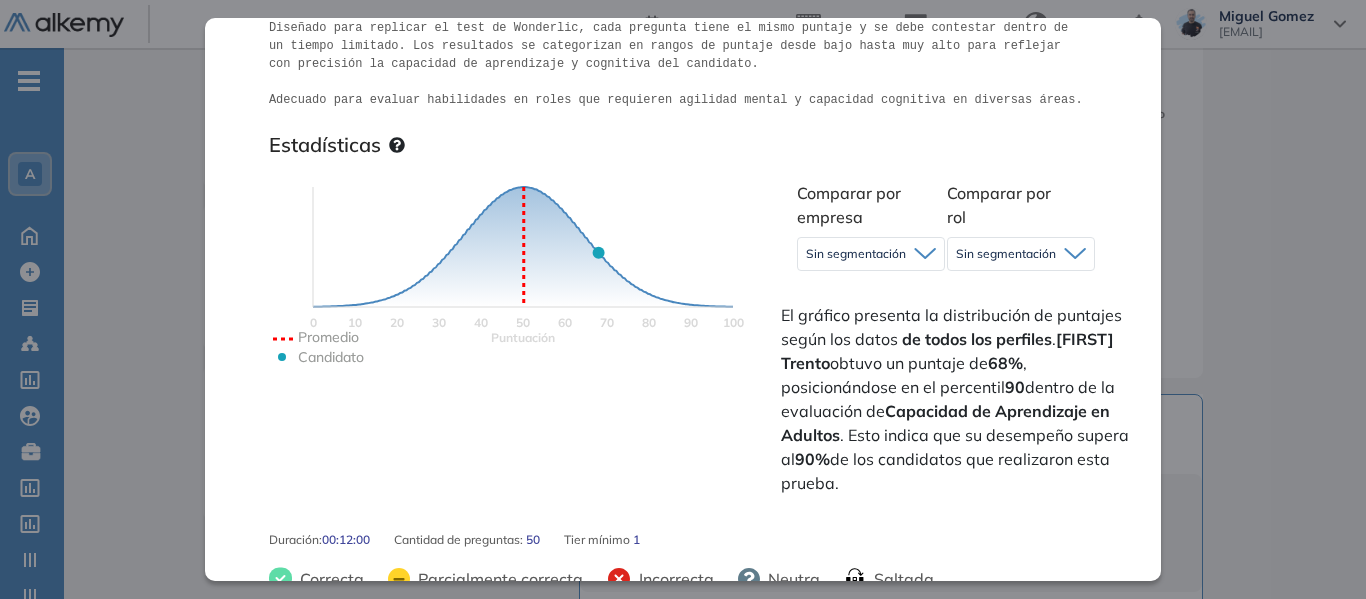click on "Puntuación 0 10 20 30 40 50 60 70 80 90 100 Promedio Candidato" 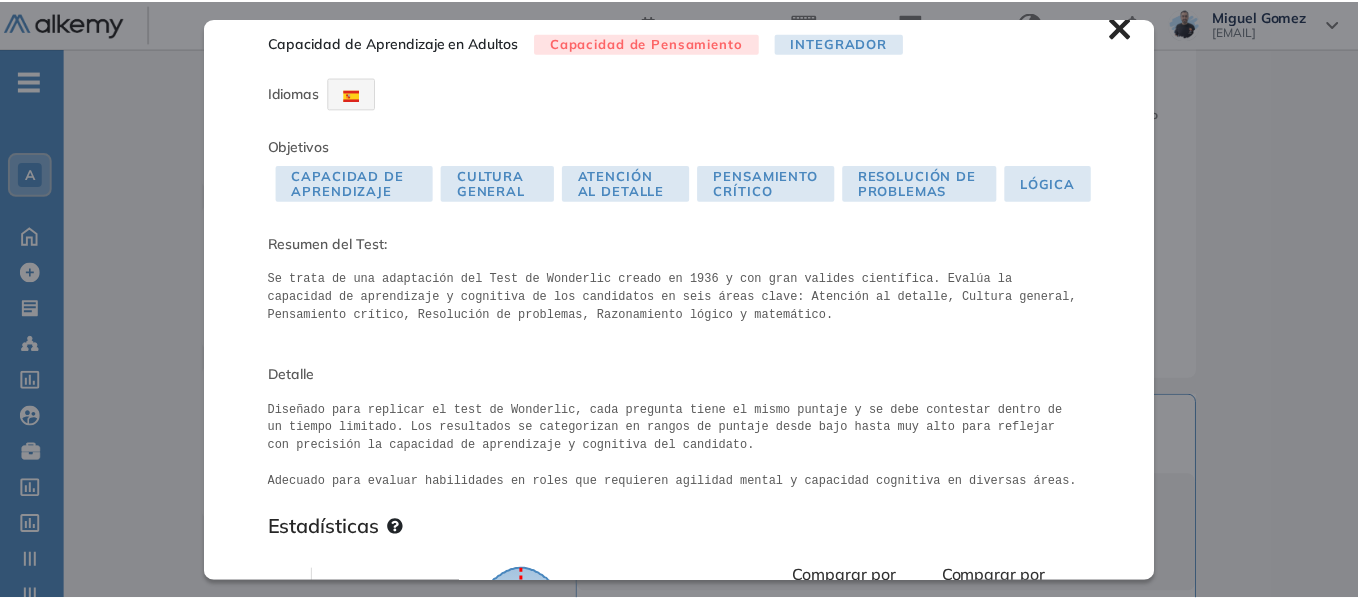 scroll, scrollTop: 0, scrollLeft: 0, axis: both 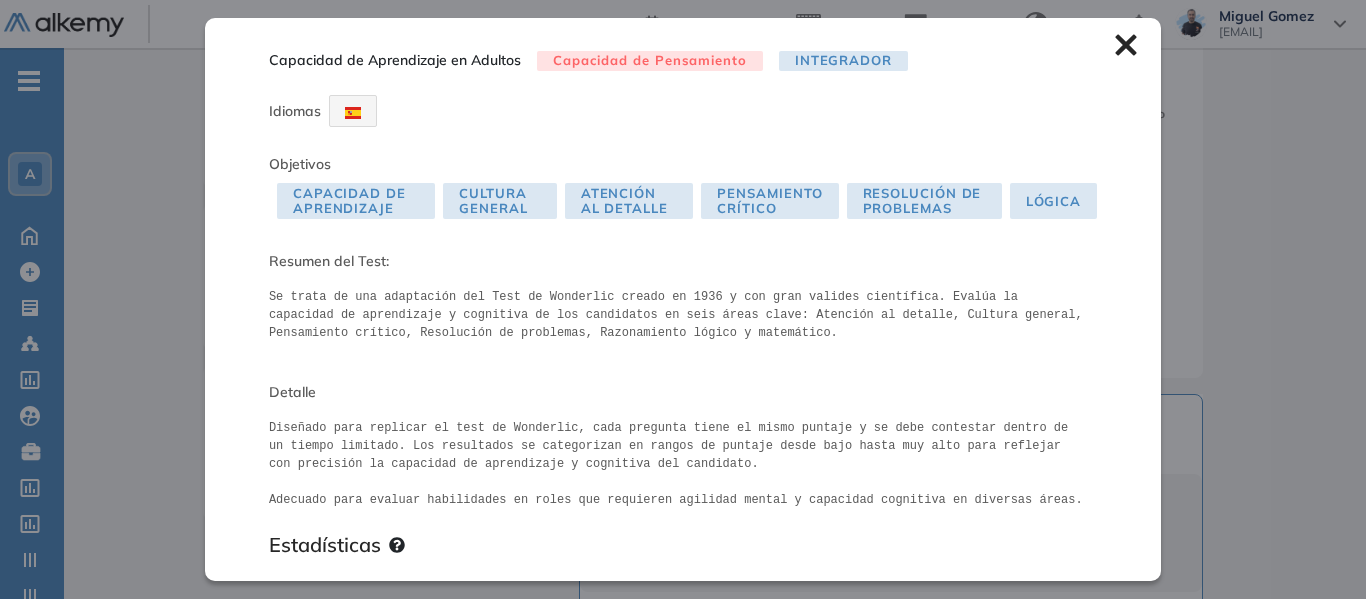 click 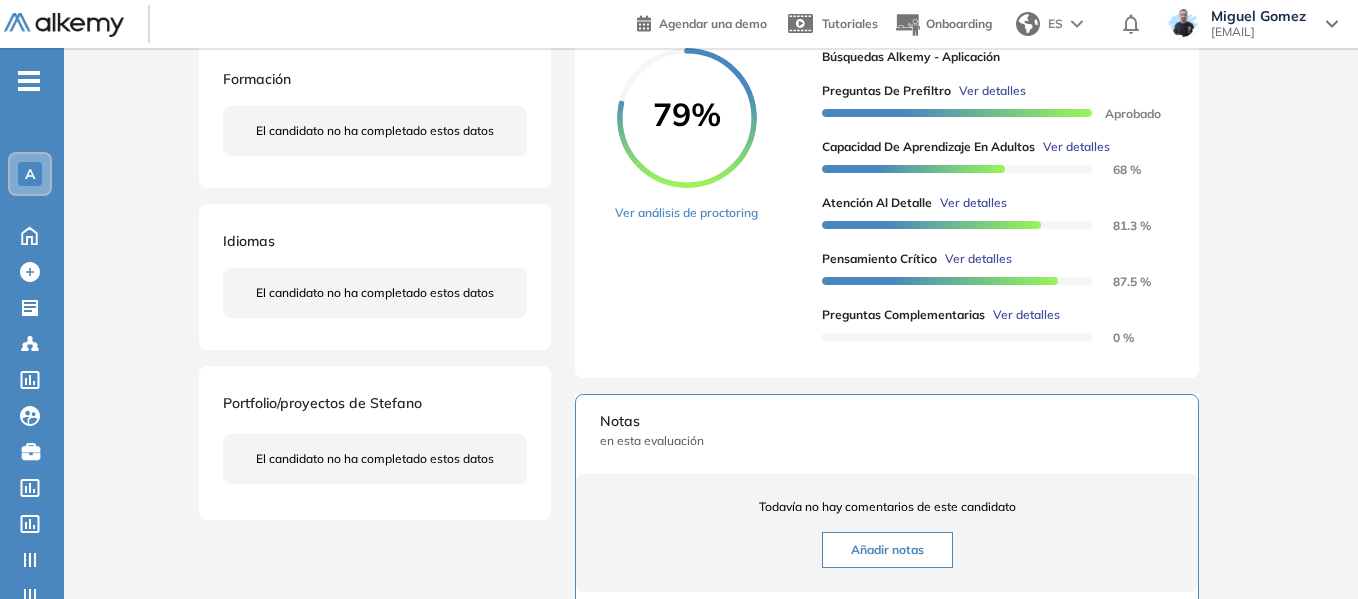 click on "-" at bounding box center [29, 79] 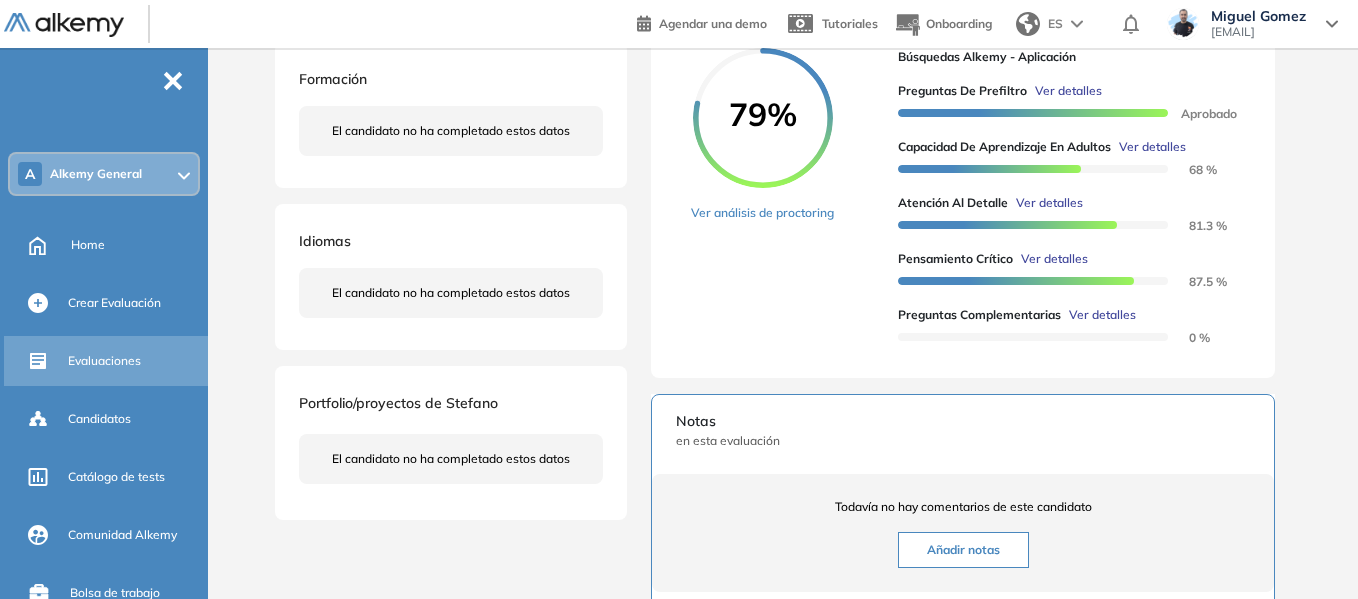click on "Evaluaciones" at bounding box center (104, 361) 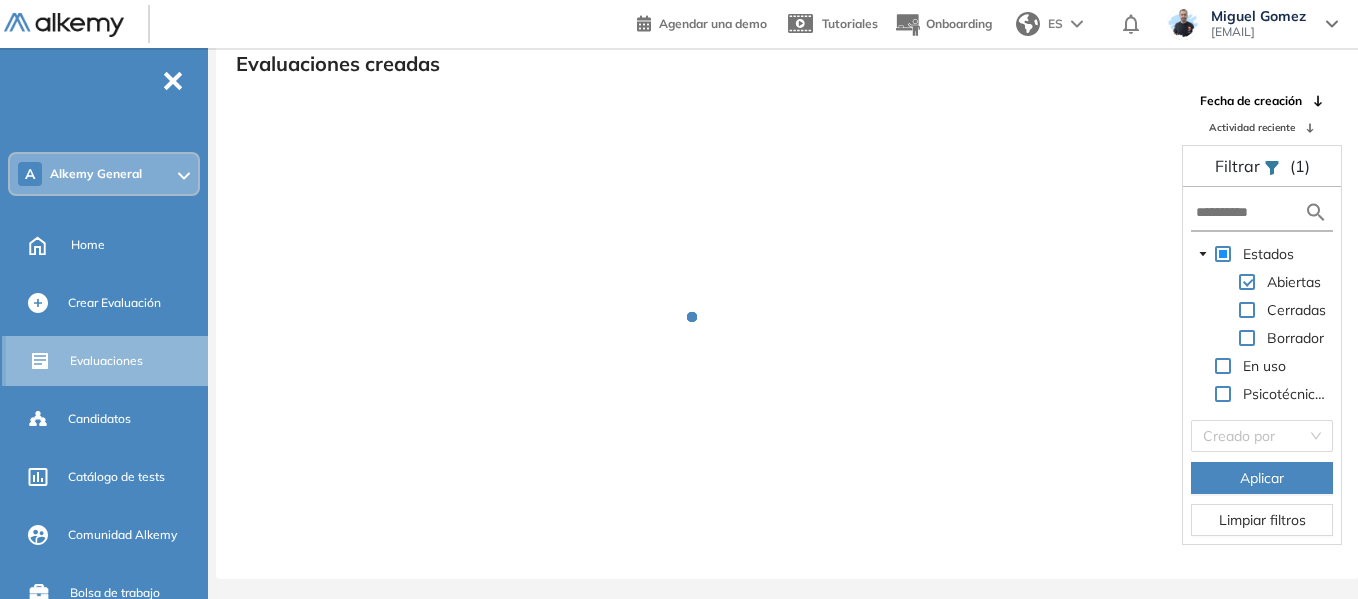 scroll, scrollTop: 48, scrollLeft: 0, axis: vertical 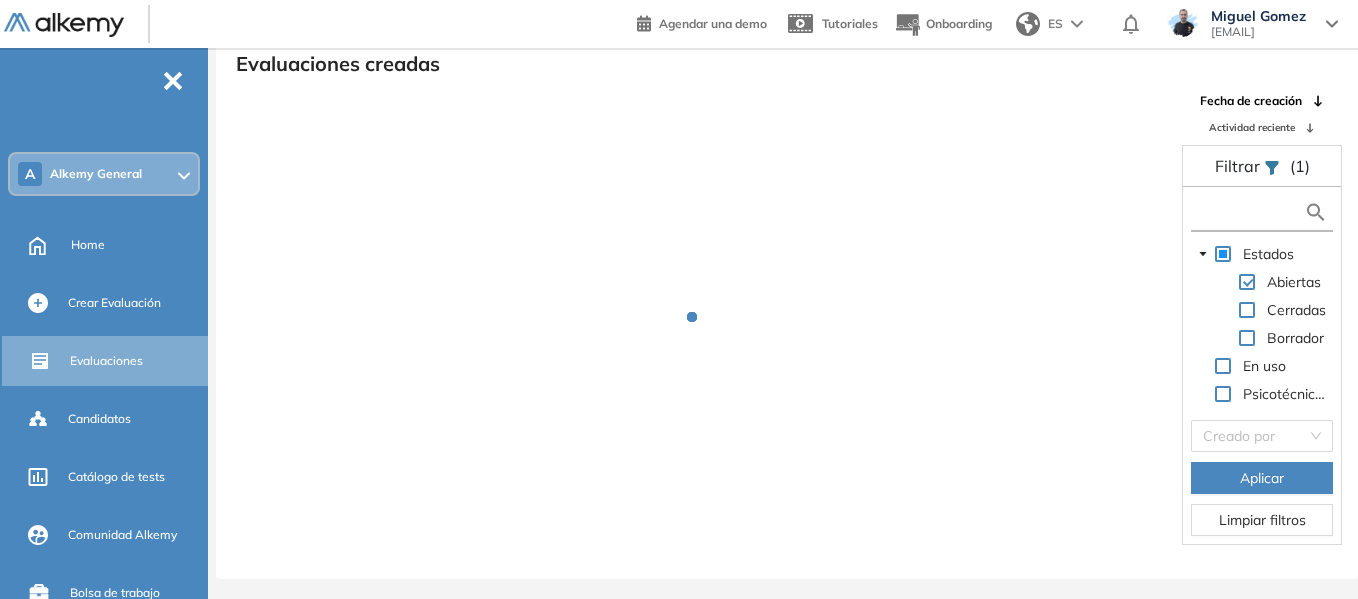 click at bounding box center (1250, 212) 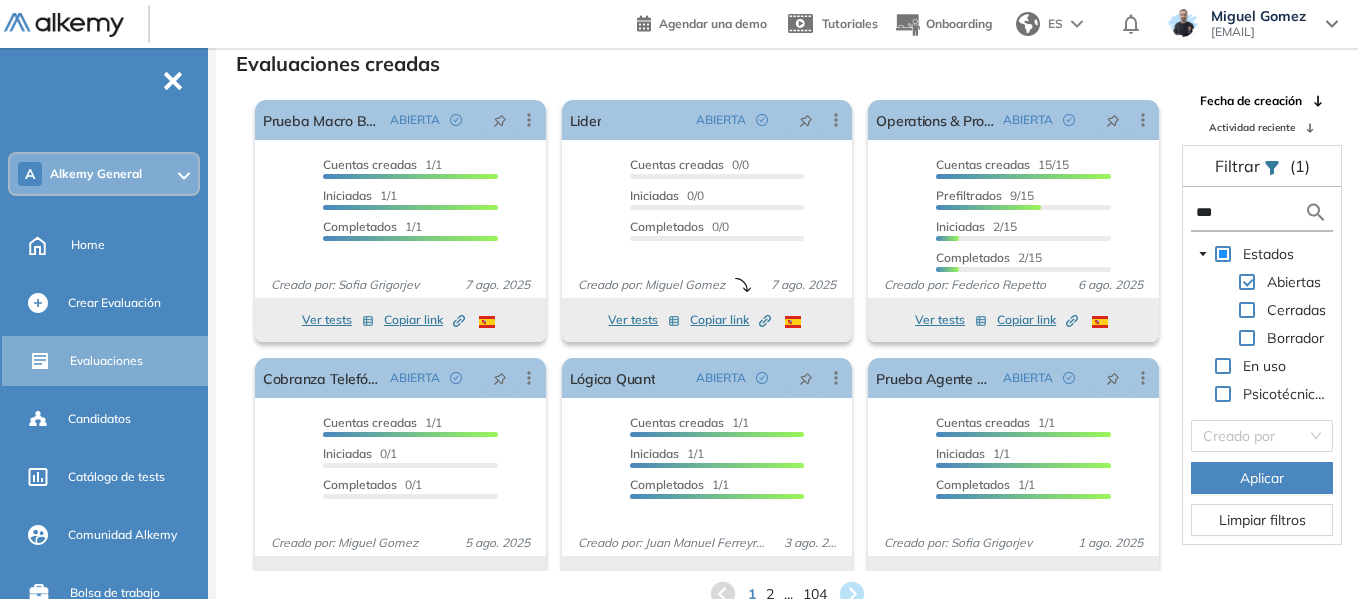 type on "***" 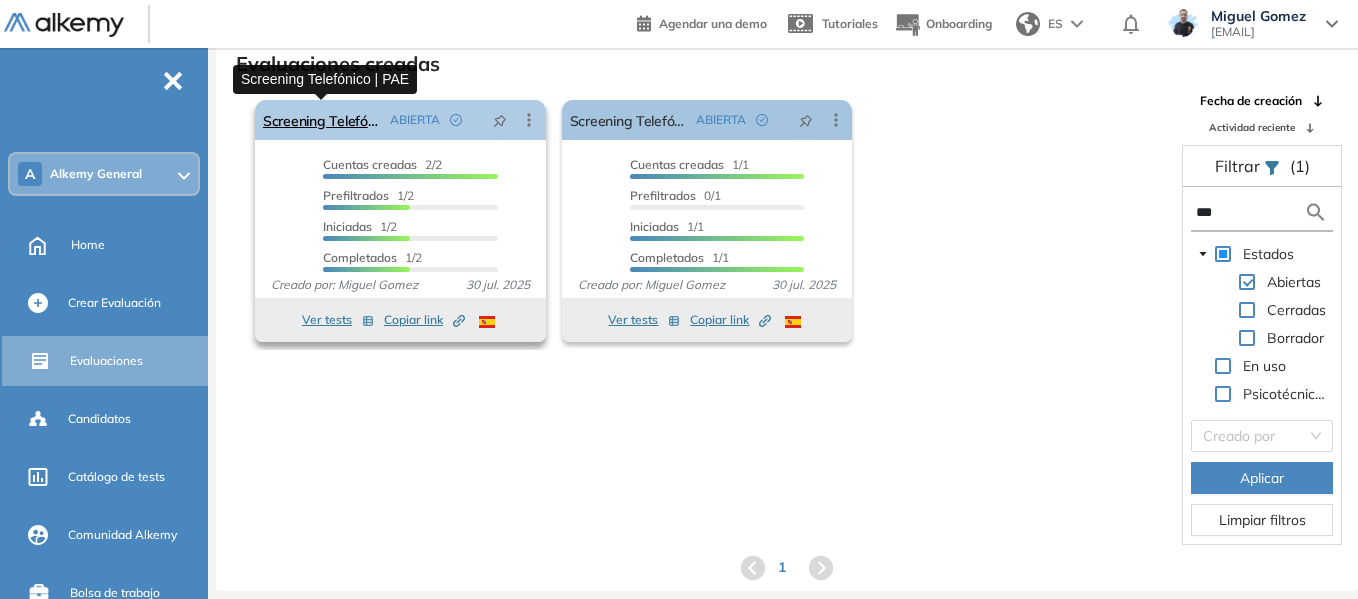 click on "Screening Telefónico | PAE" at bounding box center [322, 120] 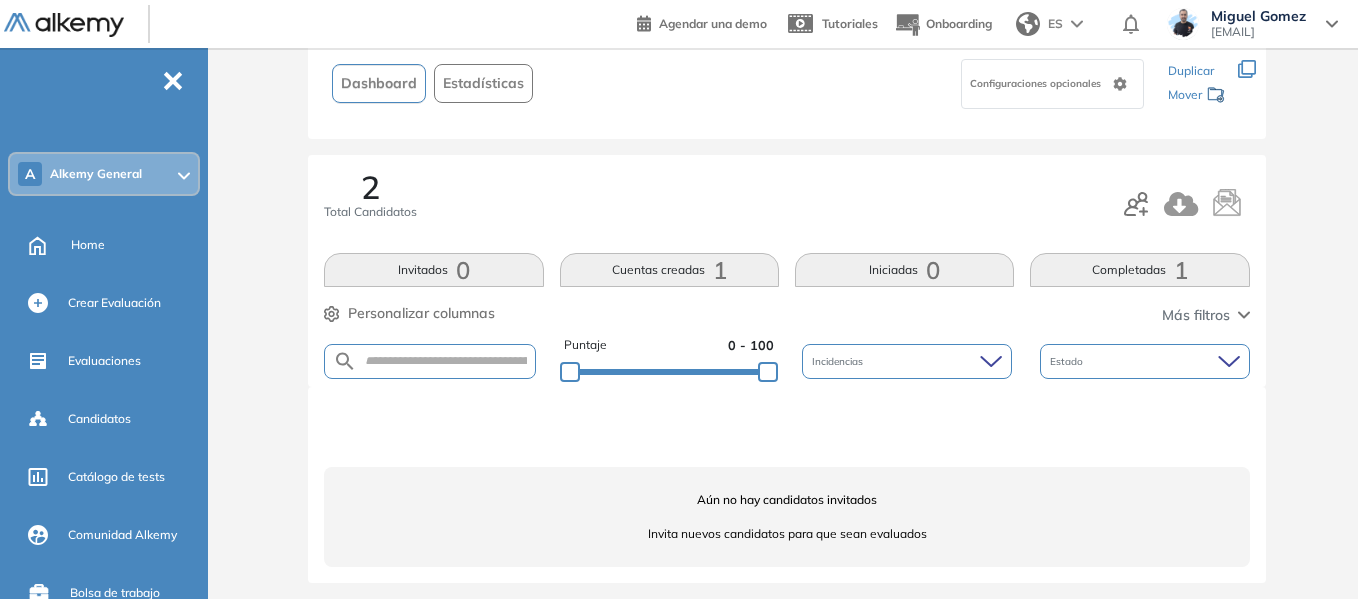 scroll, scrollTop: 142, scrollLeft: 0, axis: vertical 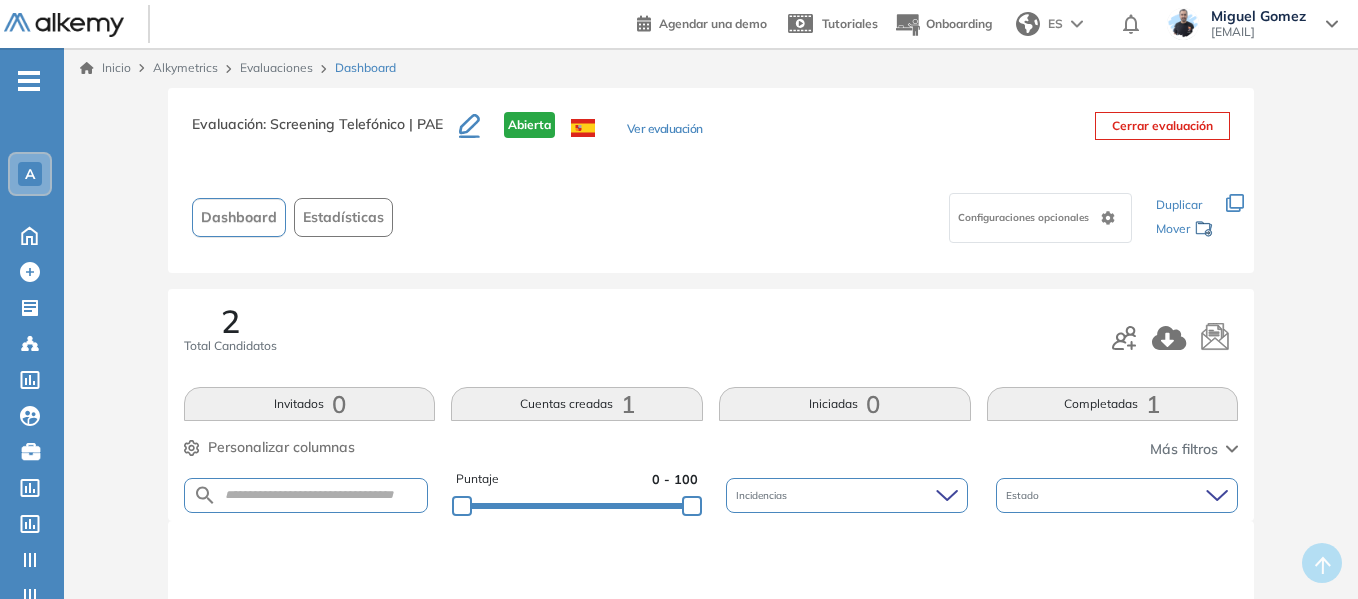 click on "-" at bounding box center [29, 81] 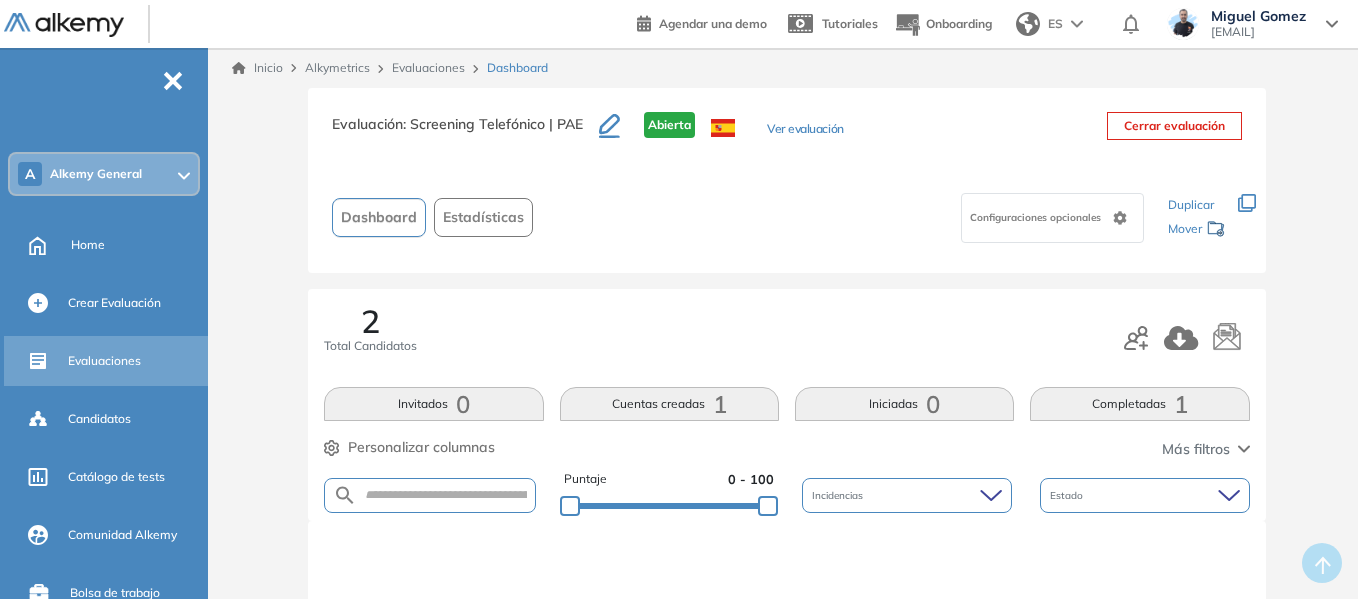 click on "Evaluaciones" at bounding box center [104, 361] 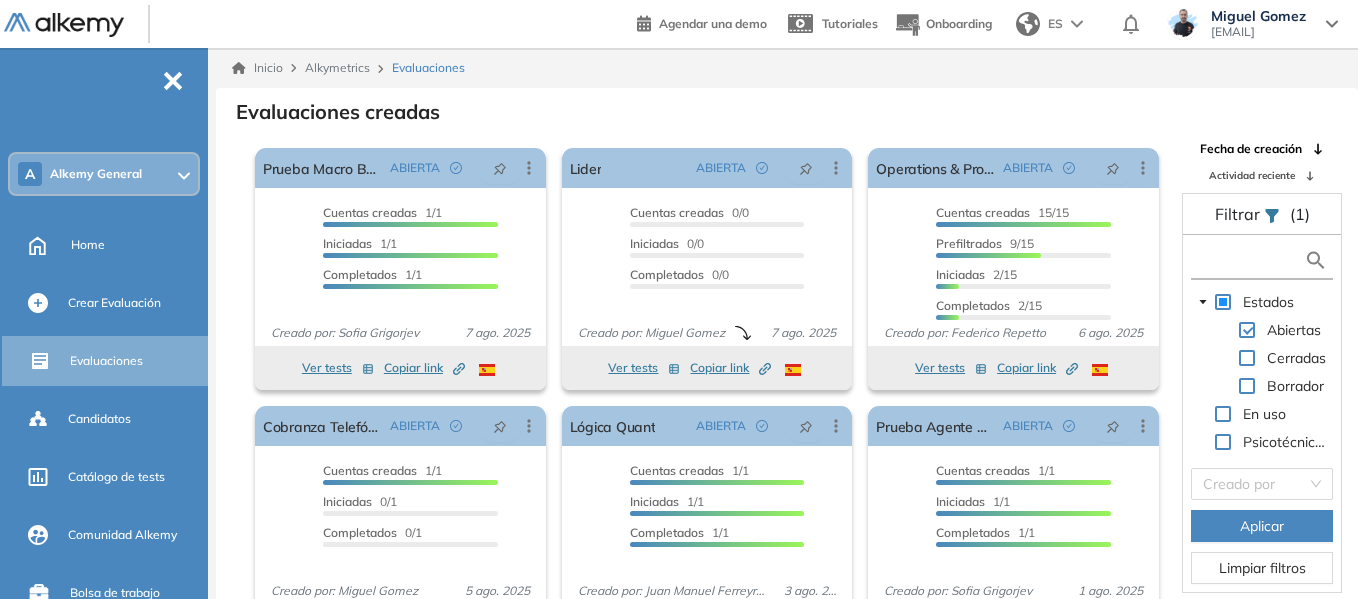 click at bounding box center [1250, 260] 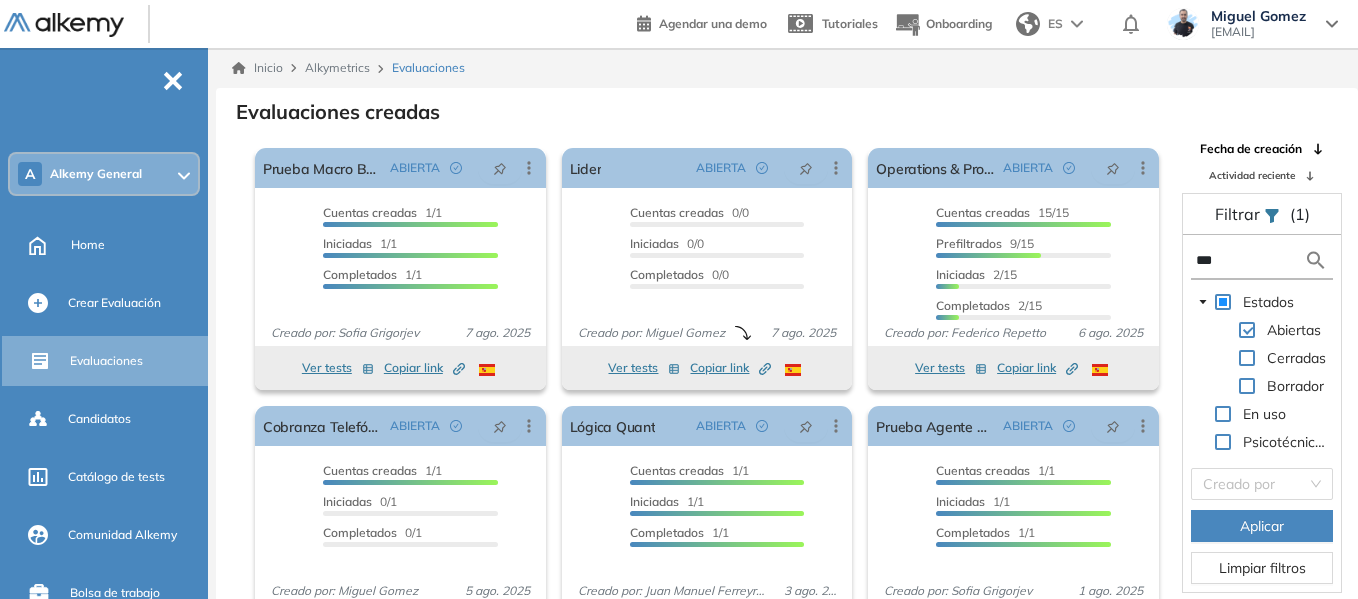 type on "****" 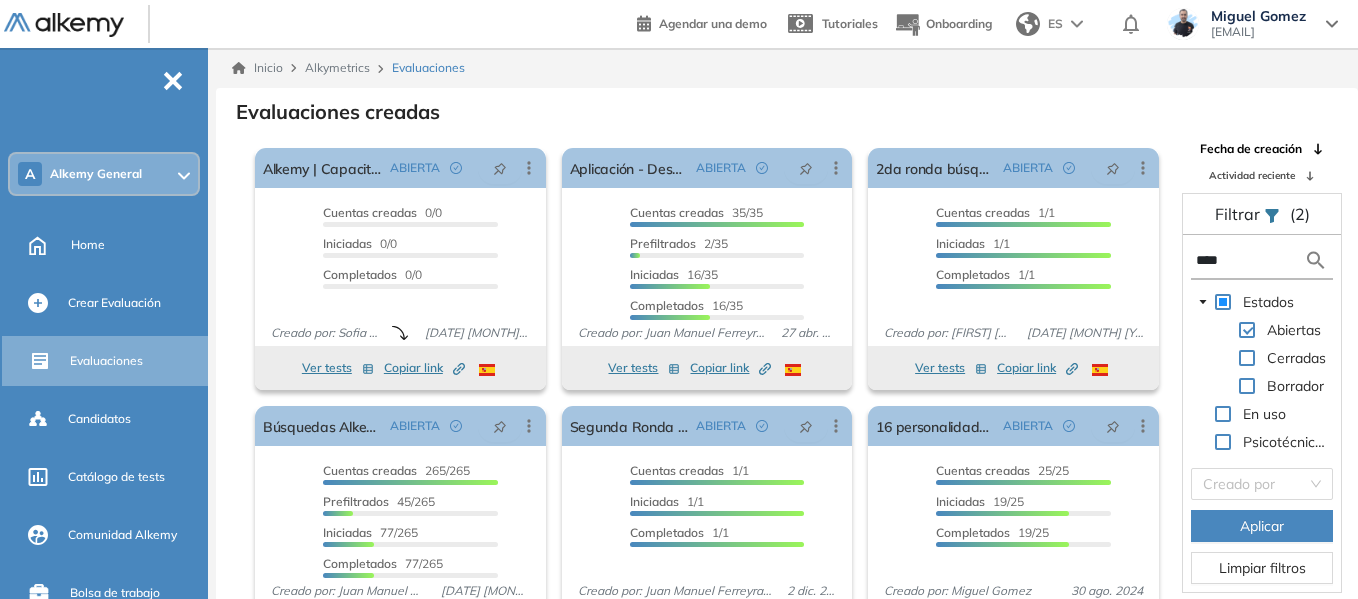 scroll, scrollTop: 48, scrollLeft: 0, axis: vertical 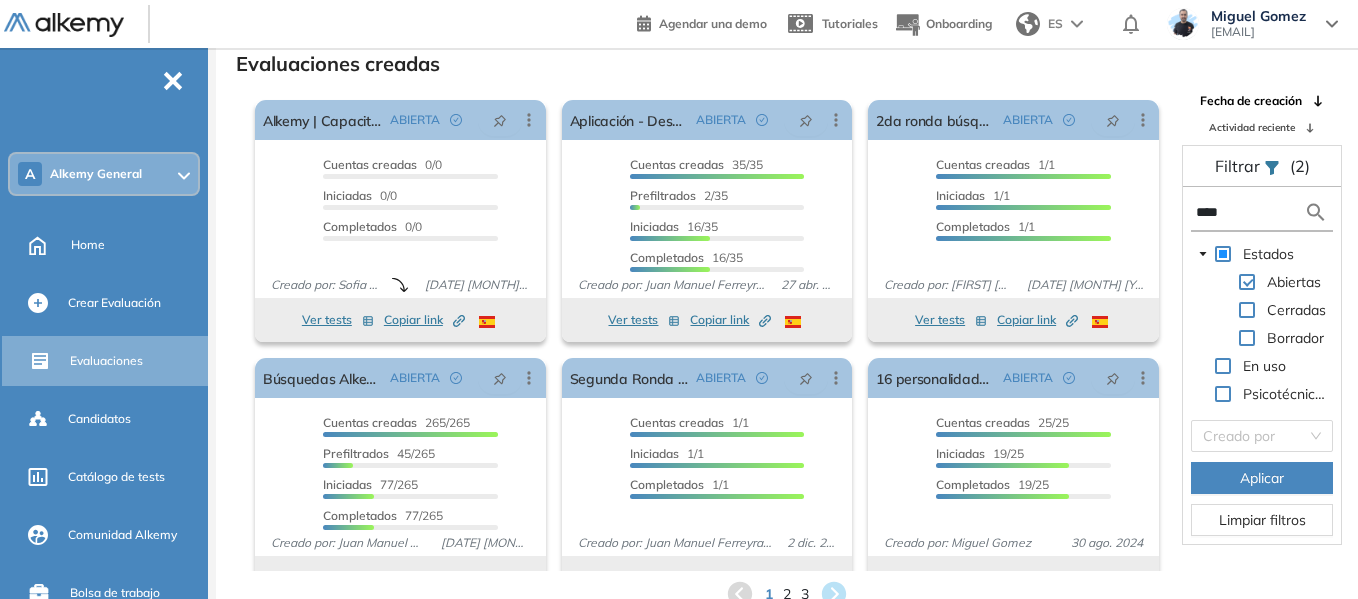 drag, startPoint x: 1241, startPoint y: 220, endPoint x: 1165, endPoint y: 208, distance: 76.941536 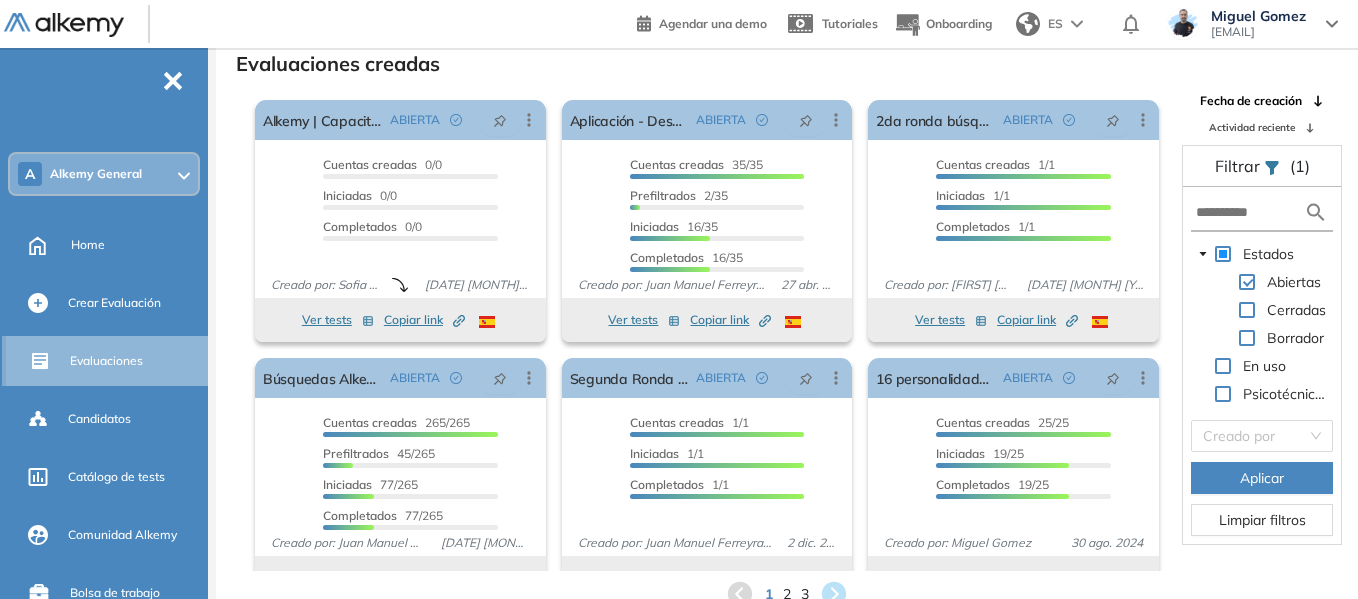 click on "Evaluaciones" at bounding box center [138, 361] 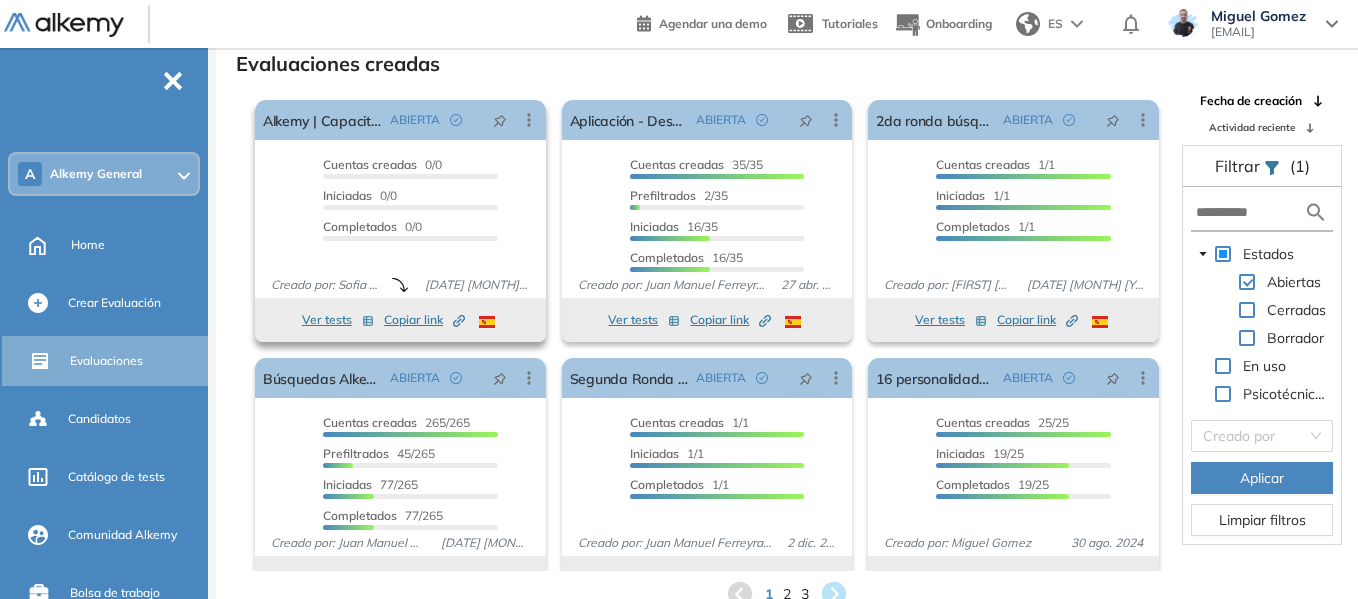 scroll, scrollTop: 37, scrollLeft: 0, axis: vertical 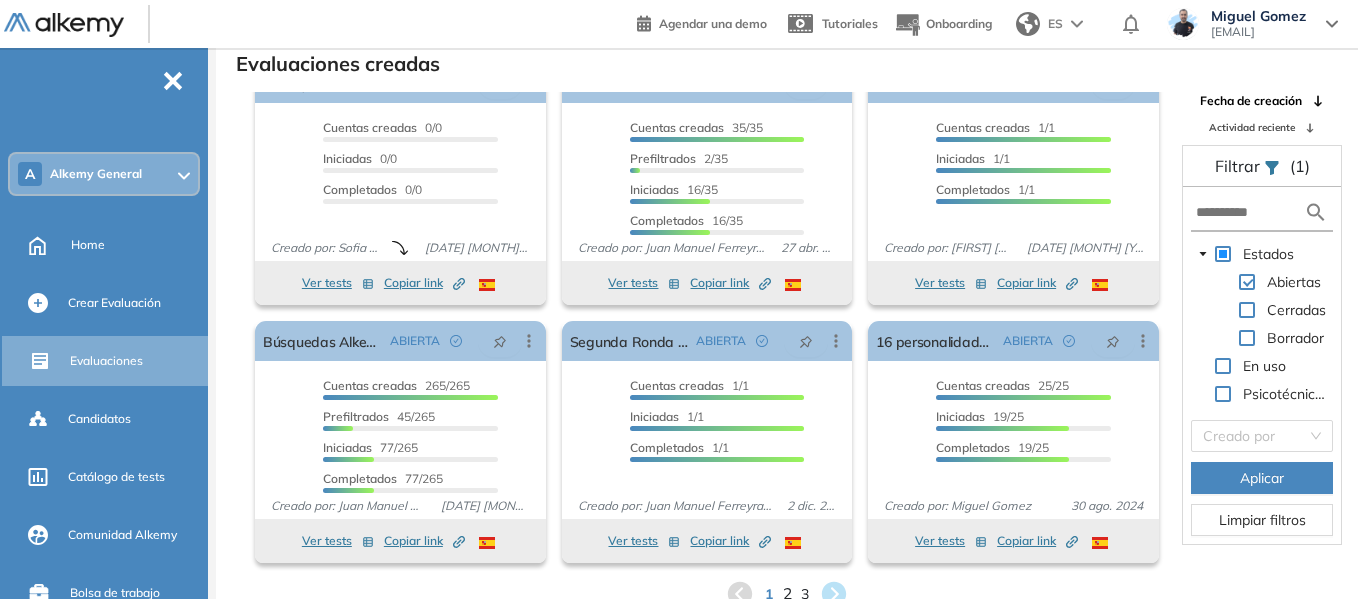click on "2" at bounding box center (787, 594) 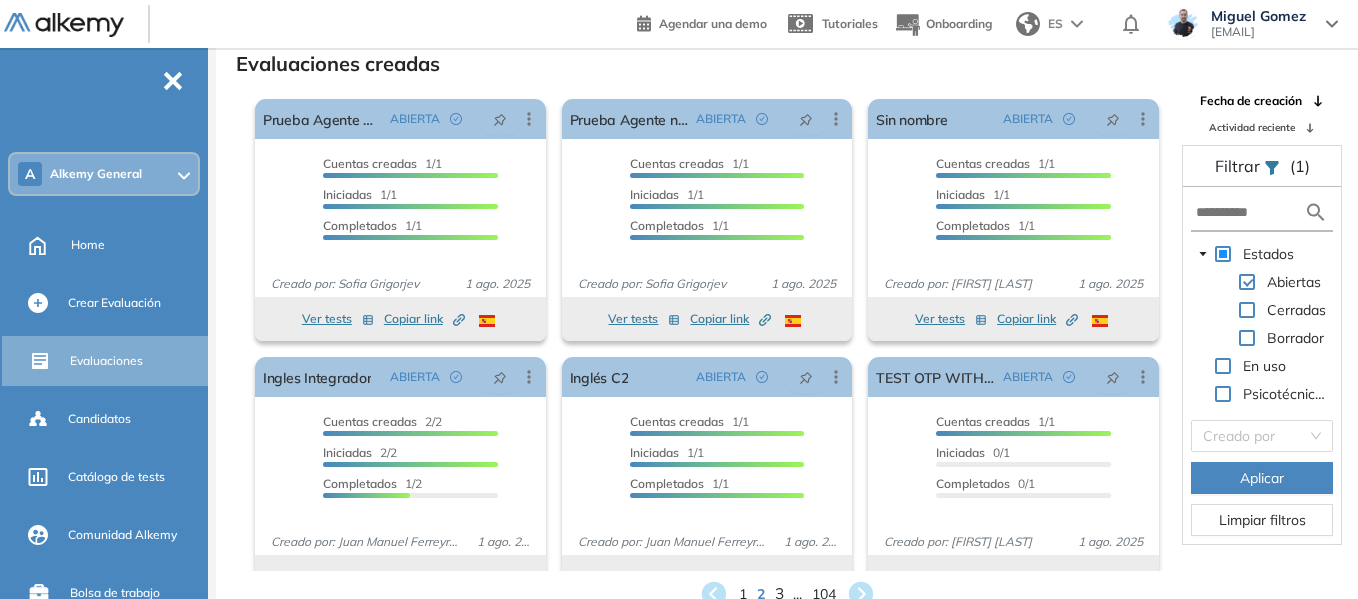 click on "3" at bounding box center (778, 594) 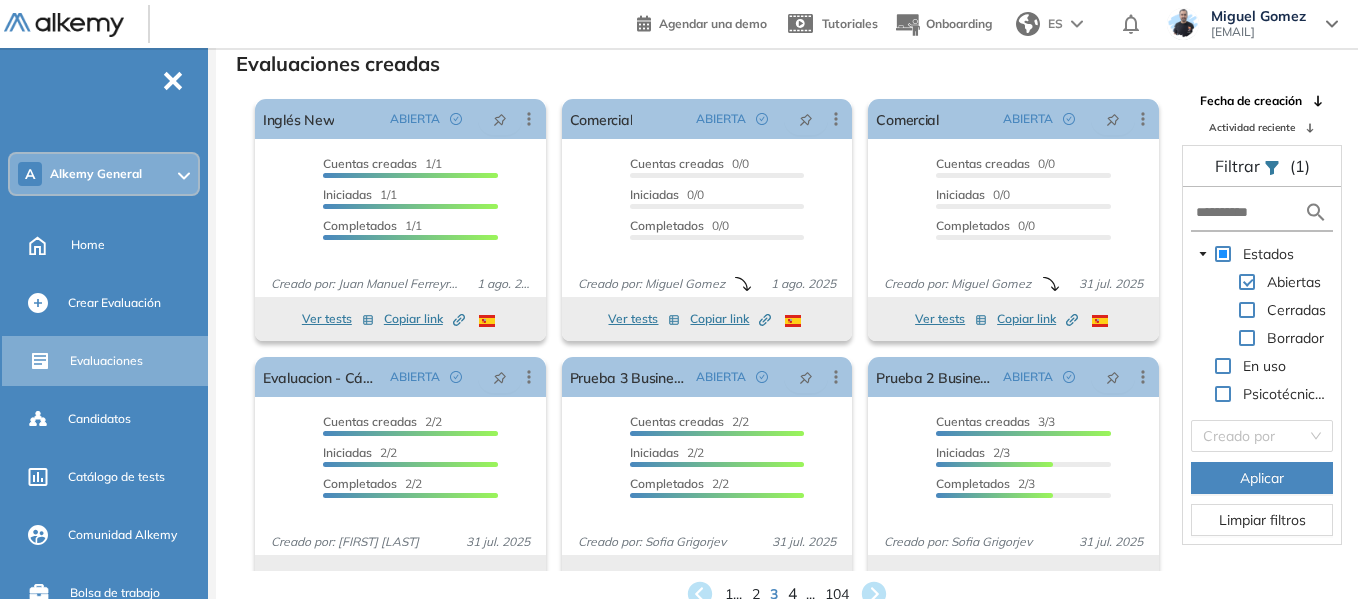 click on "4" at bounding box center (792, 594) 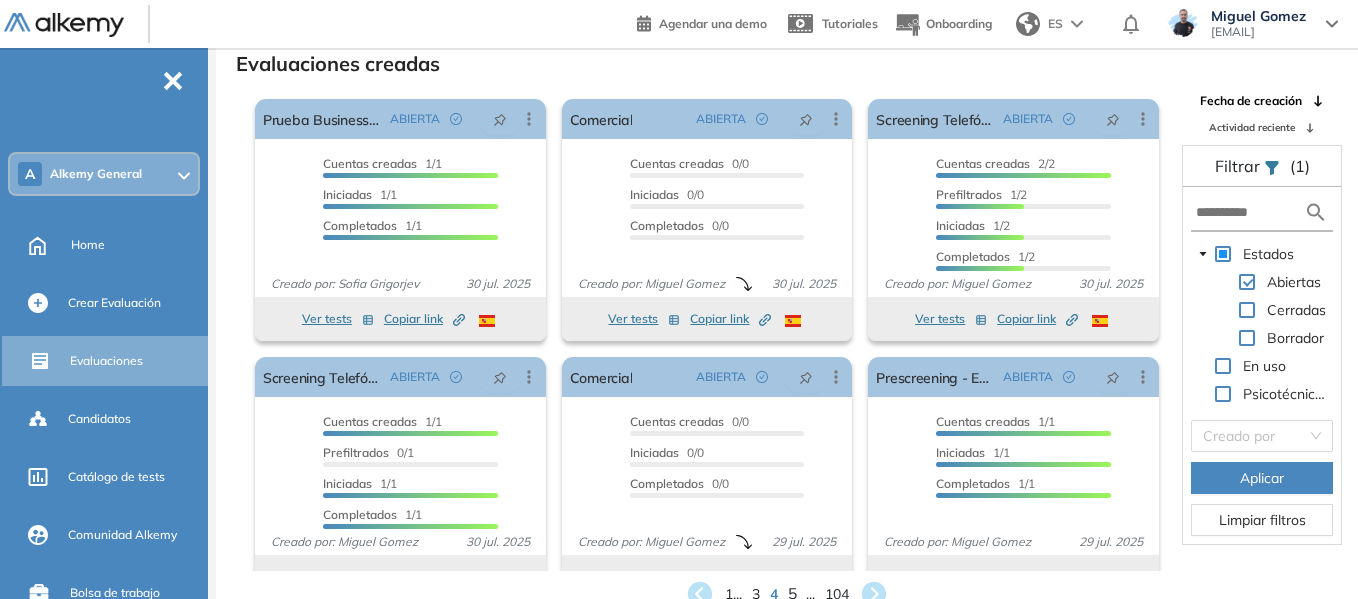 click on "5" at bounding box center (792, 594) 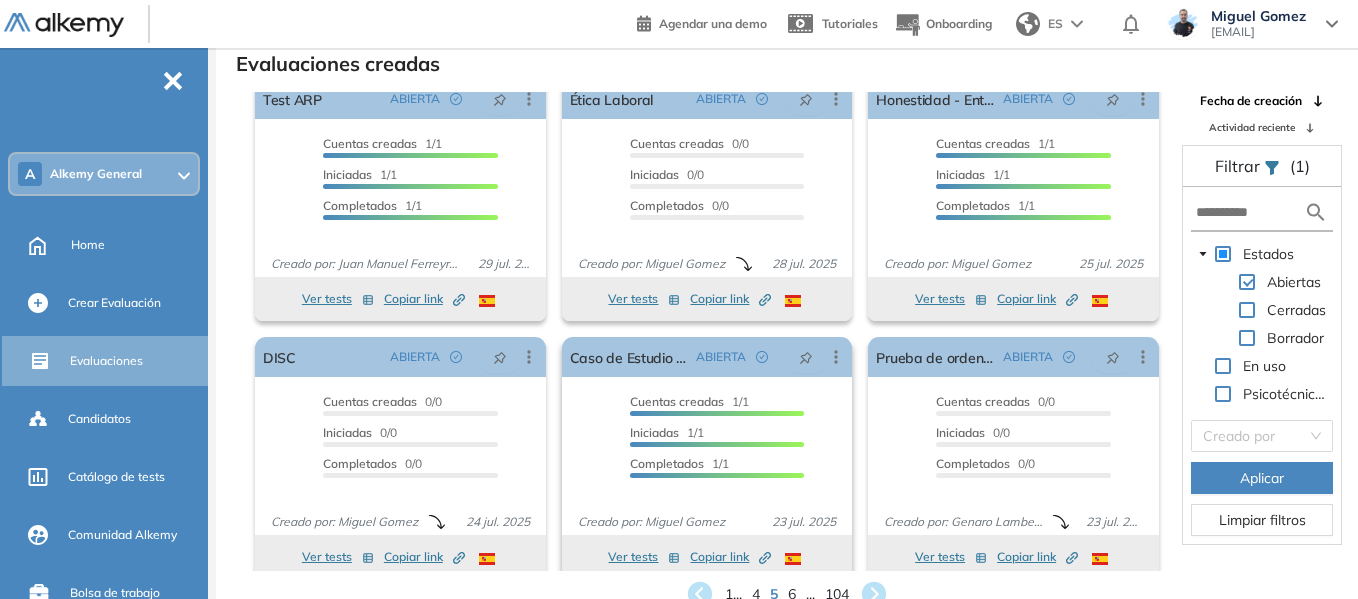 scroll, scrollTop: 37, scrollLeft: 0, axis: vertical 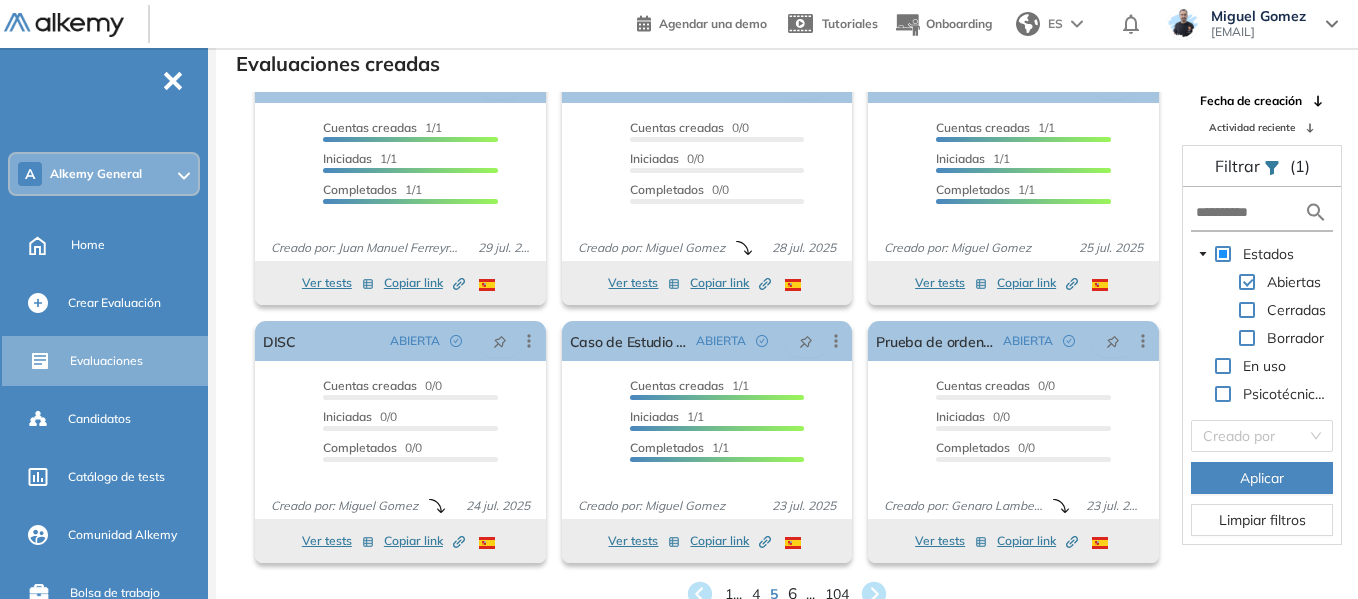 click on "6" at bounding box center (792, 594) 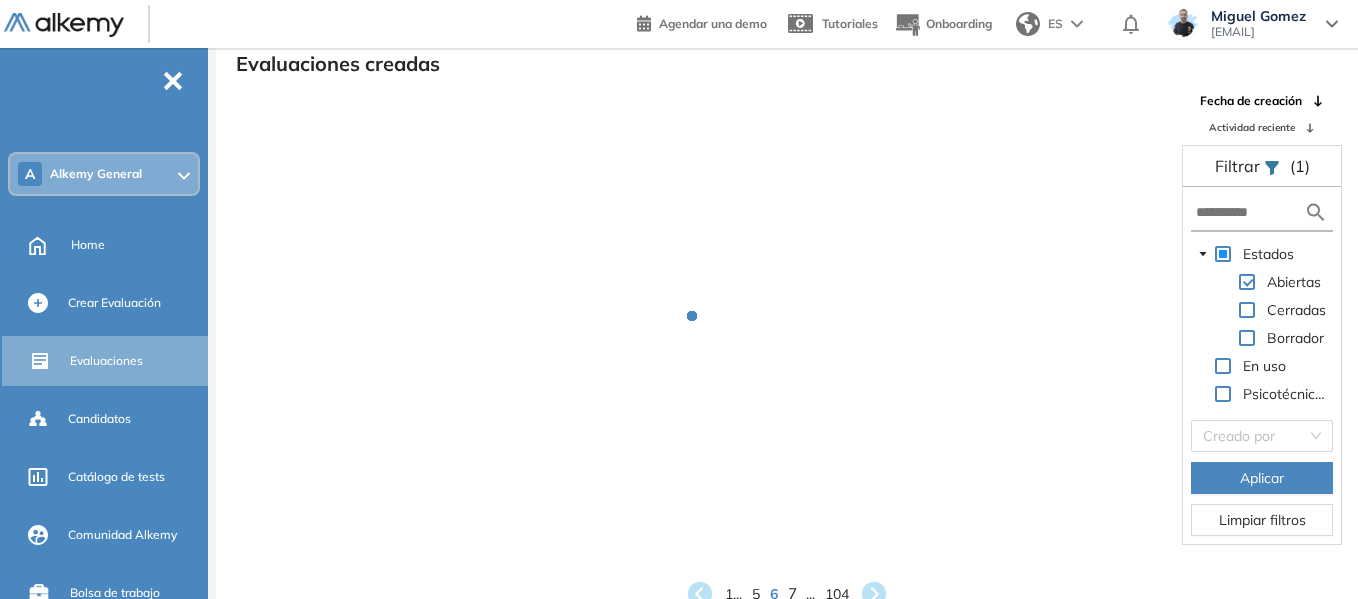scroll, scrollTop: 1, scrollLeft: 0, axis: vertical 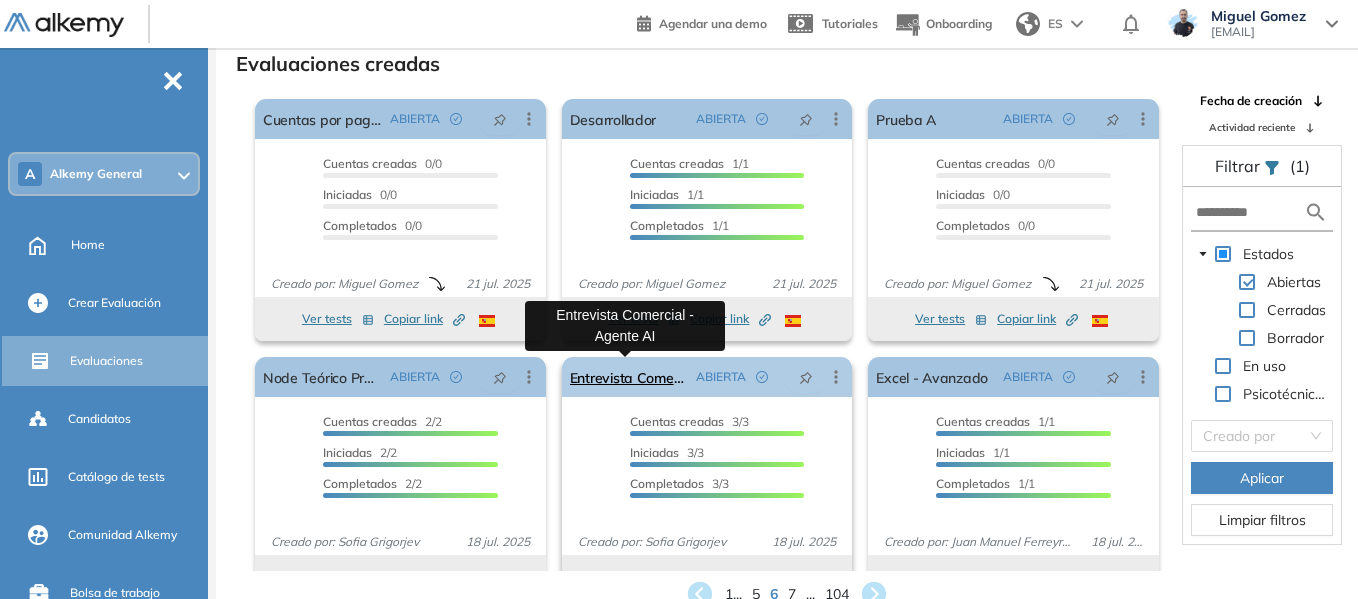 click on "Entrevista Comercial - Agente AI" at bounding box center [629, 377] 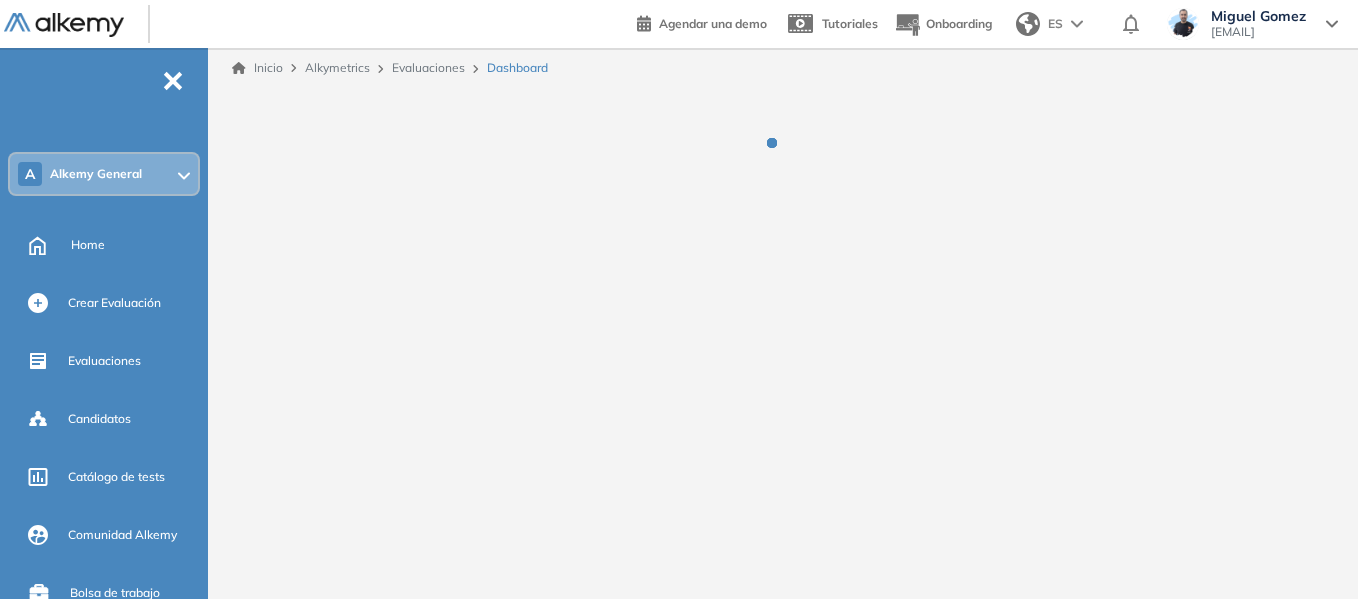 scroll, scrollTop: 0, scrollLeft: 0, axis: both 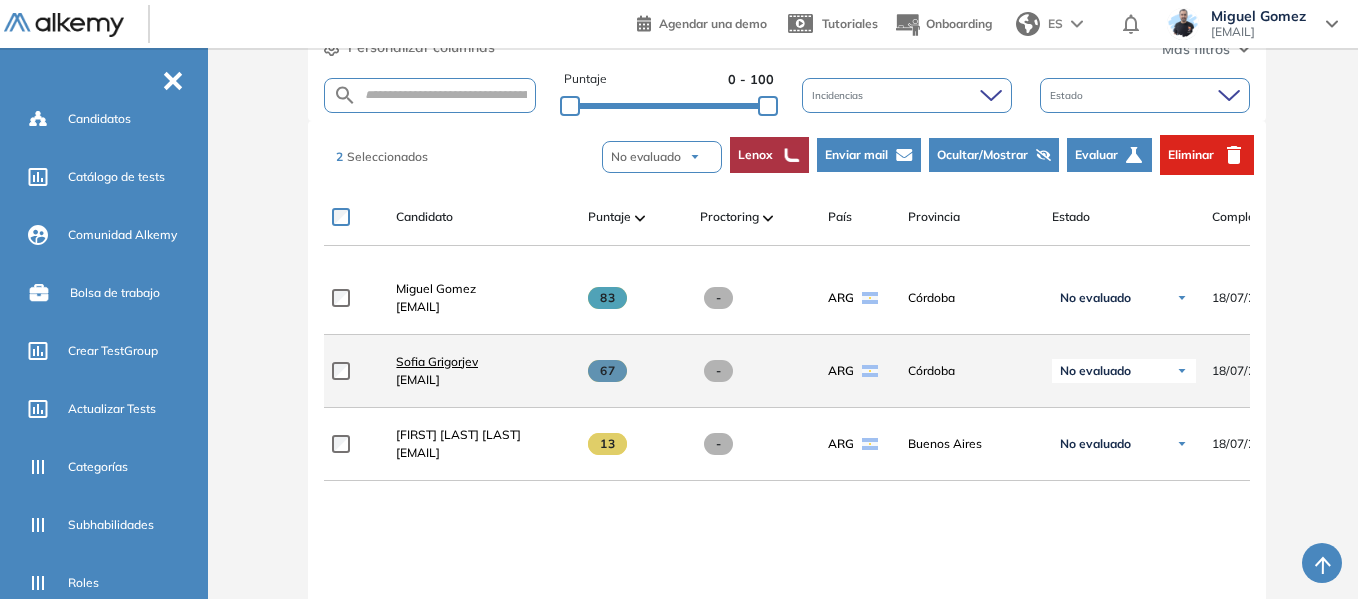 click on "Sofia Grigorjev" at bounding box center (437, 361) 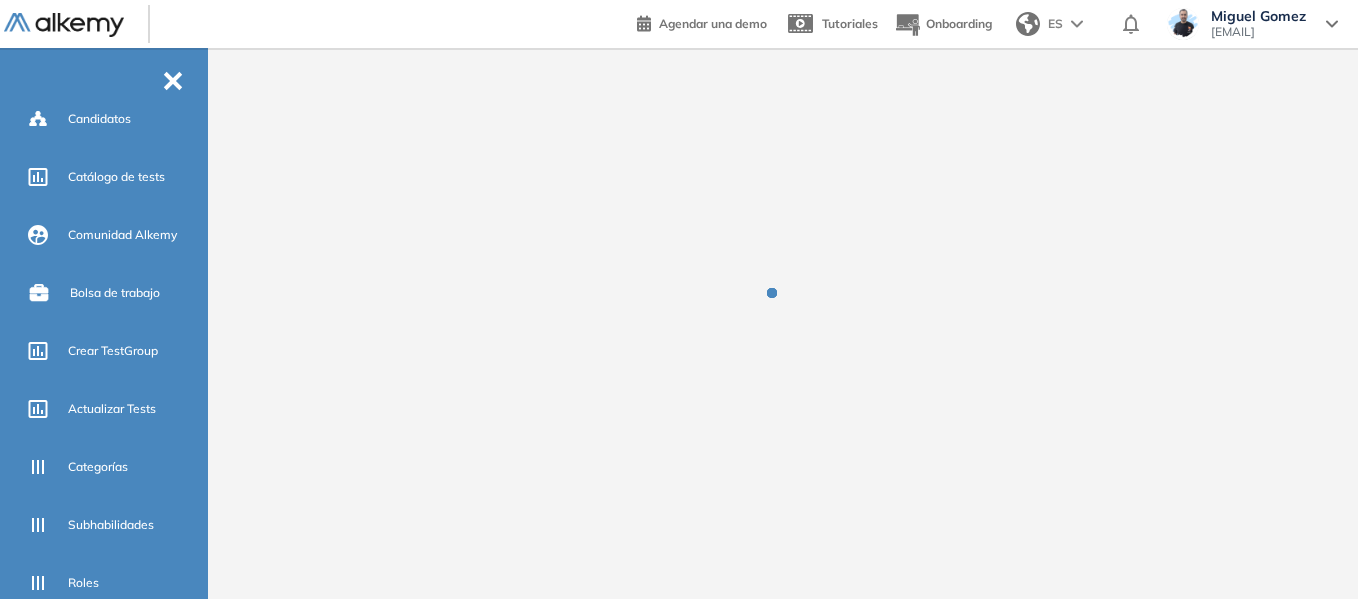 scroll, scrollTop: 0, scrollLeft: 0, axis: both 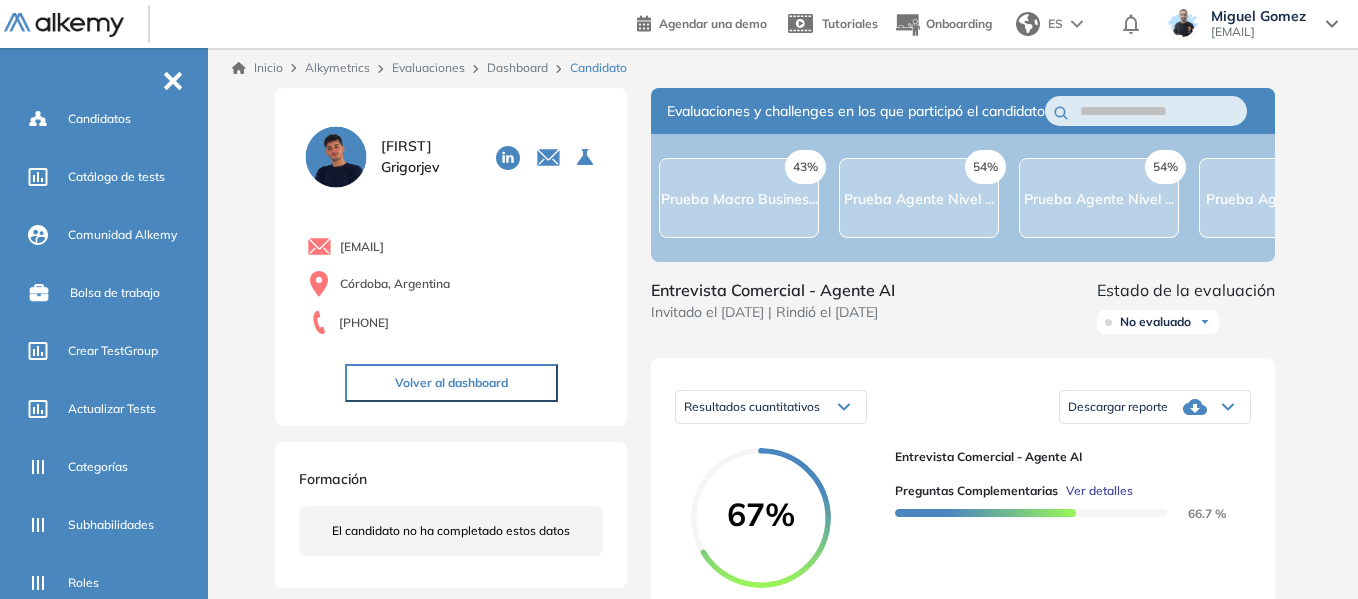 click on "Evaluaciones" at bounding box center (428, 67) 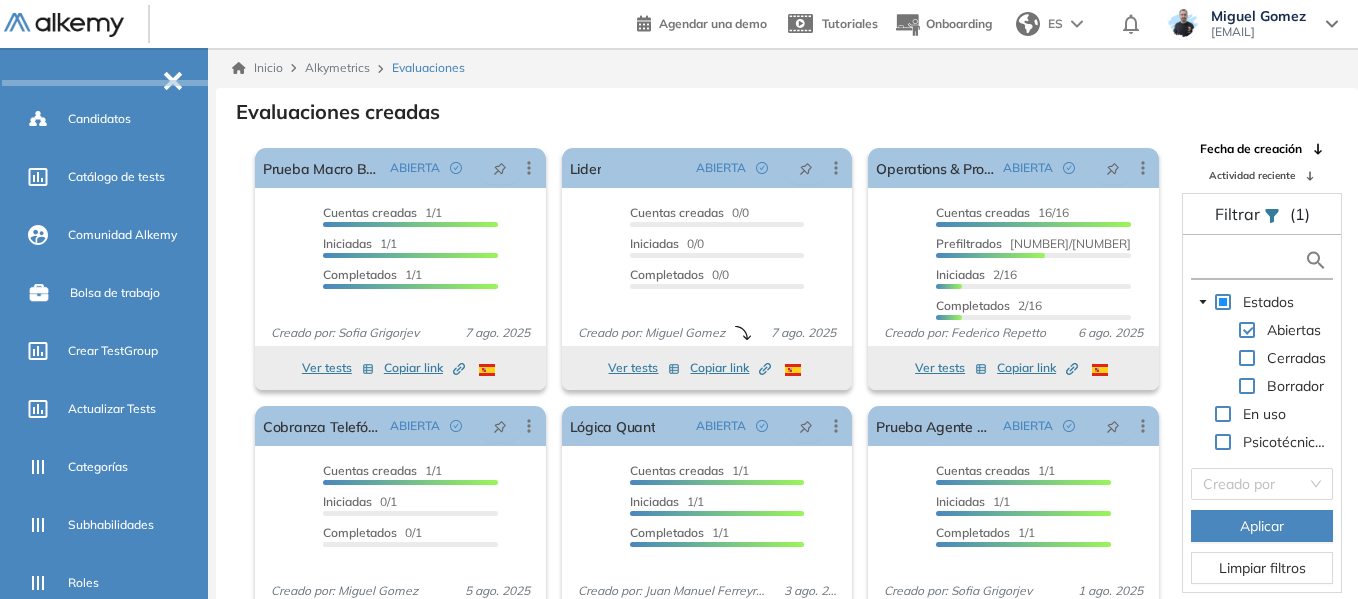 click at bounding box center (1250, 260) 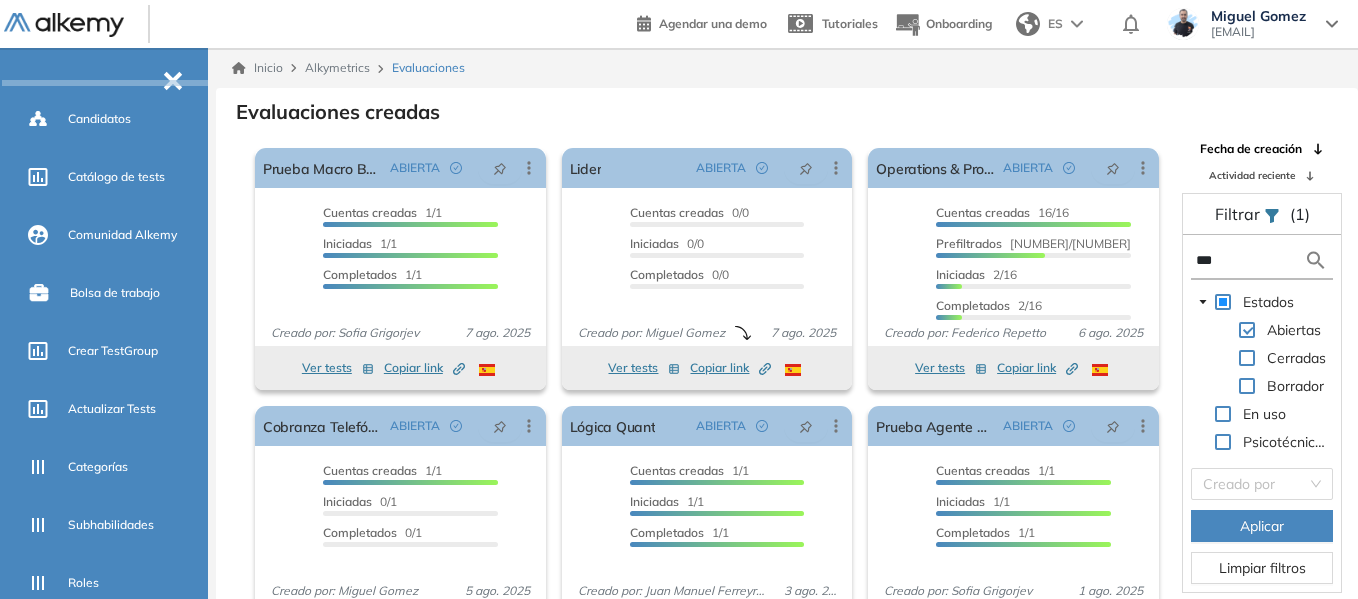 type on "****" 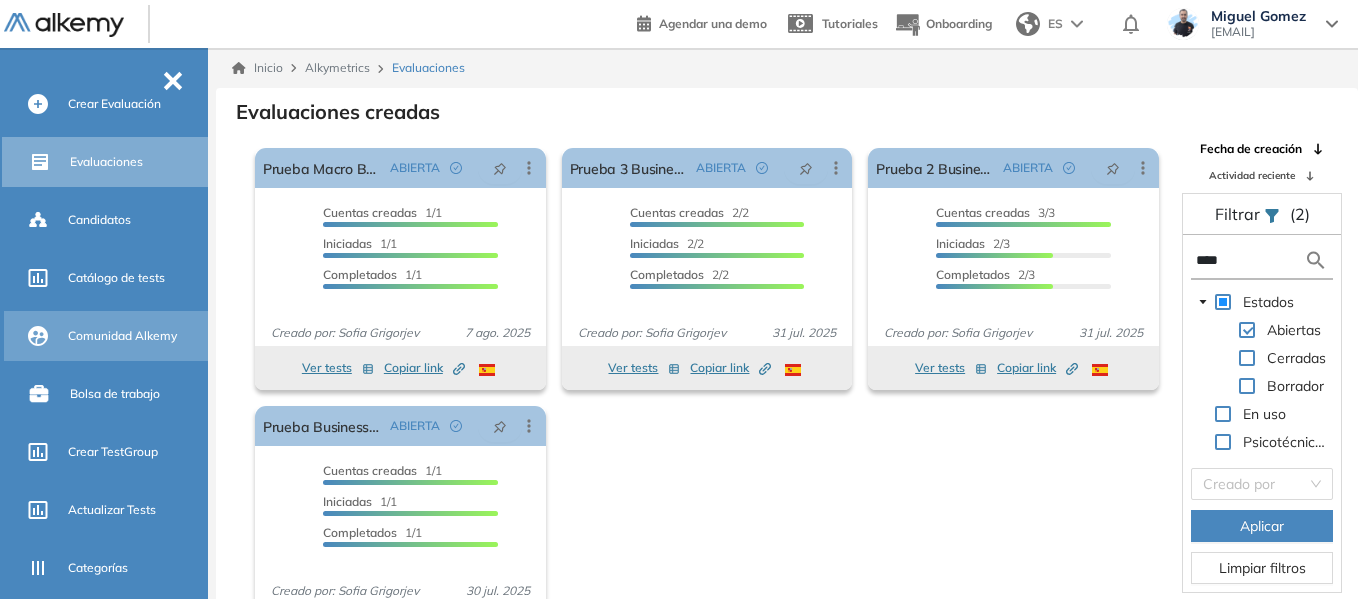scroll, scrollTop: 0, scrollLeft: 0, axis: both 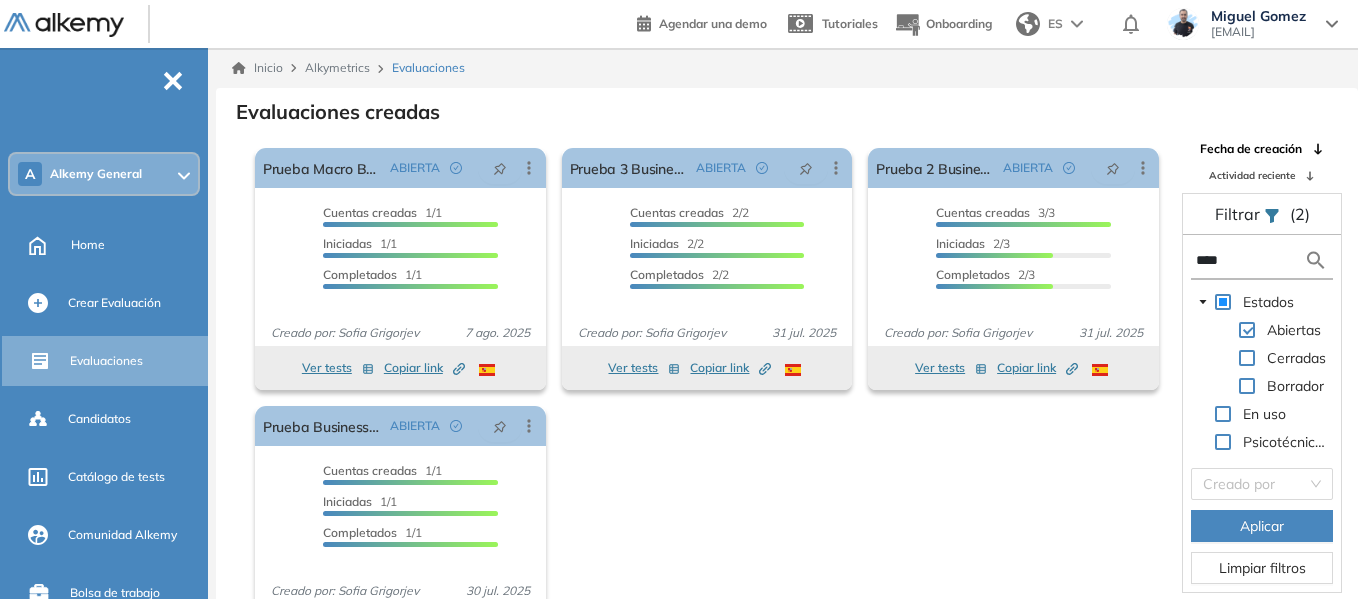 drag, startPoint x: 1238, startPoint y: 268, endPoint x: 1191, endPoint y: 266, distance: 47.042534 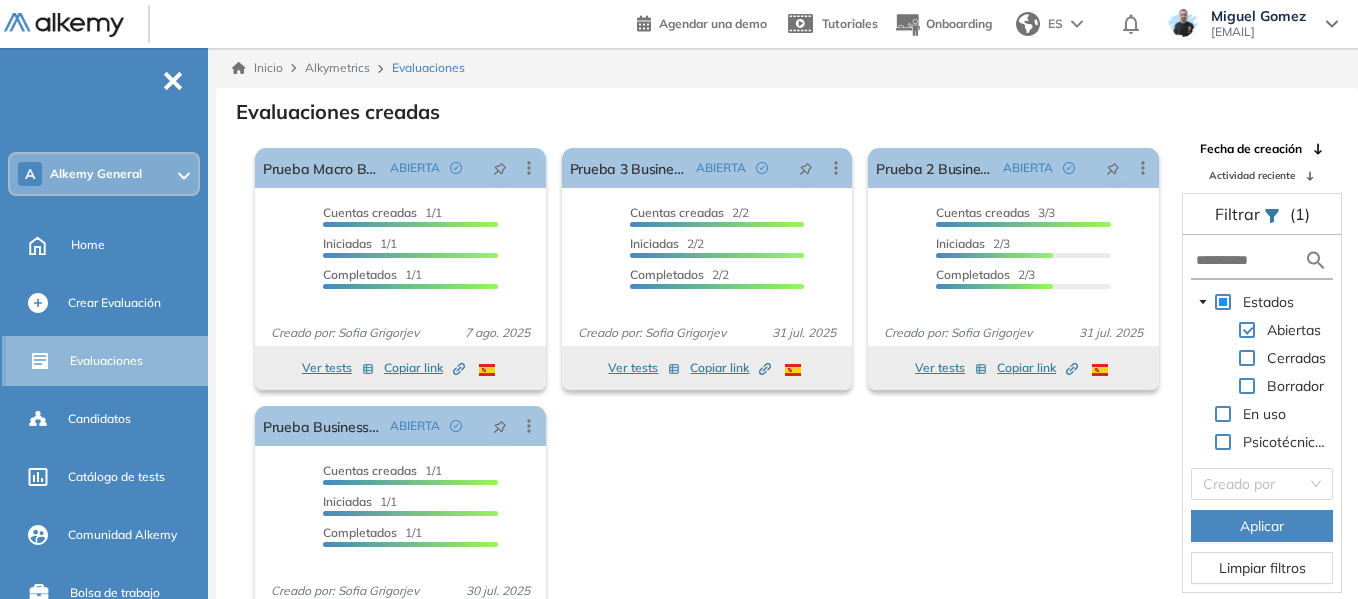 click on "Evaluaciones" at bounding box center (106, 361) 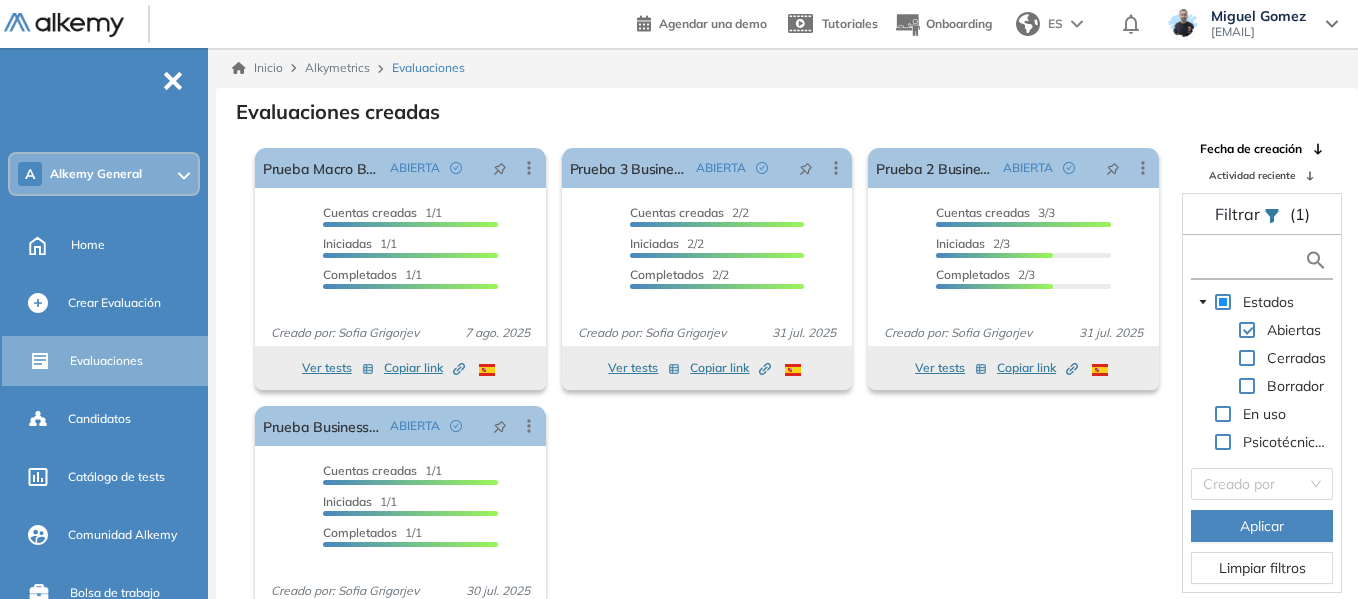 click at bounding box center [1250, 260] 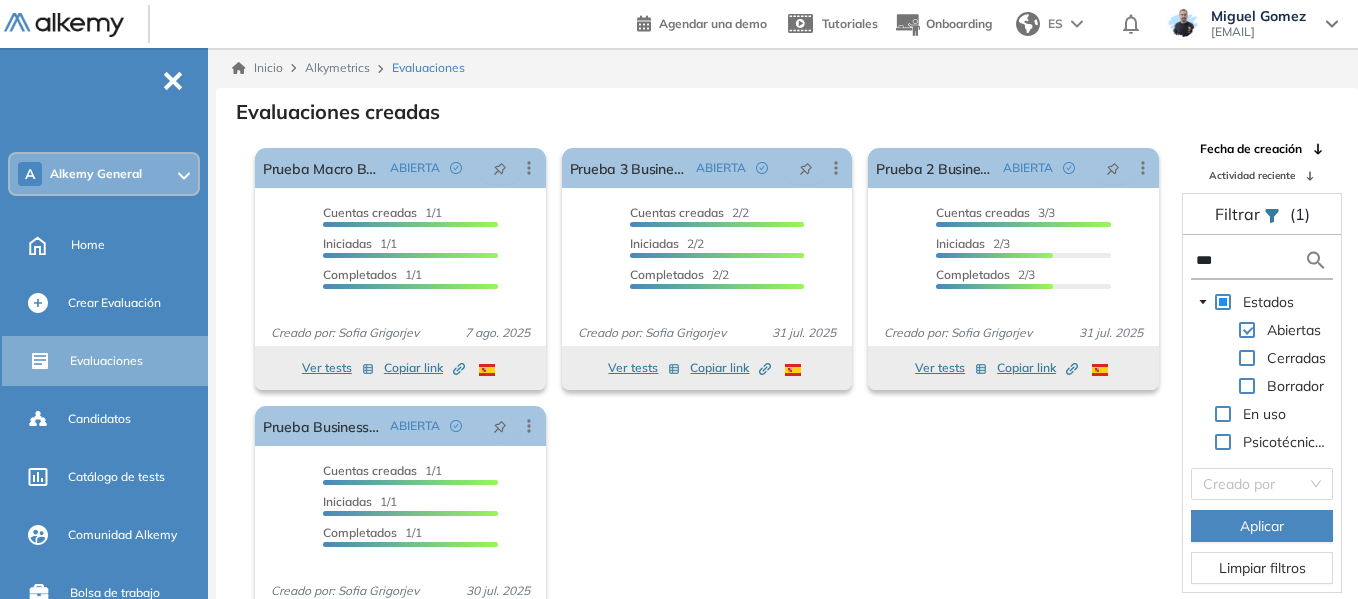 type on "****" 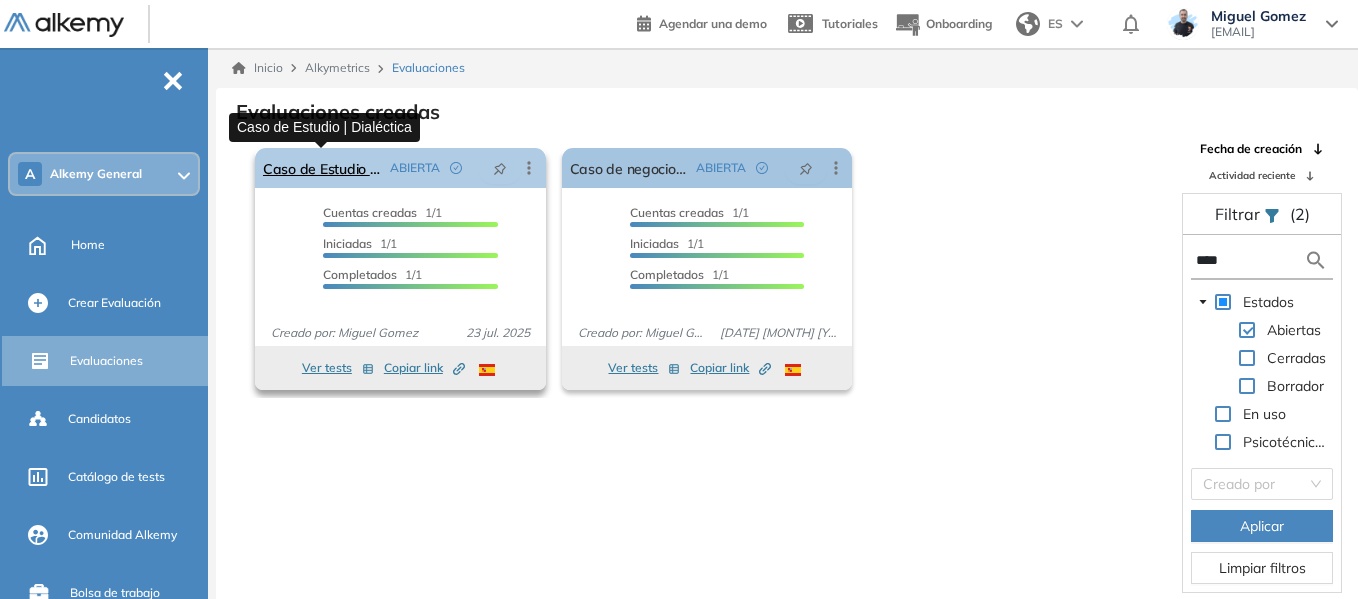 click on "Caso de Estudio | Dialéctica" at bounding box center [322, 168] 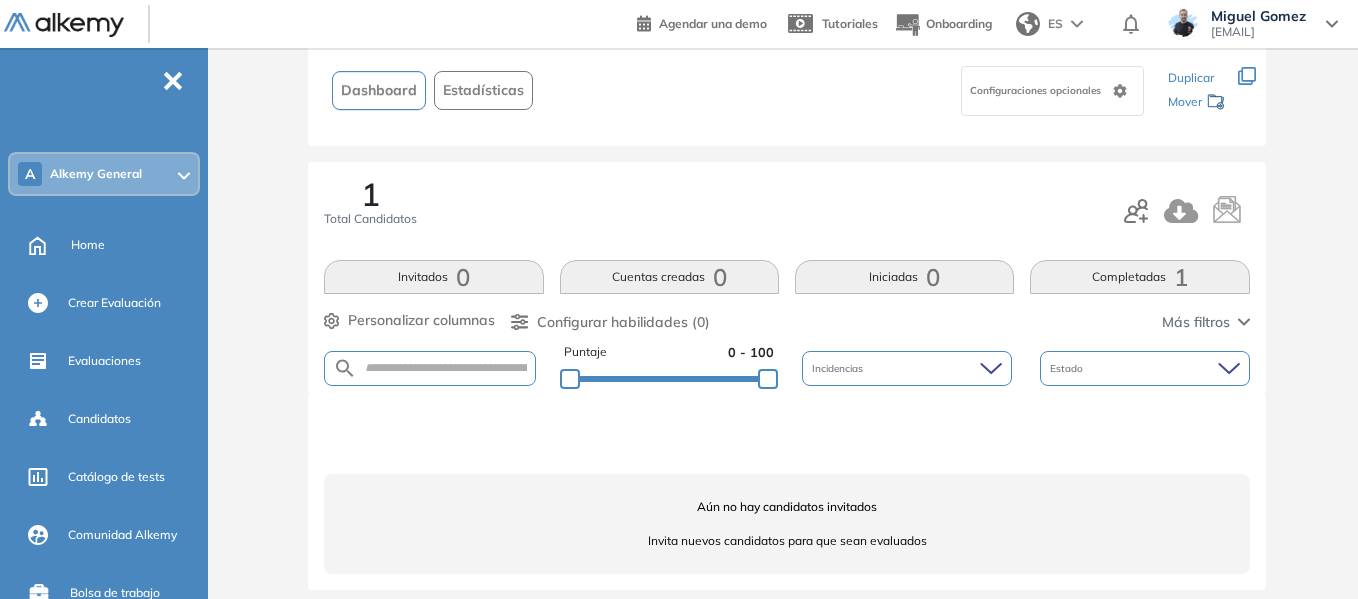 scroll, scrollTop: 142, scrollLeft: 0, axis: vertical 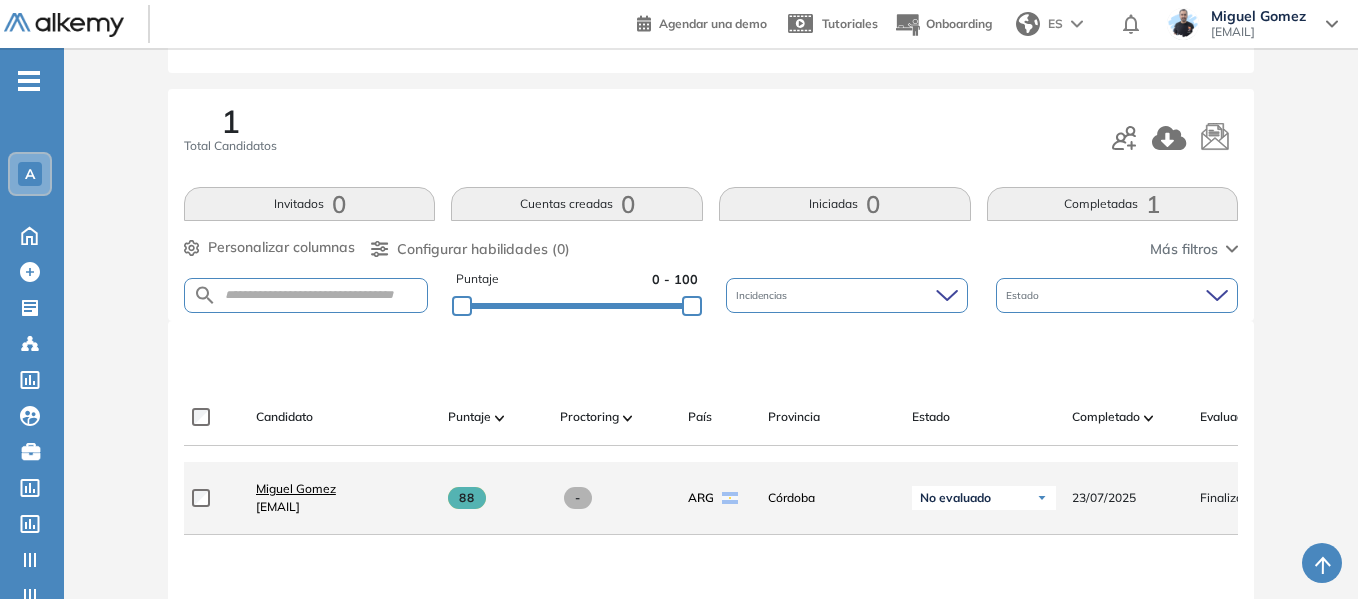 click on "Miguel Gomez" at bounding box center [296, 488] 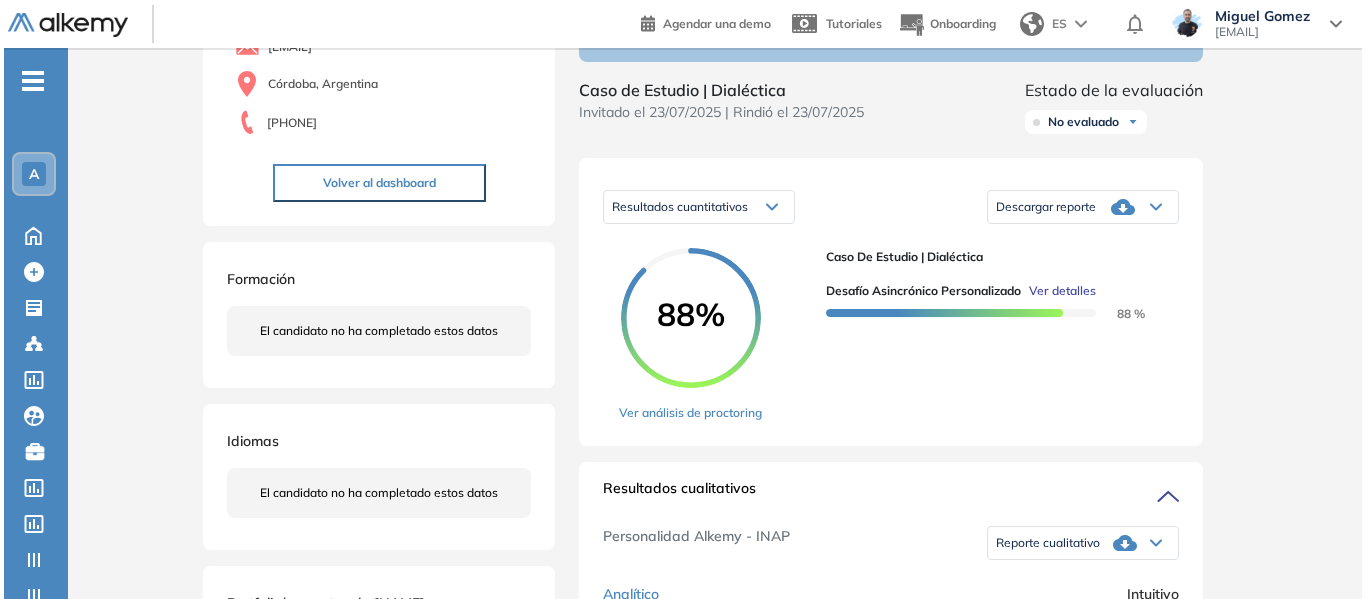 scroll, scrollTop: 300, scrollLeft: 0, axis: vertical 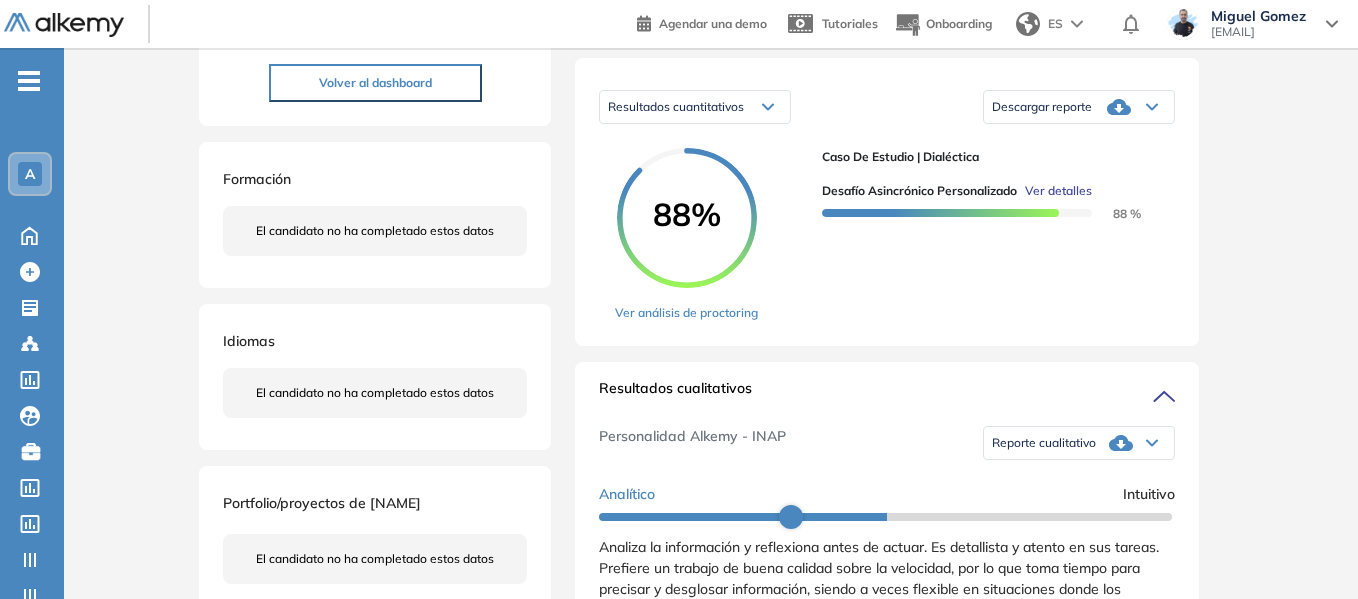 click on "Ver detalles" at bounding box center [1058, 191] 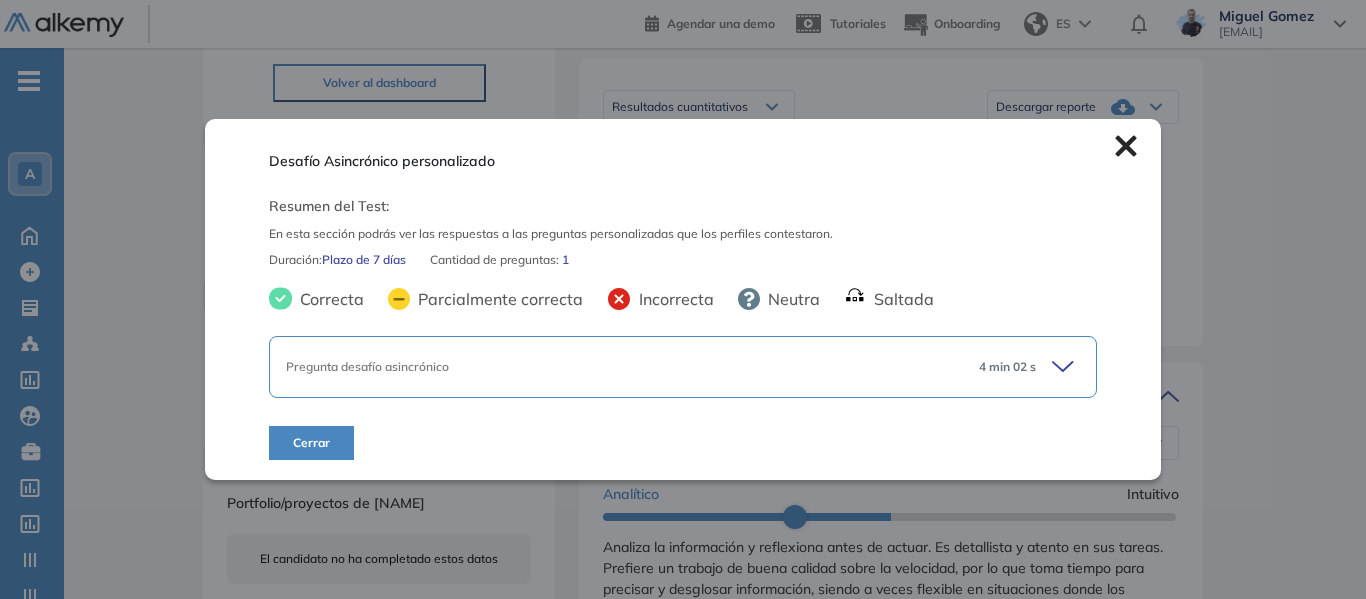 click 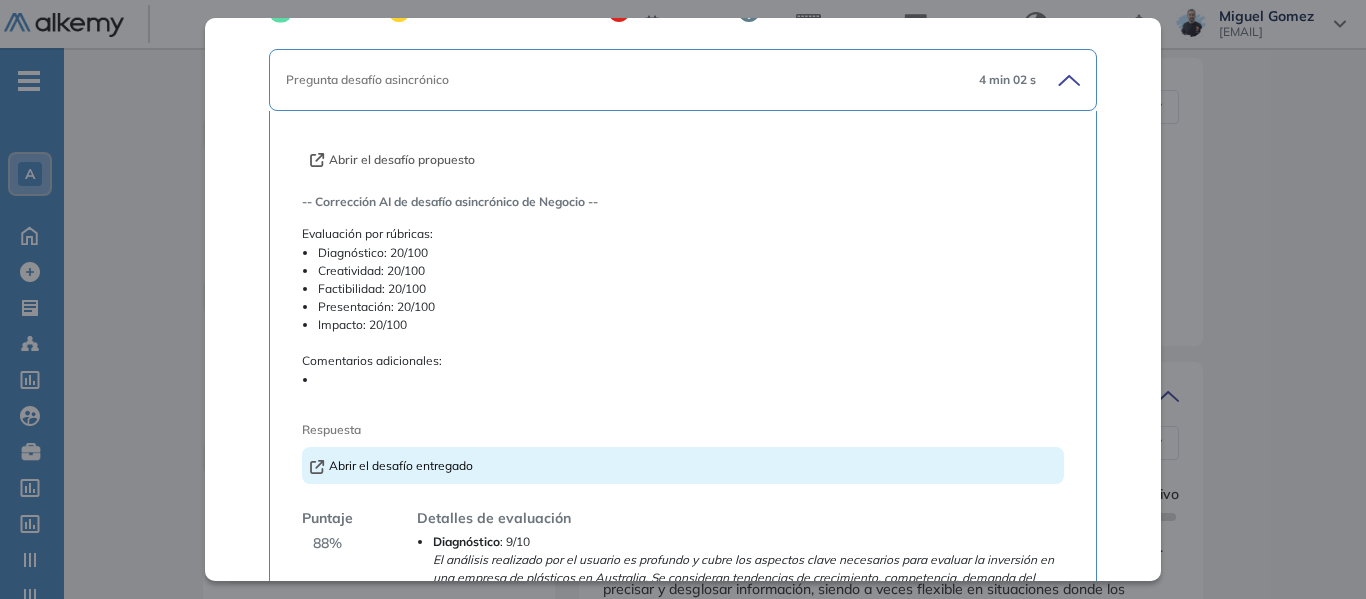 scroll, scrollTop: 200, scrollLeft: 0, axis: vertical 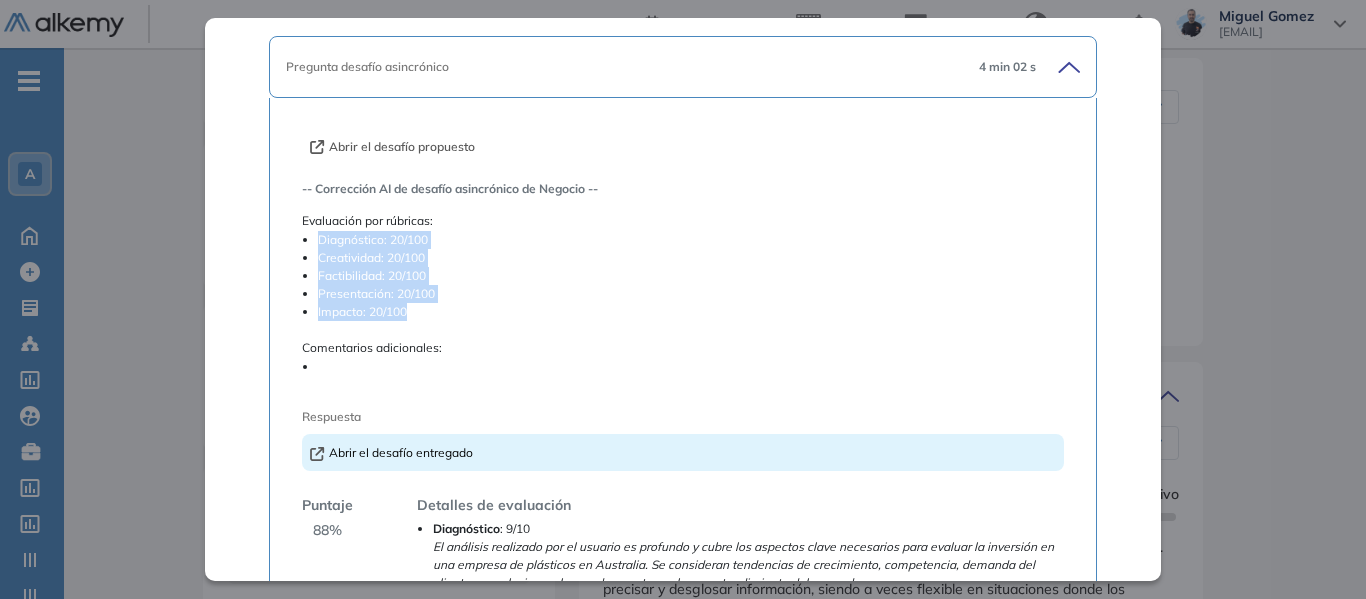 drag, startPoint x: 321, startPoint y: 240, endPoint x: 438, endPoint y: 312, distance: 137.37904 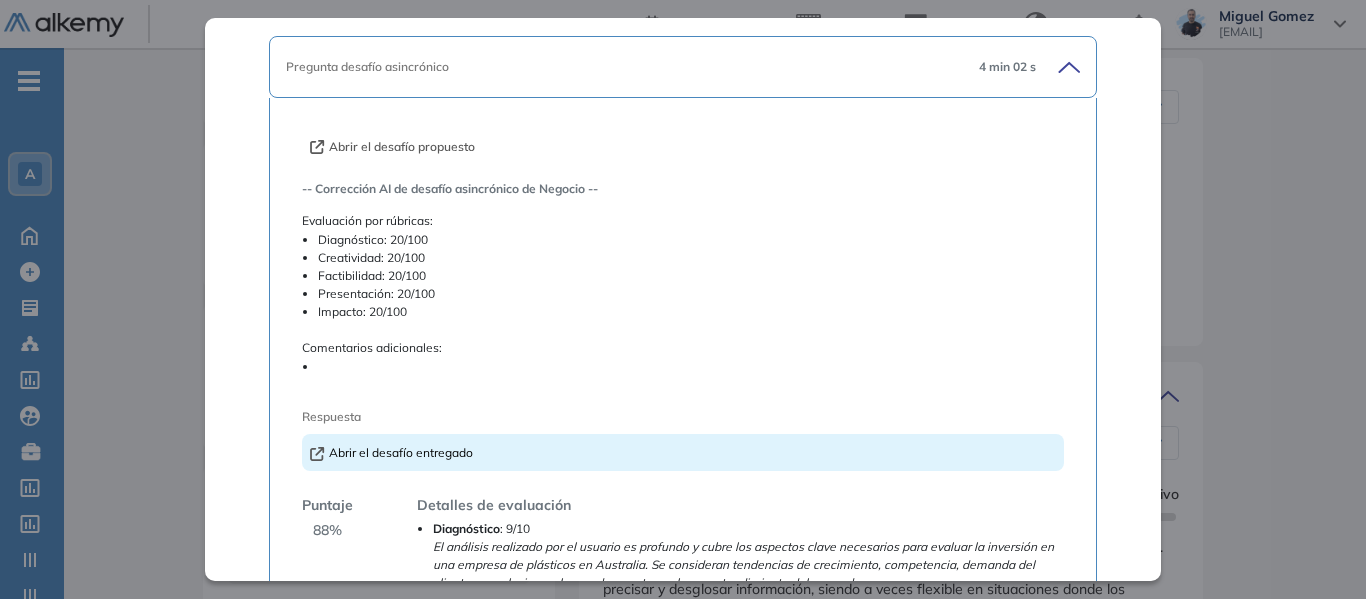 drag, startPoint x: 319, startPoint y: 363, endPoint x: 356, endPoint y: 369, distance: 37.48333 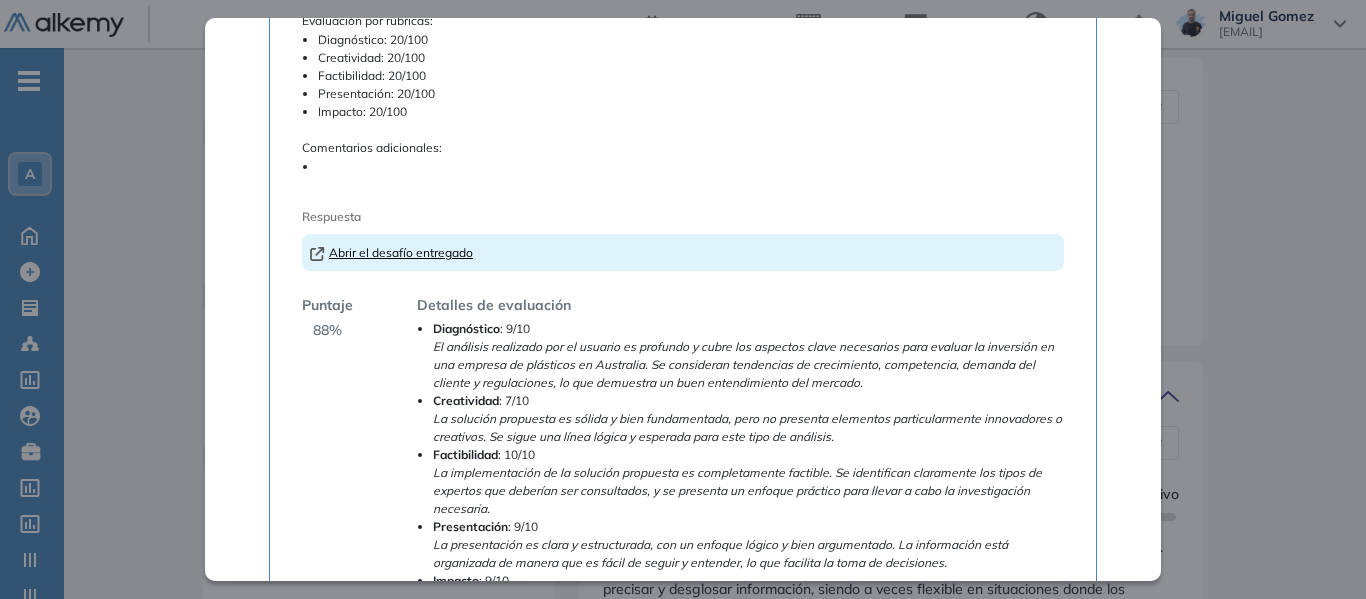 scroll, scrollTop: 500, scrollLeft: 0, axis: vertical 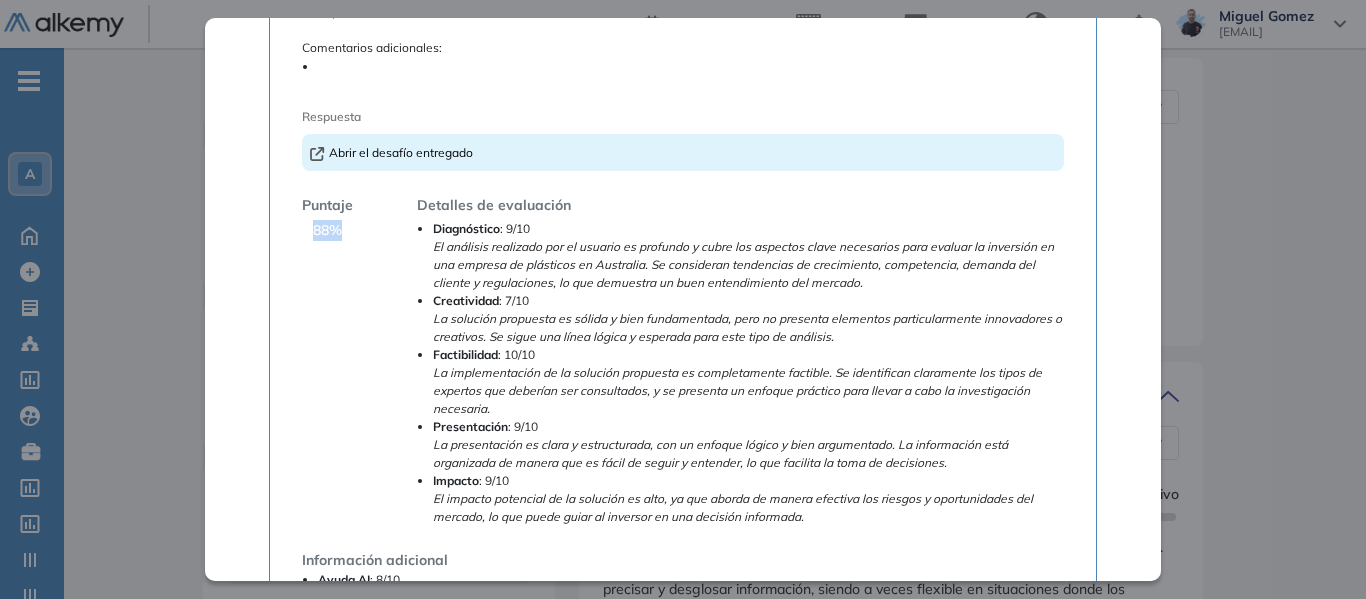 drag, startPoint x: 312, startPoint y: 227, endPoint x: 341, endPoint y: 230, distance: 29.15476 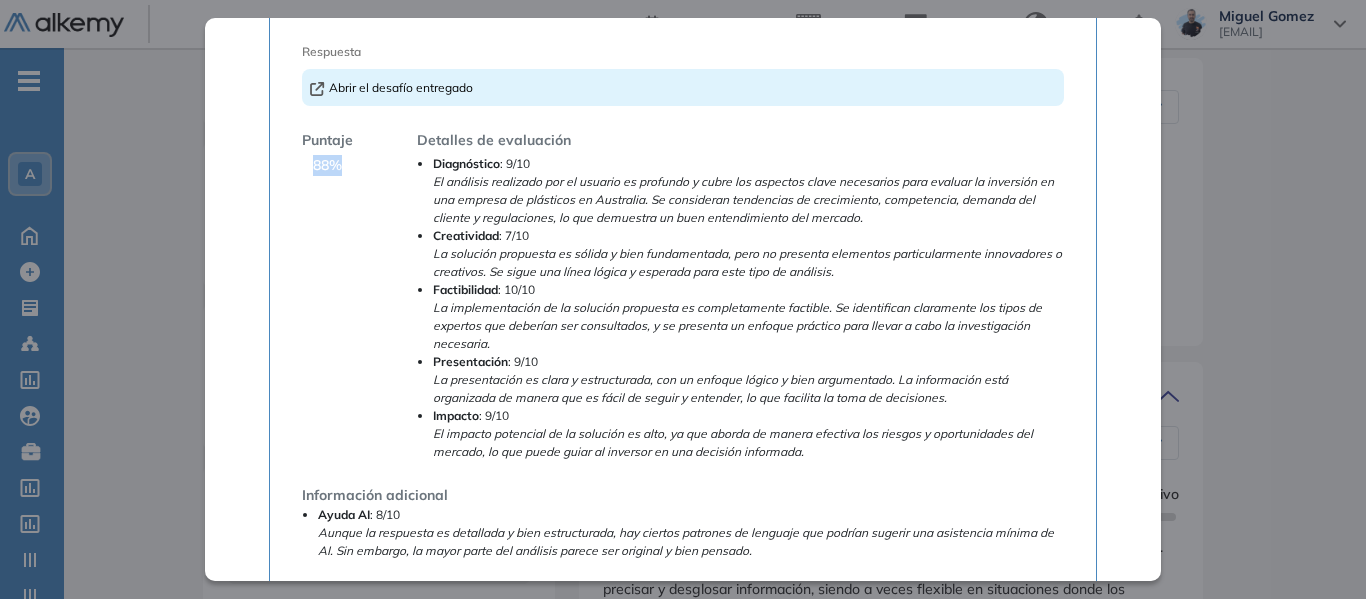 scroll, scrollTop: 600, scrollLeft: 0, axis: vertical 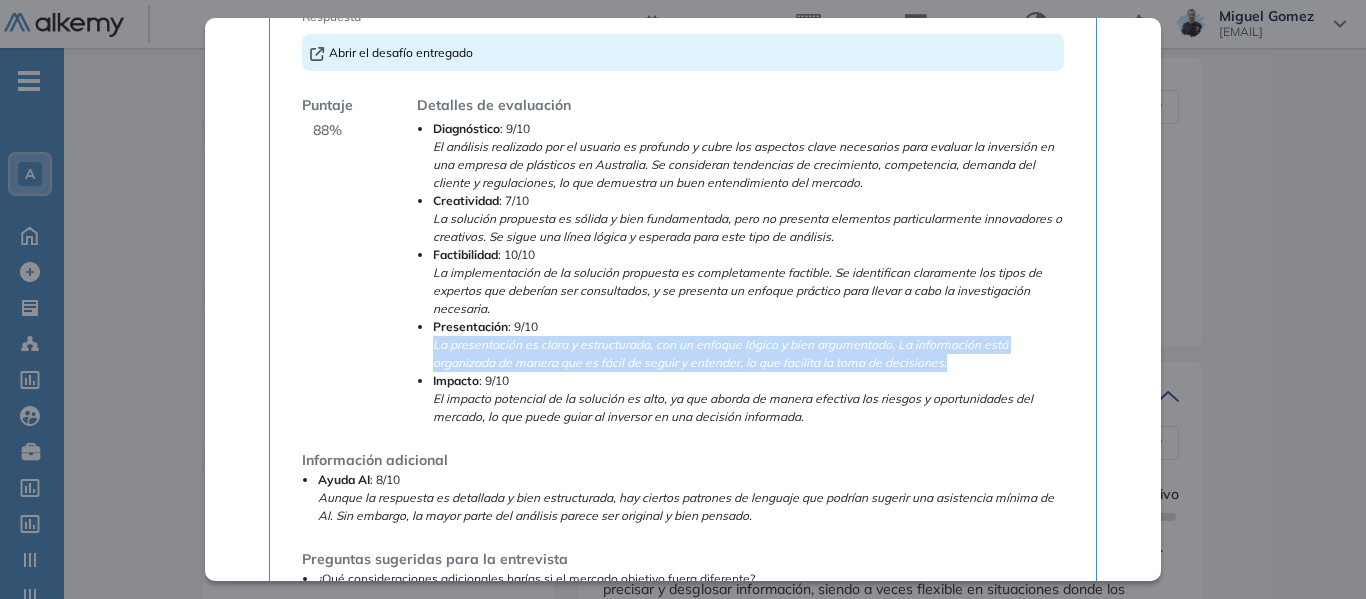 drag, startPoint x: 435, startPoint y: 341, endPoint x: 947, endPoint y: 363, distance: 512.4724 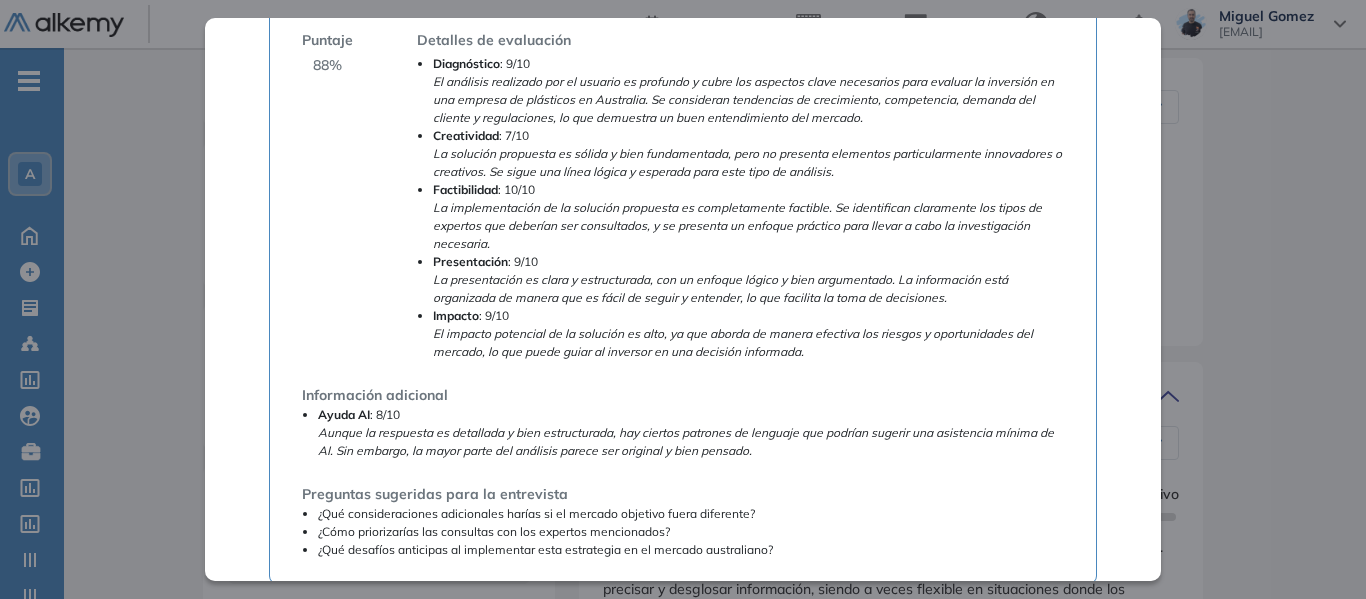 scroll, scrollTop: 700, scrollLeft: 0, axis: vertical 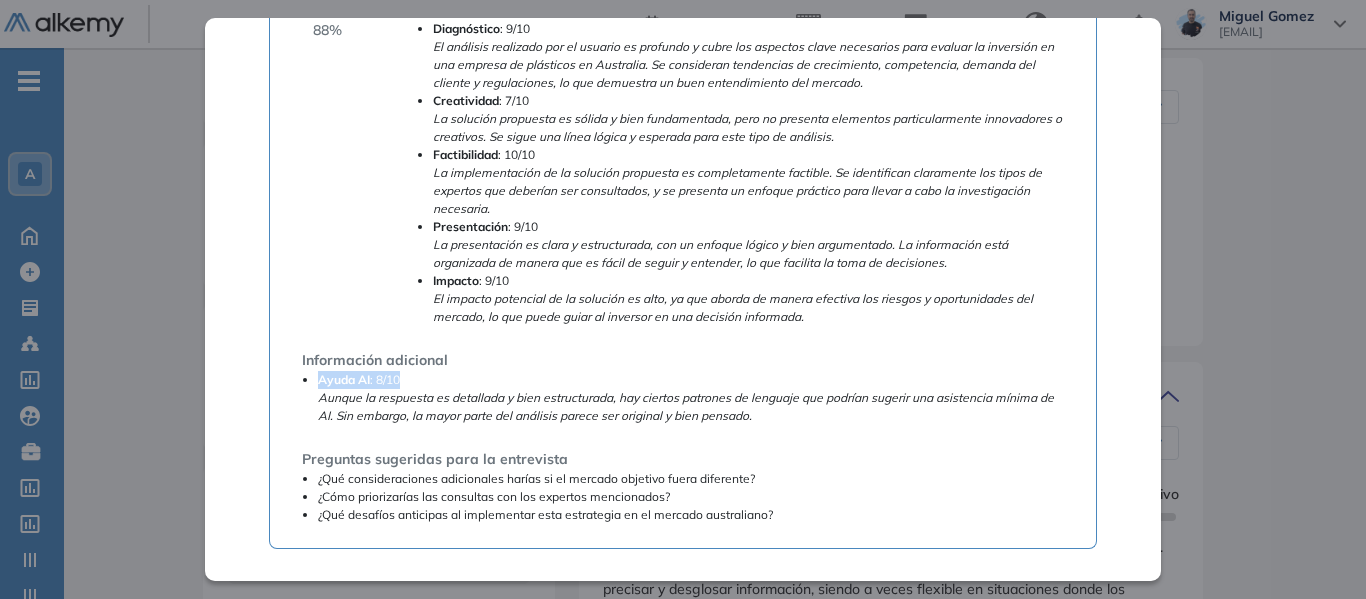 drag, startPoint x: 319, startPoint y: 378, endPoint x: 400, endPoint y: 383, distance: 81.154175 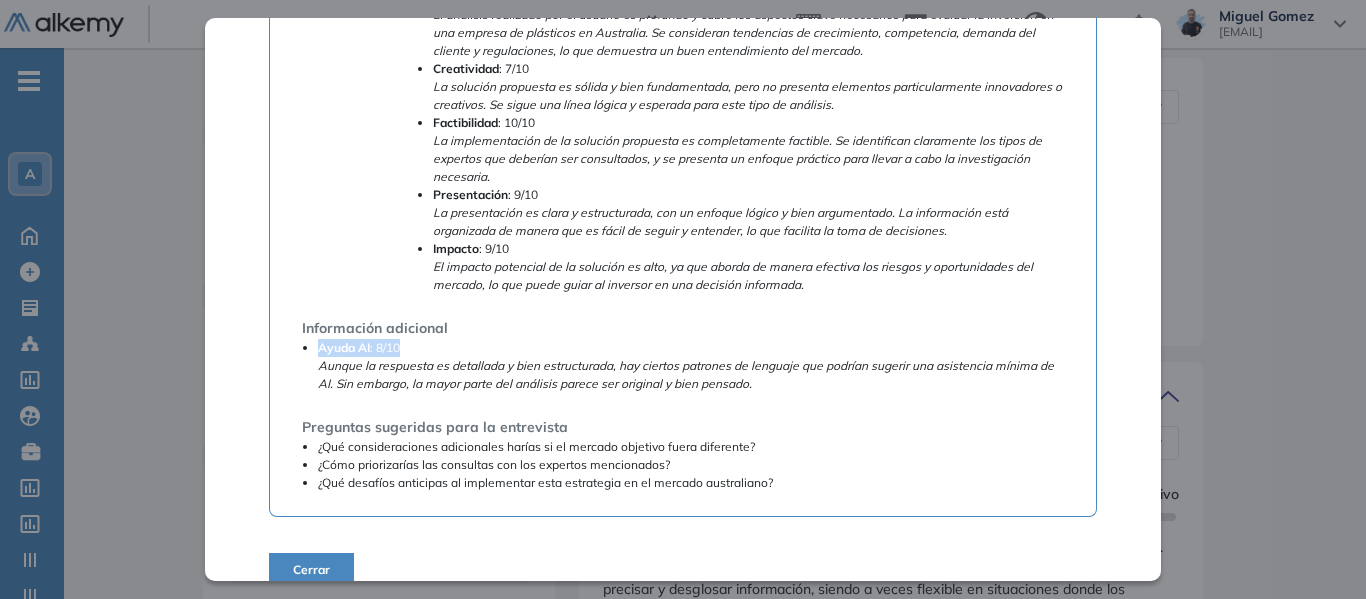 scroll, scrollTop: 758, scrollLeft: 0, axis: vertical 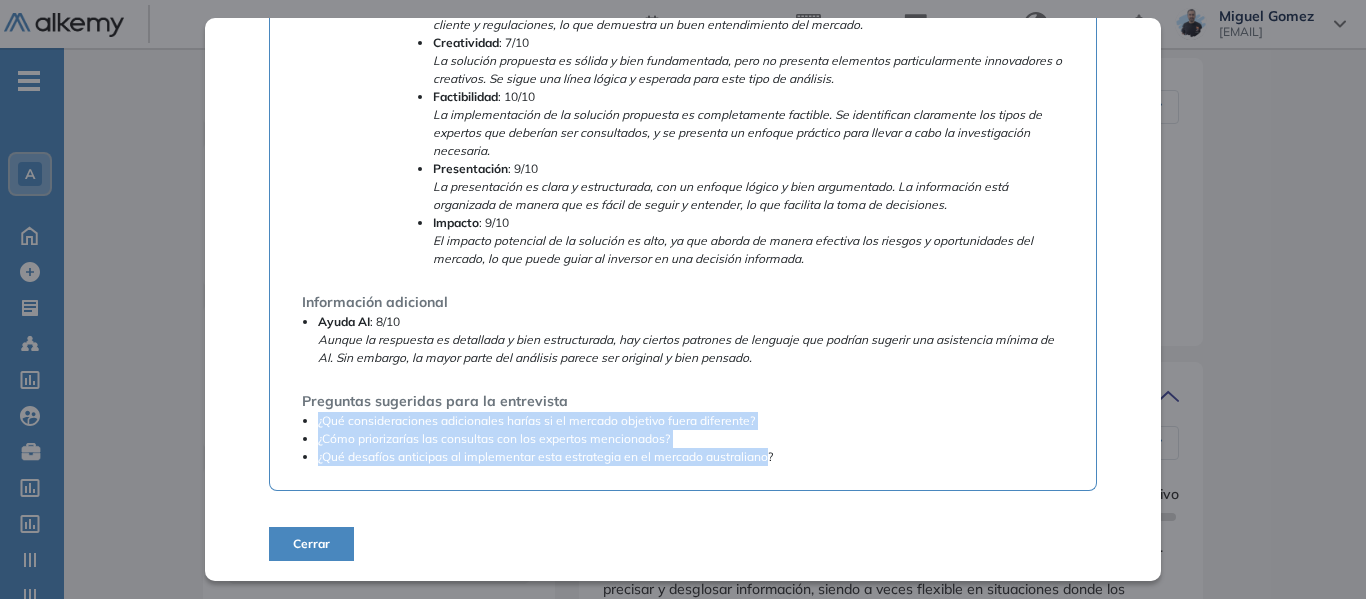 drag, startPoint x: 319, startPoint y: 415, endPoint x: 767, endPoint y: 461, distance: 450.3554 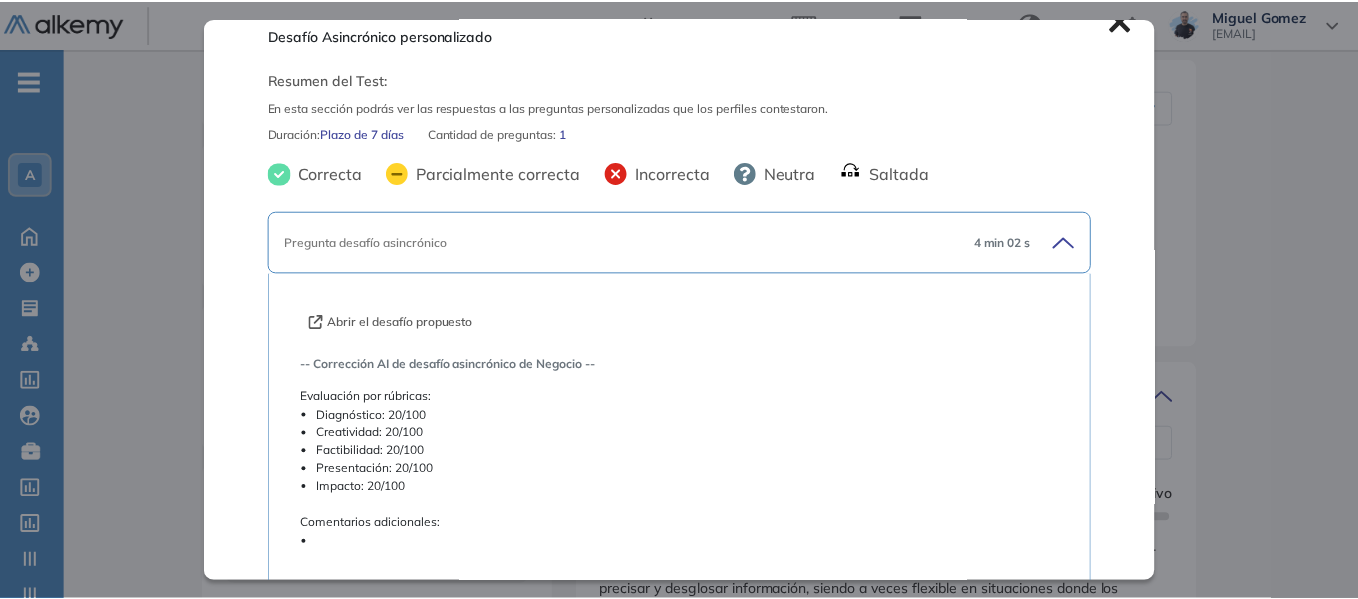 scroll, scrollTop: 0, scrollLeft: 0, axis: both 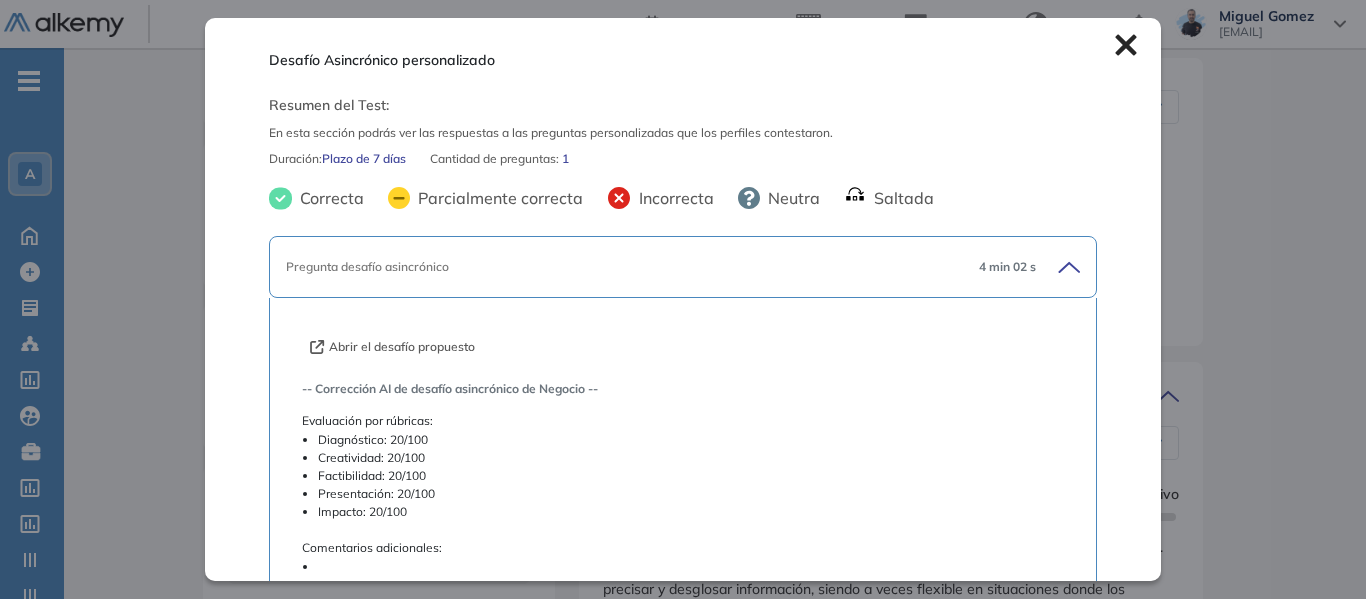 click 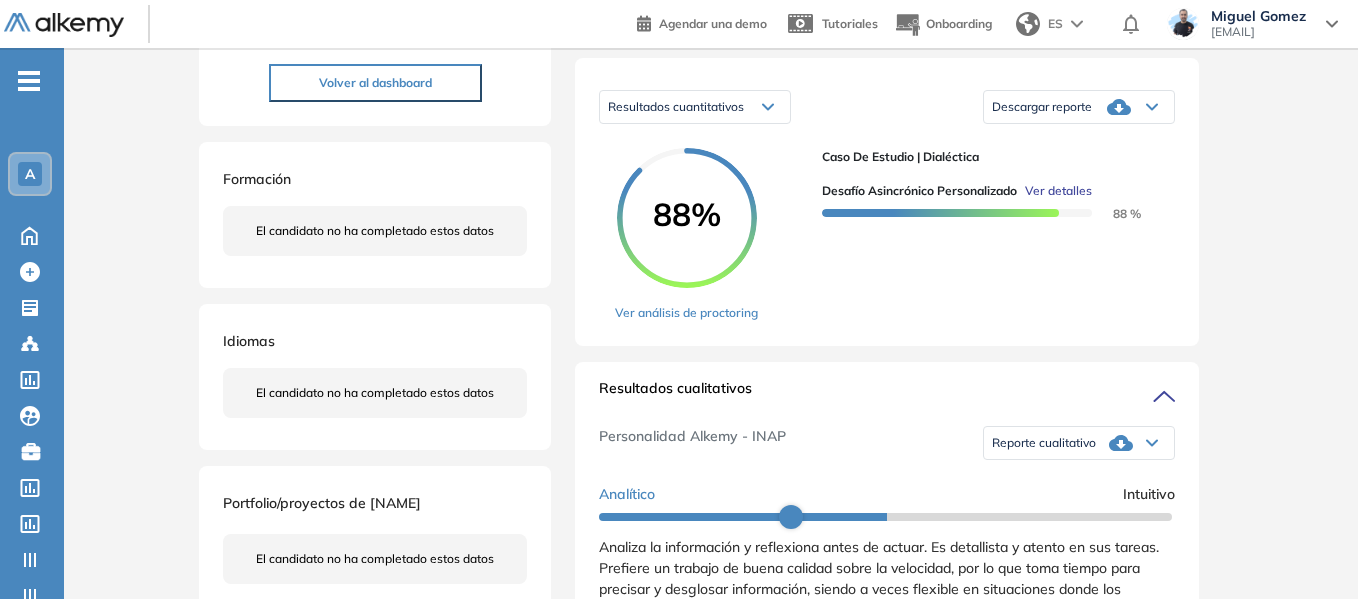 click on "-" at bounding box center [29, 81] 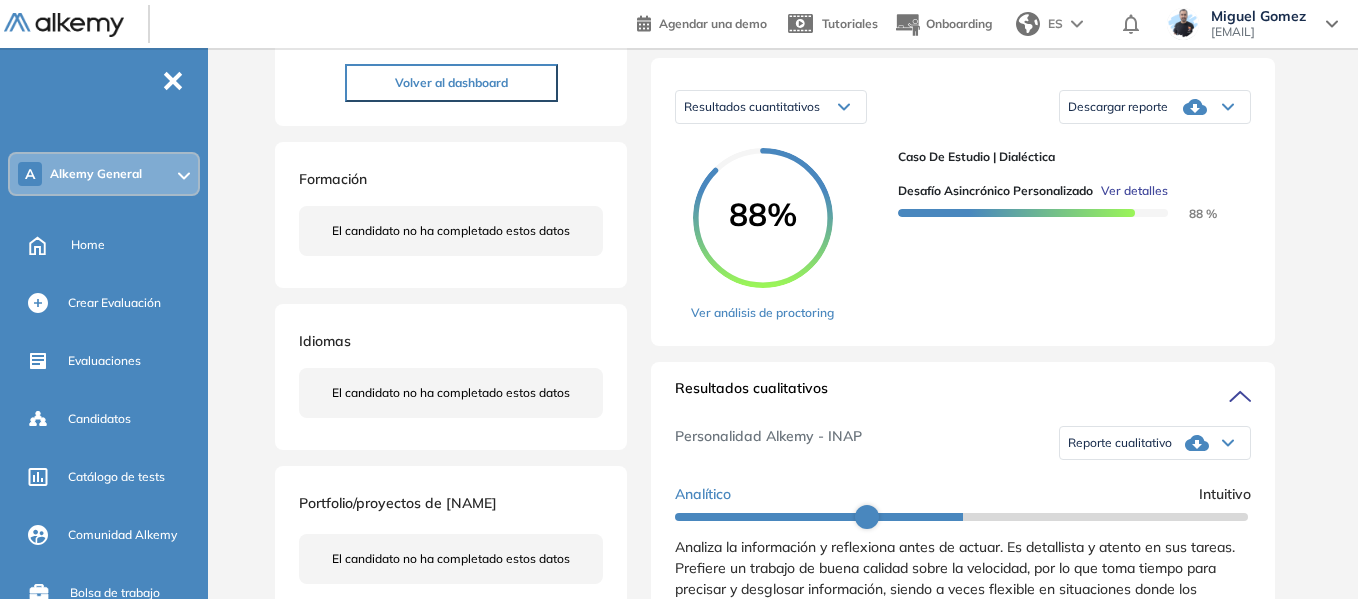 click on "Inicio Alkymetrics Evaluaciones Dashboard Candidato Duración :  00:00:00 Cantidad de preguntas:   Correcta Parcialmente correcta Incorrecta Neutra Saltada Pregunta desafío asincrónico 4 min  02 s Abrir el desafío propuesto -- Corrección AI de desafío asincrónico de Negocio -- Evaluación por rúbricas: Diagnóstico: 20/100 Creatividad: 20/100 Factibilidad: 20/100 Presentación: 20/100 Impacto: 20/100 Comentarios adicionales:   Respuesta Abrir el desafío entregado Puntaje 88 % Detalles de evaluación Diagnóstico : 9/10 El análisis realizado por el usuario es profundo y cubre los aspectos clave necesarios para evaluar la inversión en una empresa de plásticos en Australia. Se consideran tendencias de crecimiento, competencia, demanda del cliente y regulaciones, lo que demuestra un buen entendimiento del mercado. Creatividad : 7/10 Factibilidad : 10/10 Presentación : 9/10 Impacto : 9/10 Información adicional Ayuda AI : 8/10 Preguntas sugeridas para la entrevista Cerrar ¿Eliminar talento? Miguel" at bounding box center (787, 707) 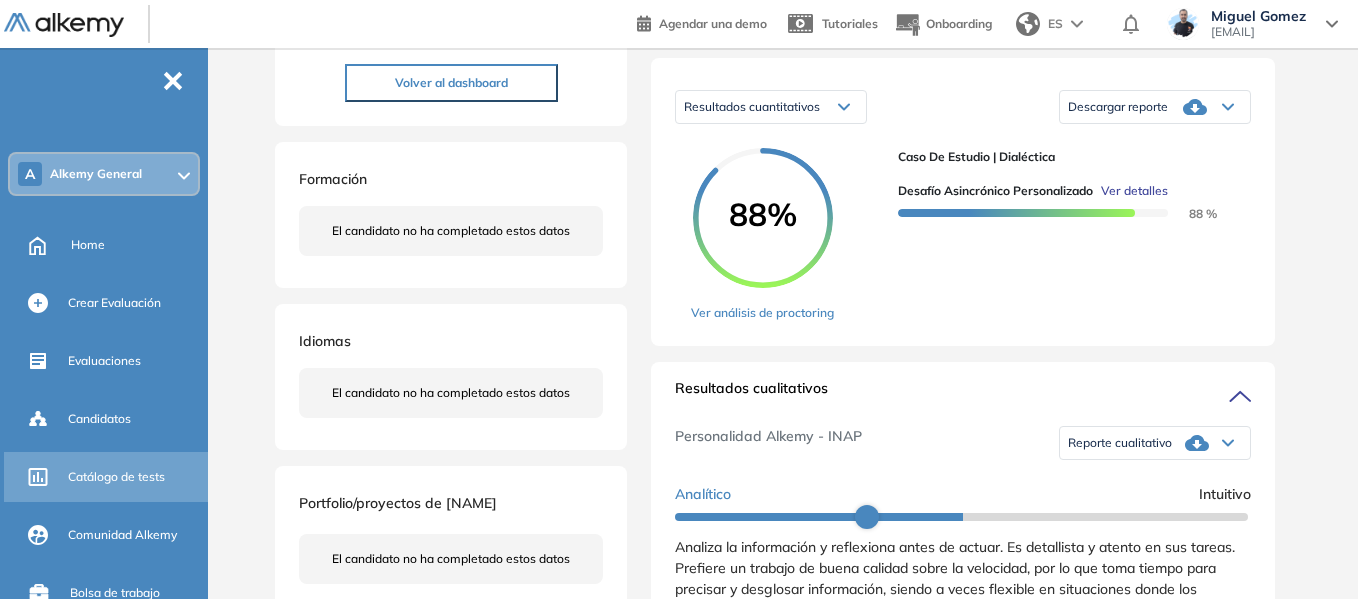 click on "Catálogo de tests" at bounding box center [136, 477] 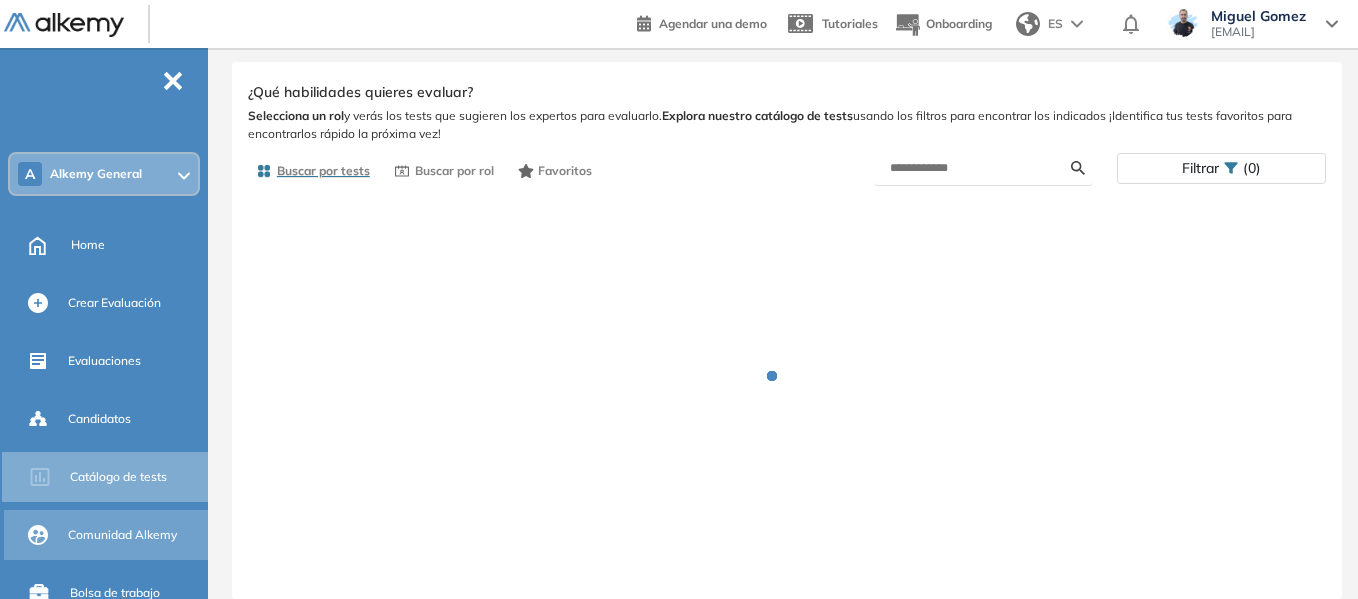 scroll, scrollTop: 34, scrollLeft: 0, axis: vertical 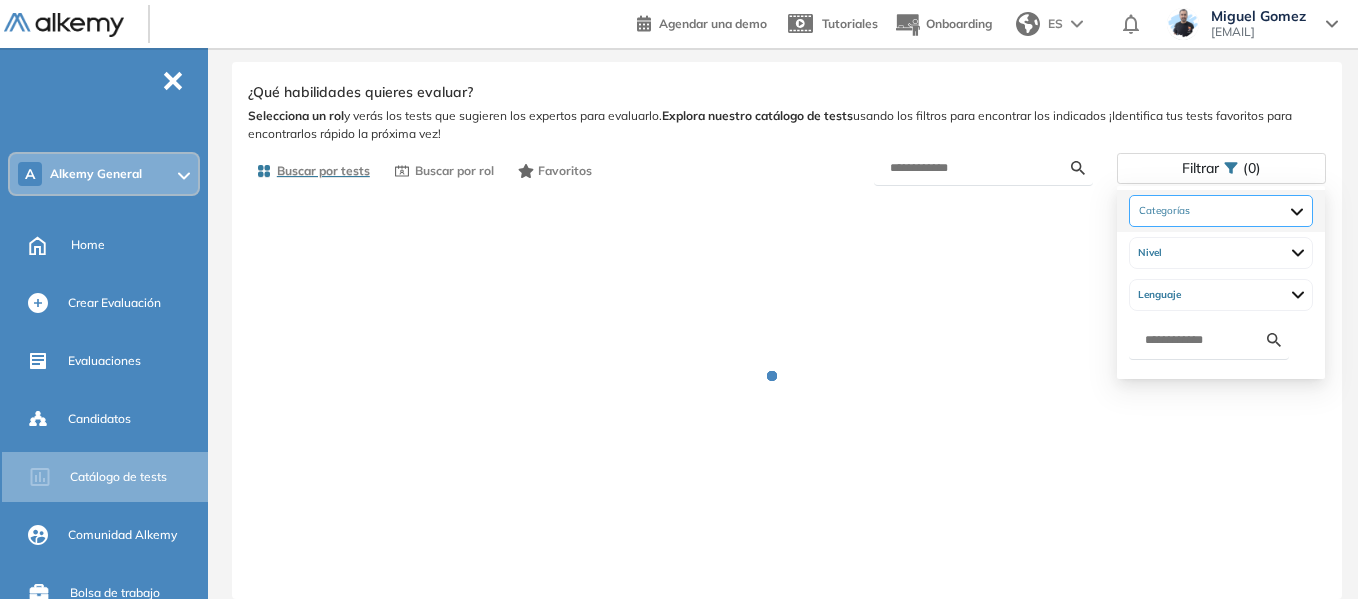 click at bounding box center [1221, 211] 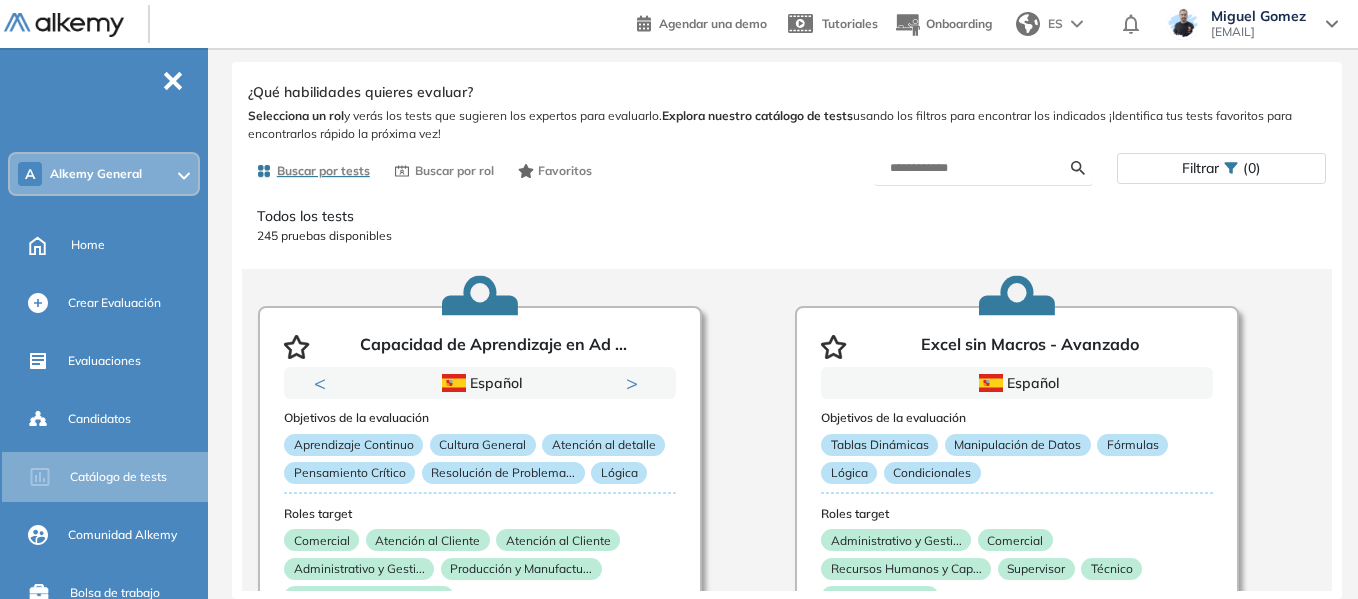 click 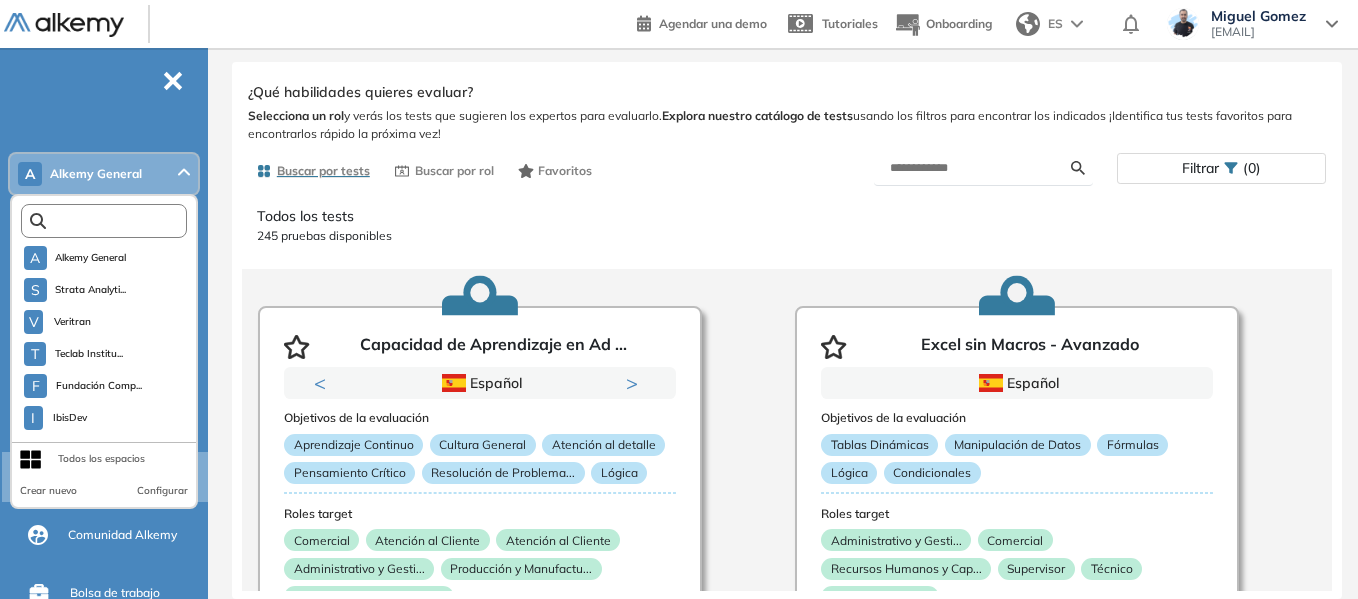click at bounding box center [108, 221] 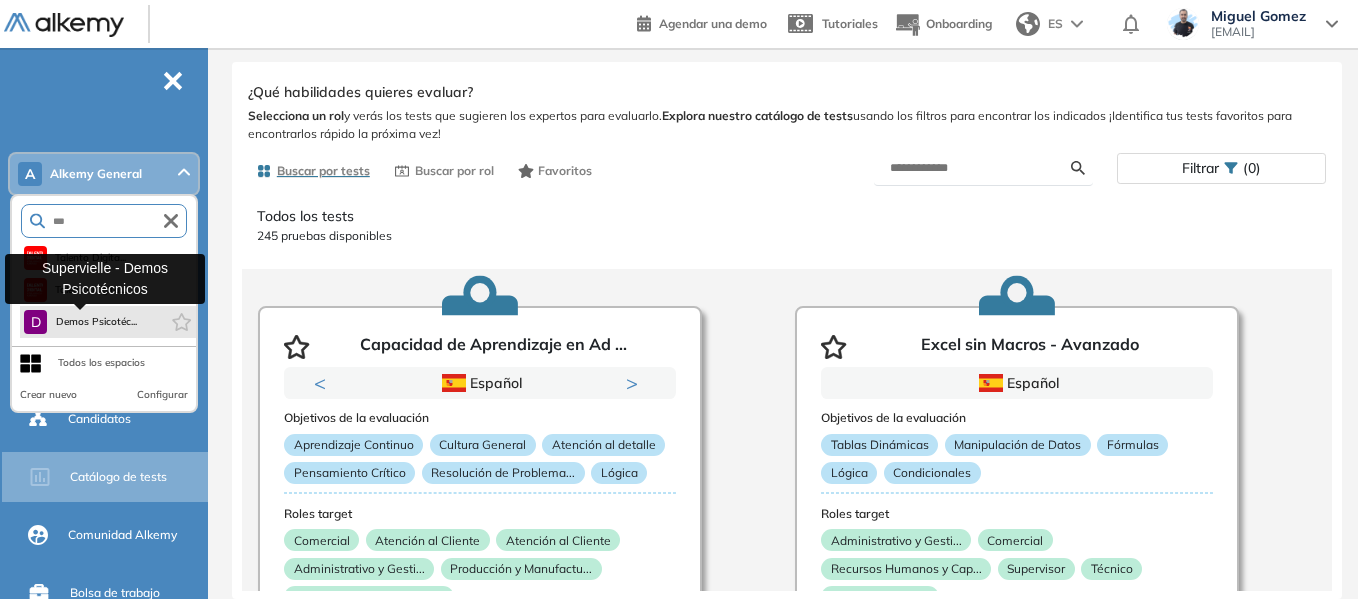 type on "***" 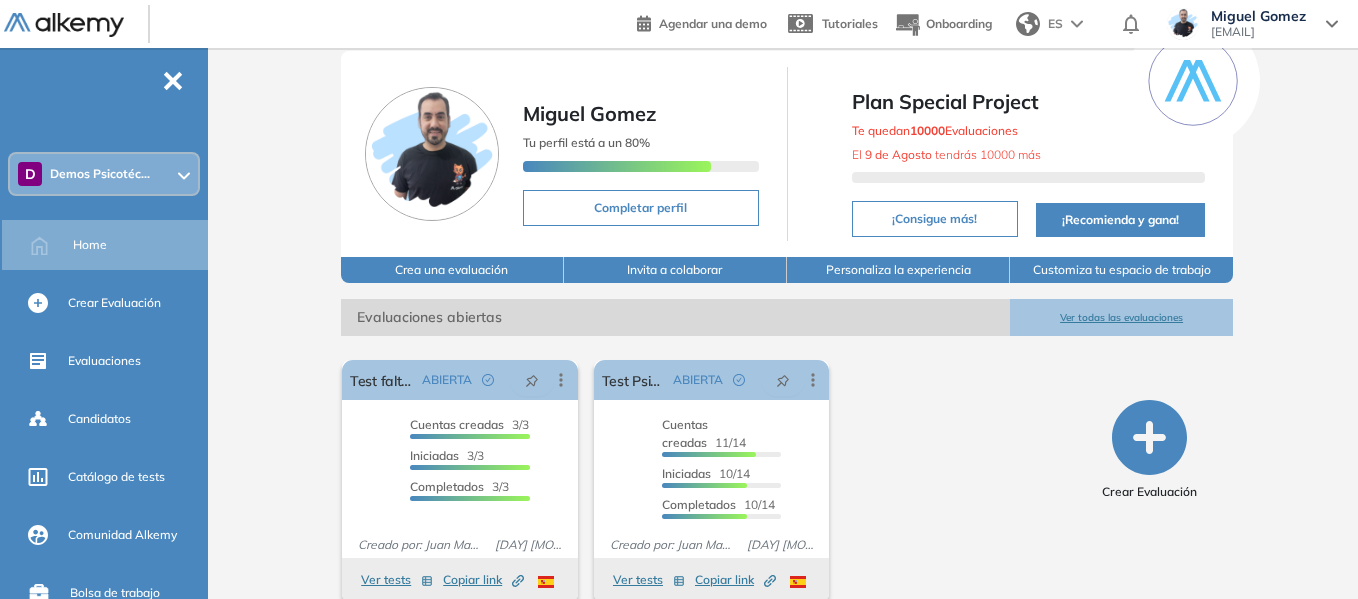 scroll, scrollTop: 76, scrollLeft: 0, axis: vertical 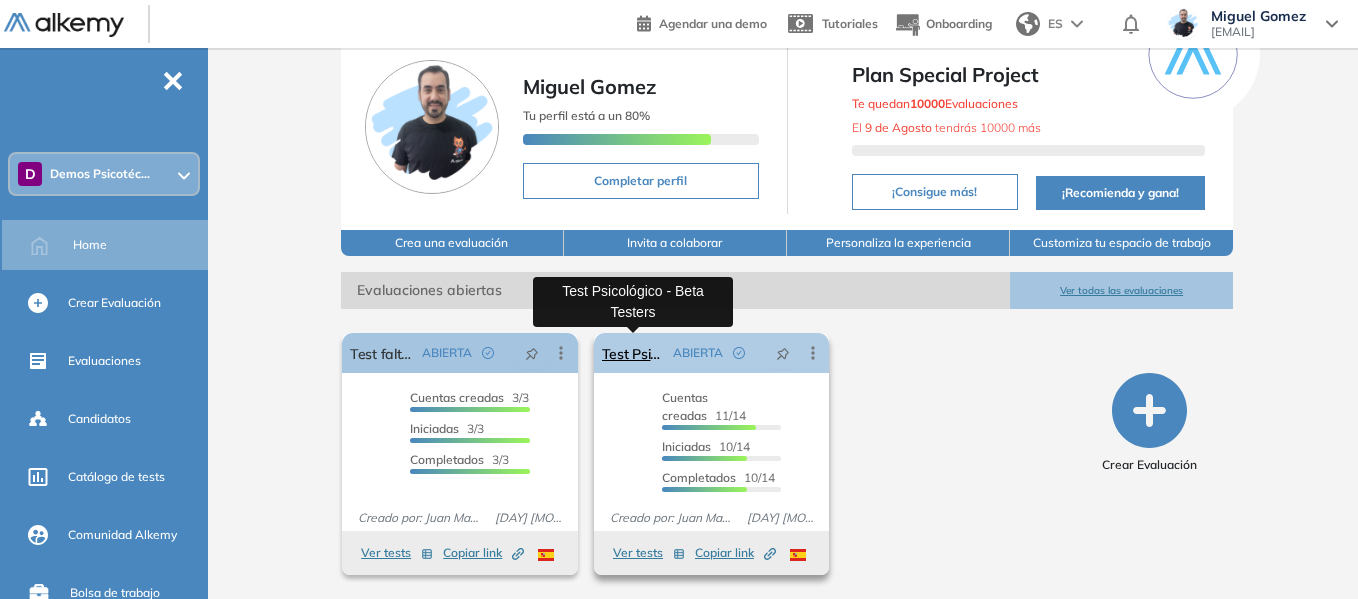 click on "Test Psicológico - Beta Testers" at bounding box center [634, 353] 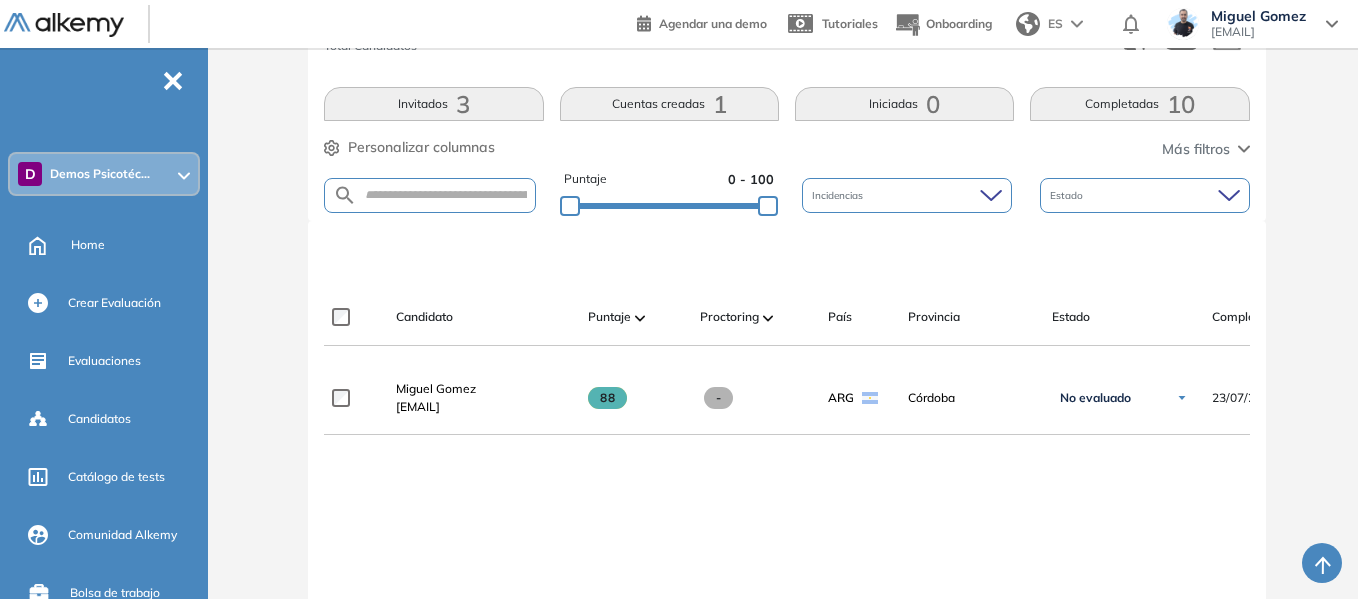 scroll, scrollTop: 0, scrollLeft: 0, axis: both 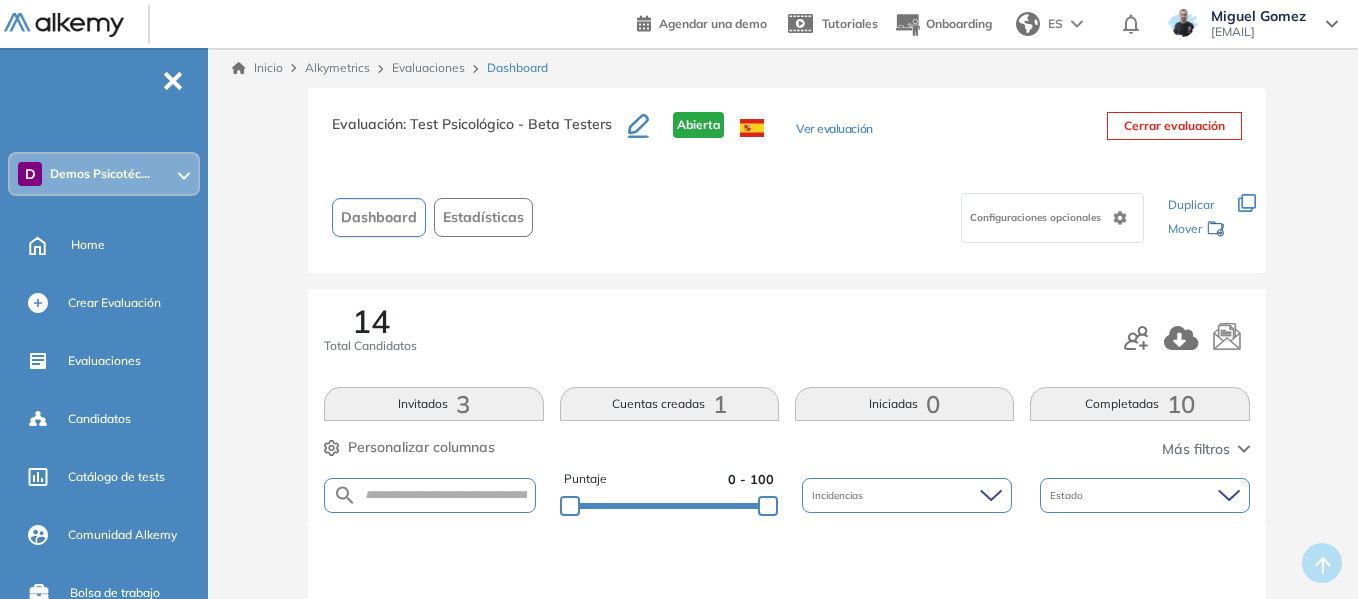 click on "Evaluaciones" at bounding box center [428, 67] 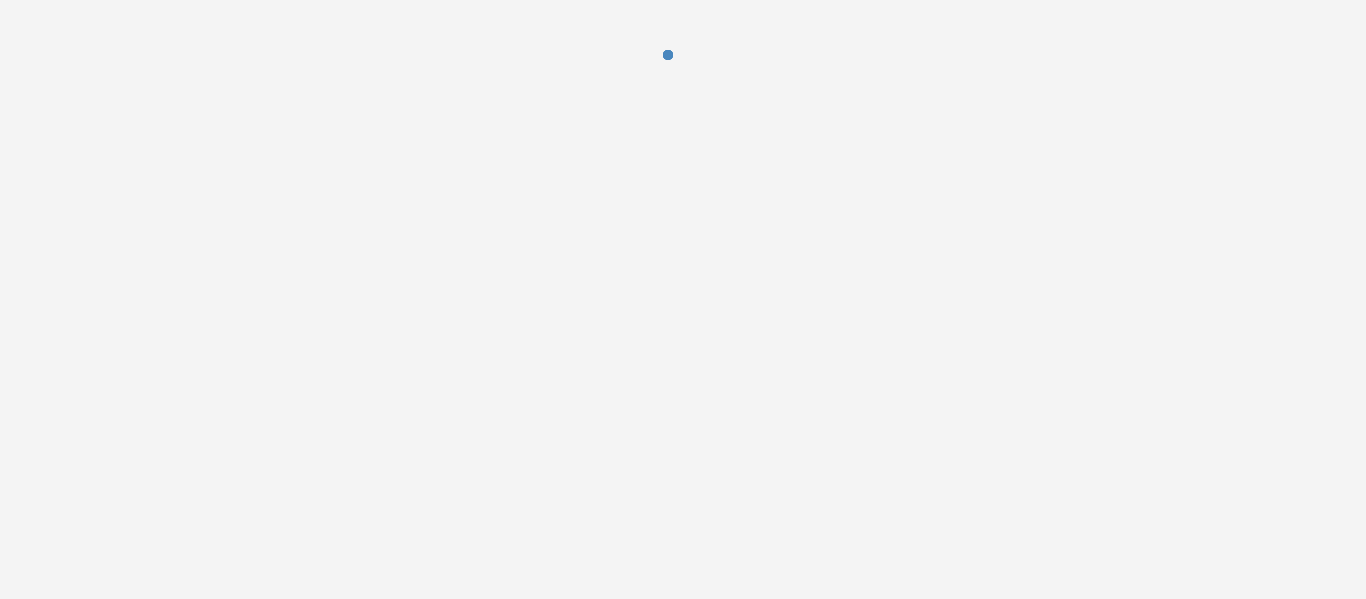 scroll, scrollTop: 0, scrollLeft: 0, axis: both 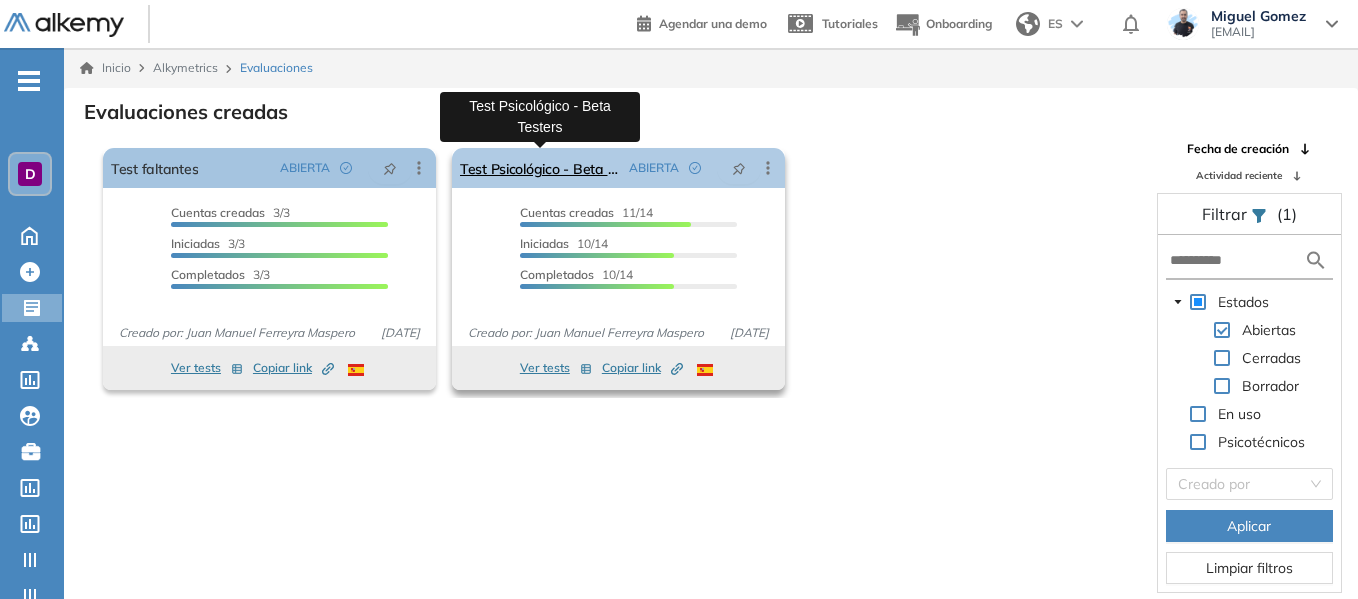 click on "Test Psicológico - Beta Testers" at bounding box center [540, 168] 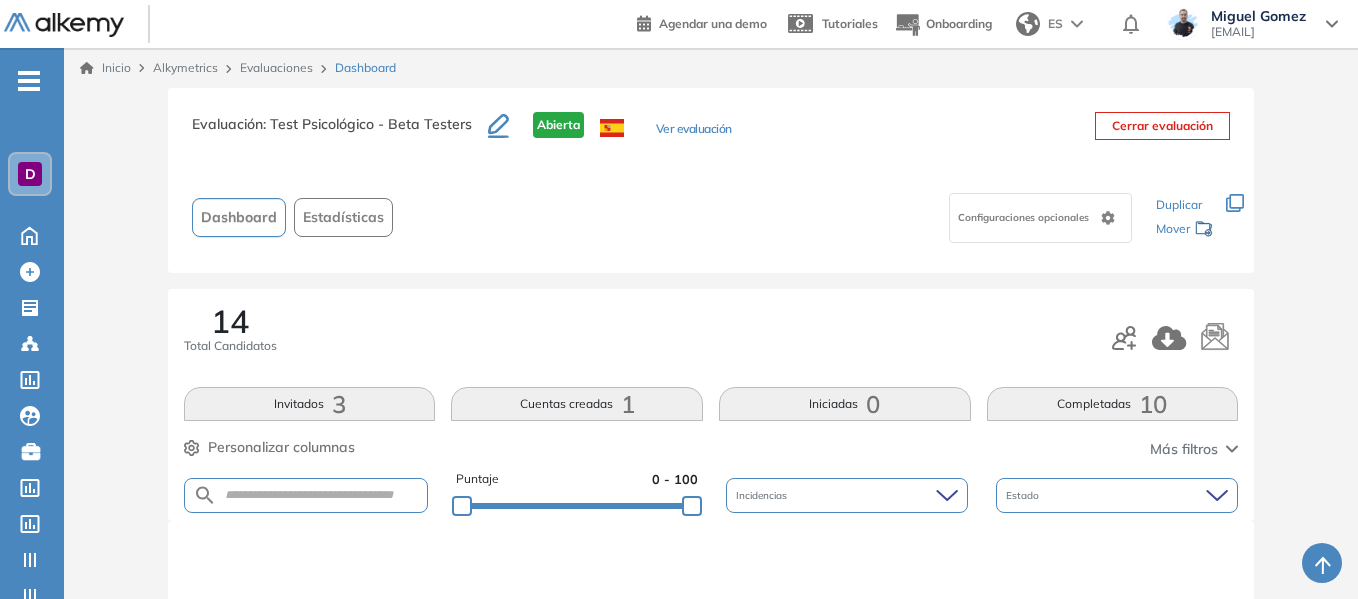 scroll, scrollTop: 400, scrollLeft: 0, axis: vertical 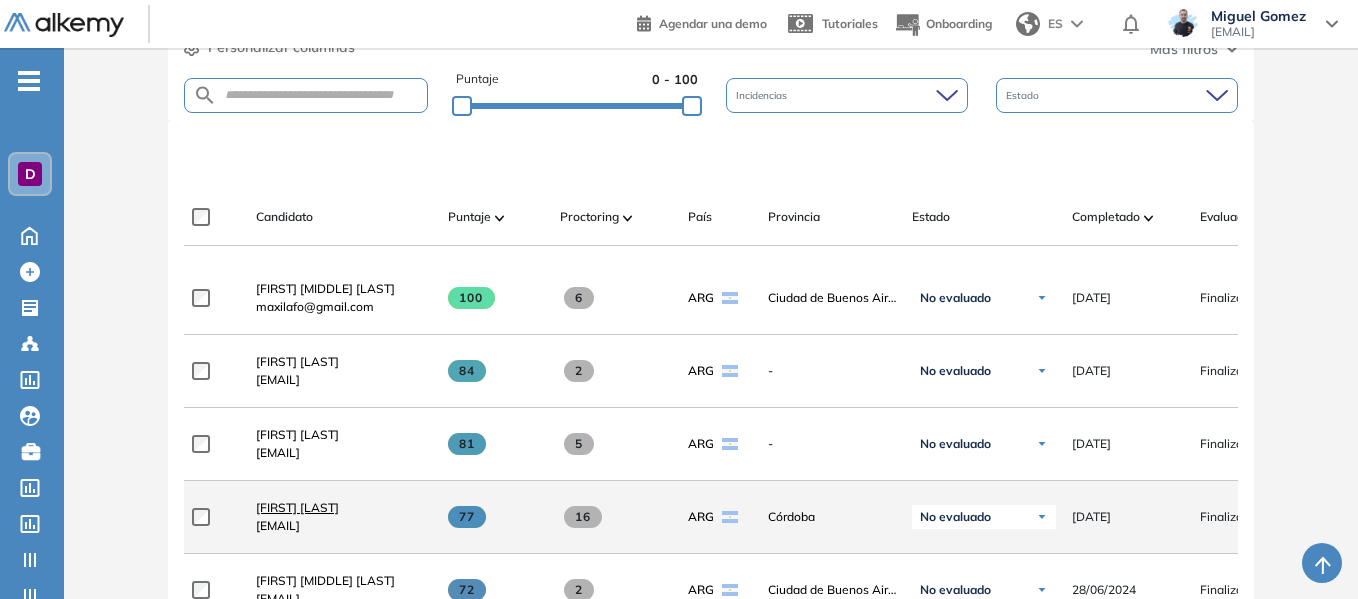 click on "Santino Monachesi" at bounding box center [297, 507] 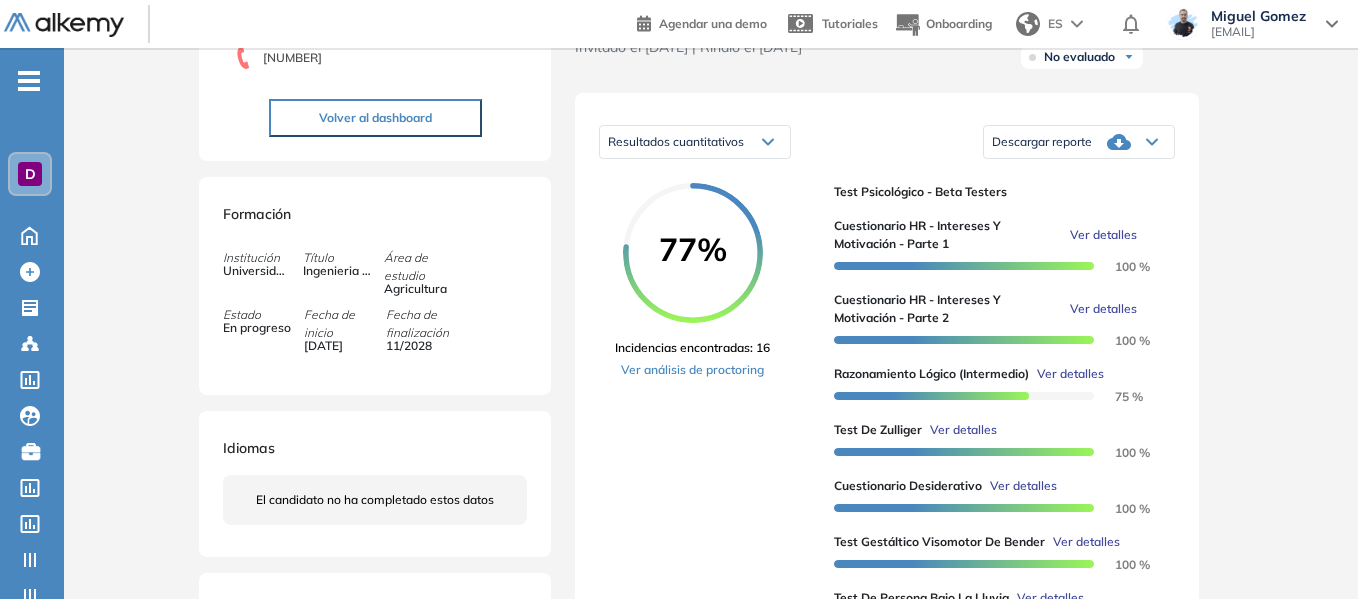 scroll, scrollTop: 300, scrollLeft: 0, axis: vertical 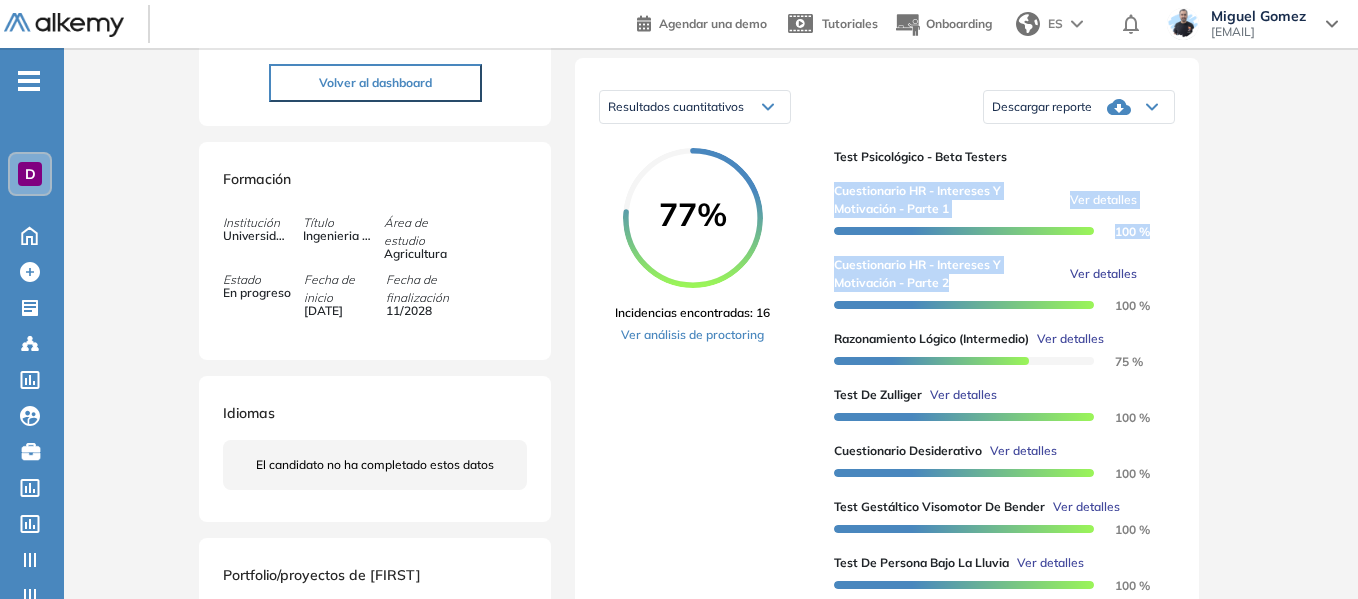 drag, startPoint x: 839, startPoint y: 205, endPoint x: 998, endPoint y: 296, distance: 183.19934 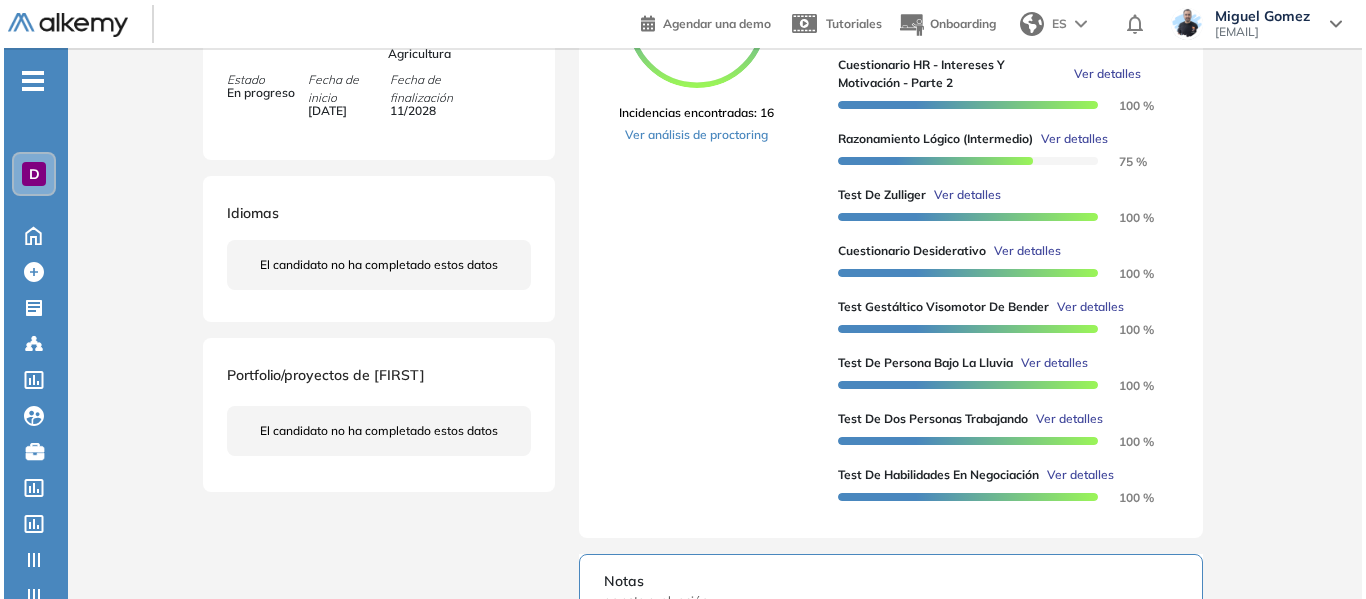 scroll, scrollTop: 600, scrollLeft: 0, axis: vertical 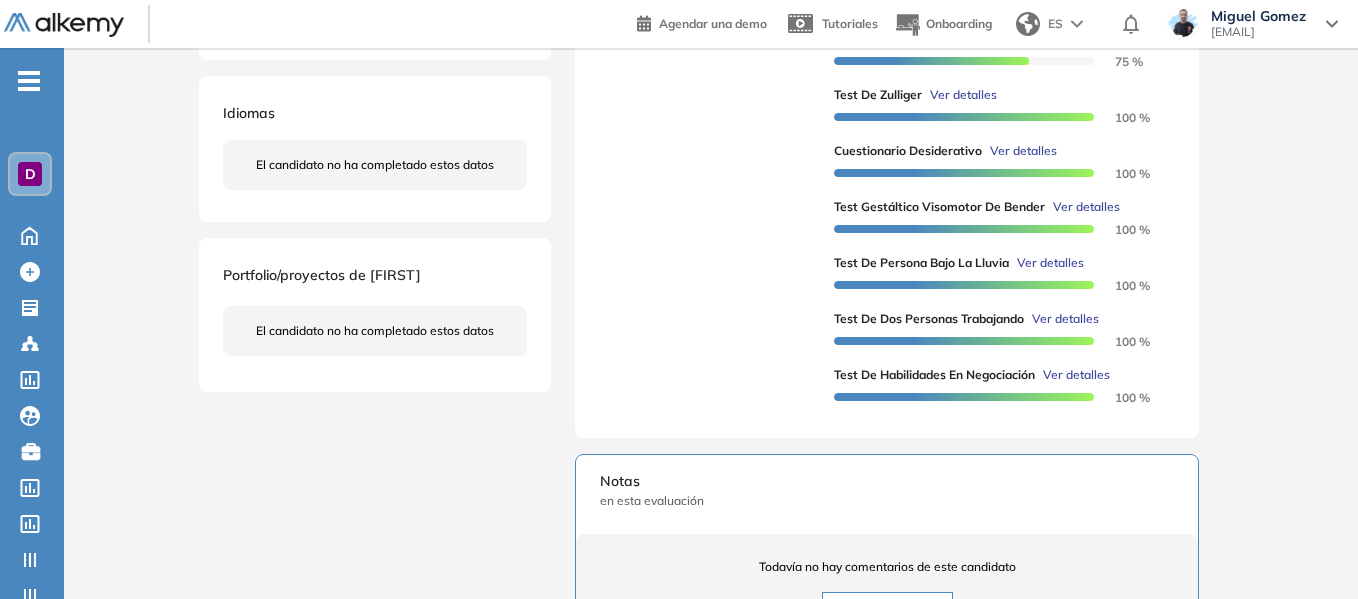 click on "Ver detalles" at bounding box center [963, 95] 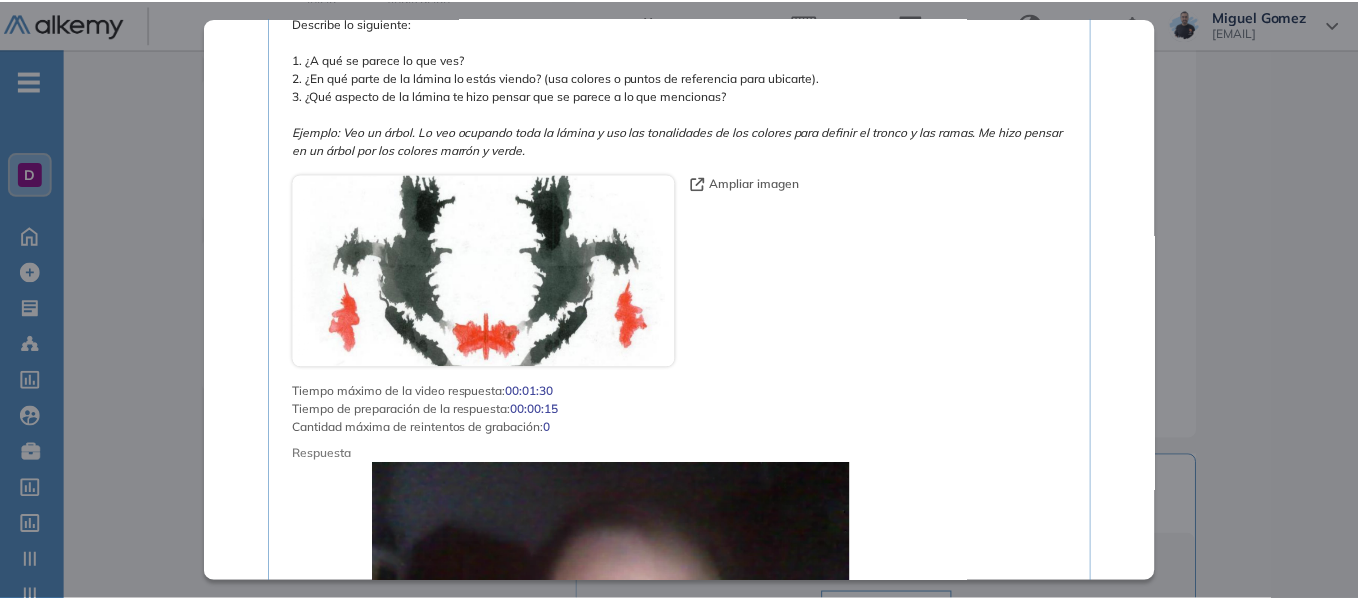 scroll, scrollTop: 3600, scrollLeft: 0, axis: vertical 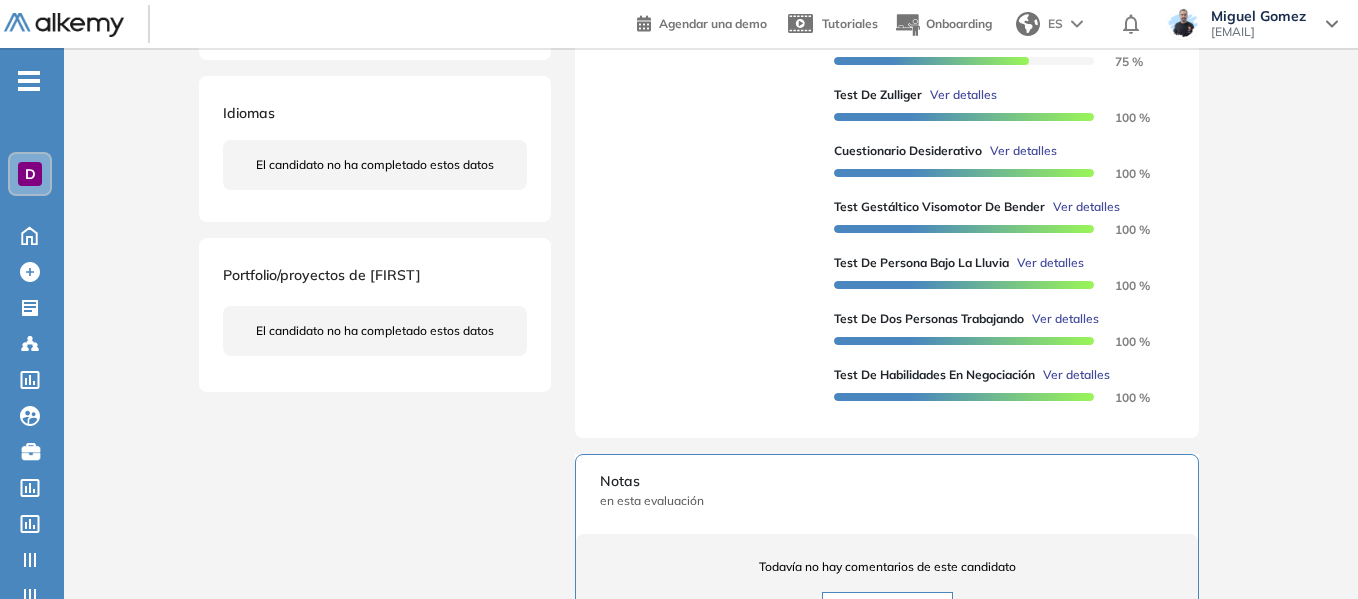 click on "Inicio Alkymetrics Evaluaciones Dashboard Candidato Test de Zulliger Recursos Humanos y Capacitación Intermedio Idiomas Objetivos Proyectivo Personalidad Procesos Mentales Adaptabilidad Conflictos Resumen del Test: El Test de Zulliger o mejor conocido como el test de Z es una prueba proyectiva compuesta por tres láminas con manchas de tinta. Su propósito principal es identificar y describir rasgos de personalidad de un individuo examinado.
Esta prueba ayuda a valorar los procesos mentales de las personas, permitiendo descifrar aspectos como sus temores, adaptabilidad social, universo emocional interno, aptitudes y la capacidad de control. Esta capacidad ofrece conceptos detallados sobre la psicología del individuo.
Actualmente, este test es de gran relevancia y reconocimiento y es ampliamente utilizado en procesos de selección de personal. Detalle Estadísticas Puntuación 0 10 20 30 40 50 60 70 80 90 100 Promedio Candidato Comparar por empresa Sin segmentación Sin segmentación Comparar por rol   ." at bounding box center (711, 207) 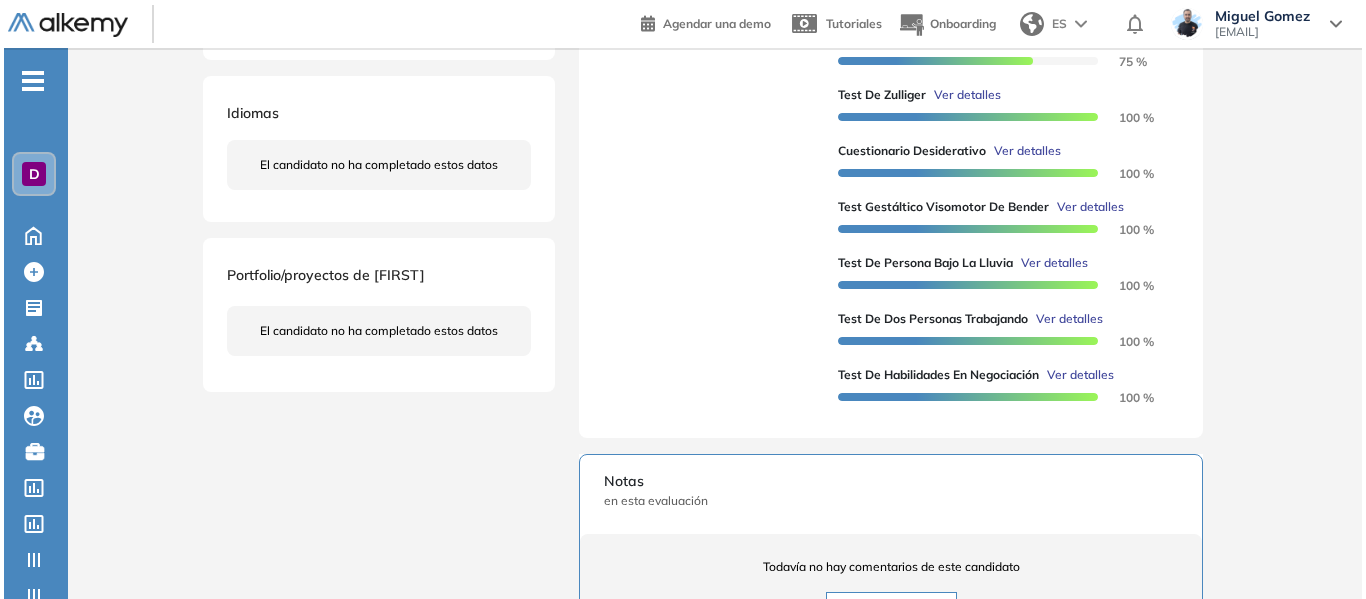 scroll, scrollTop: 2719, scrollLeft: 0, axis: vertical 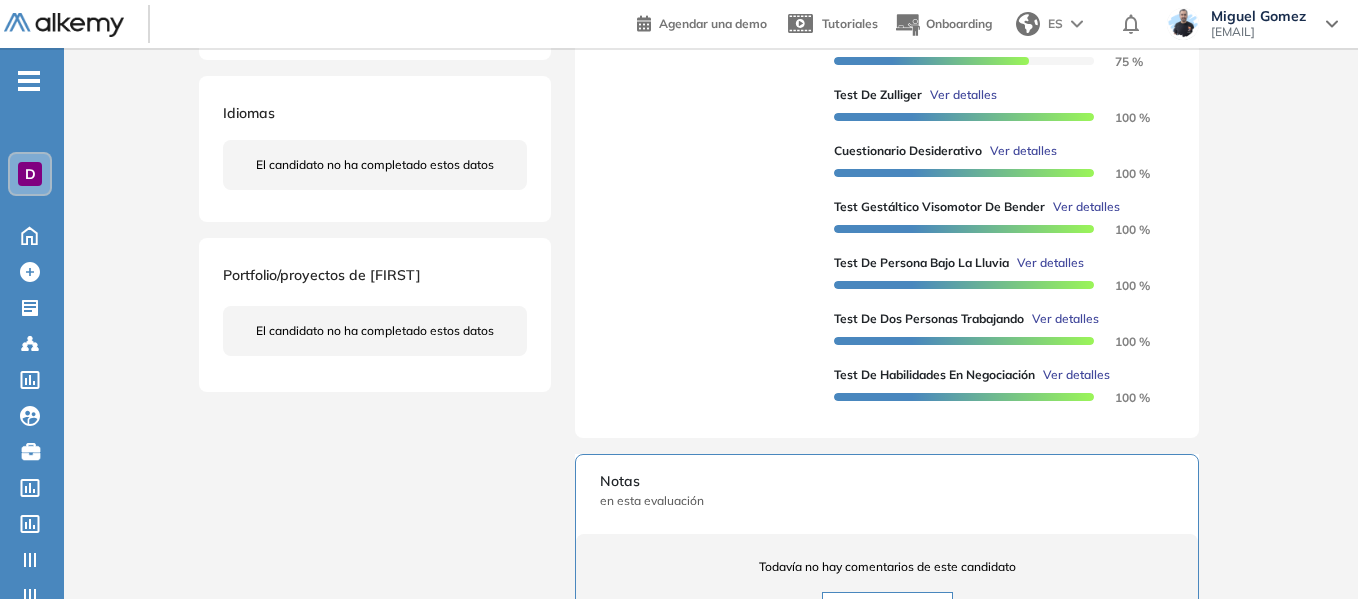 click on "Ver detalles" at bounding box center [1050, 263] 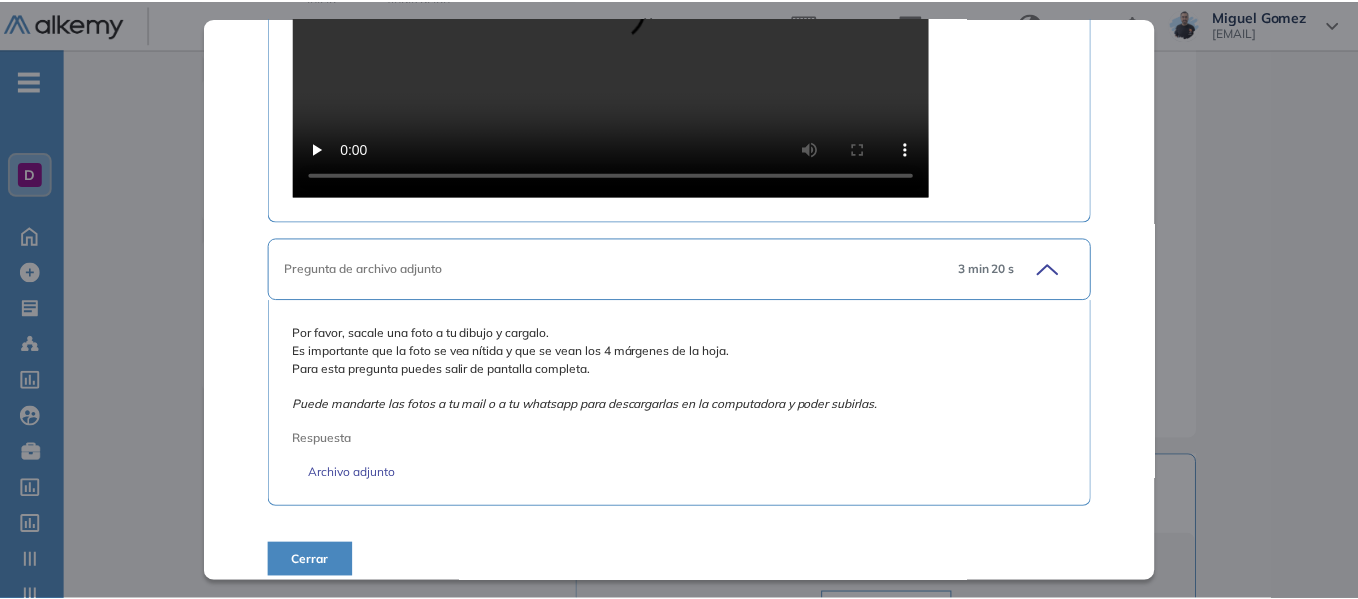 scroll, scrollTop: 1618, scrollLeft: 0, axis: vertical 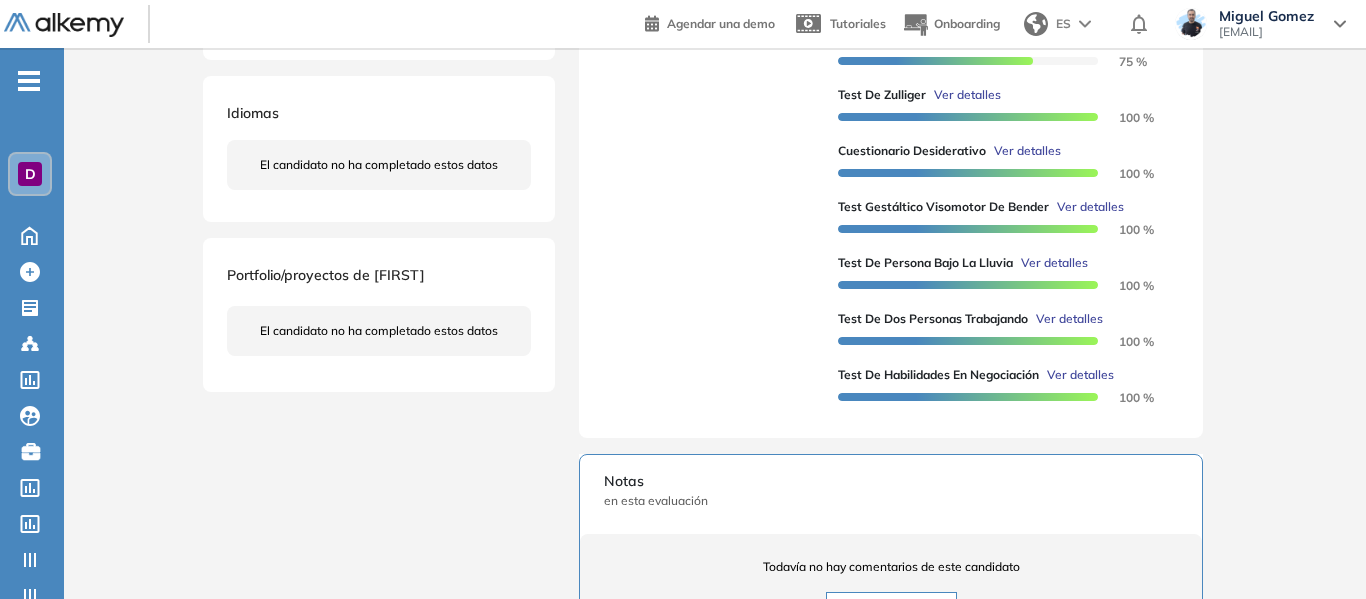 click on "Inicio Alkymetrics Evaluaciones Dashboard Candidato Test de Persona Bajo la Lluvia Recursos Humanos y Capacitación Intermedio Idiomas Objetivos Psicoanálisis Proyectivo Personalidad Emocionalidad Resumen del Test: Detalle Estadísticas Puntuación 0 10 20 30 40 50 60 70 80 90 100 Promedio Candidato Comparar por empresa Sin segmentación Sin segmentación Comparar por rol Sin segmentación Perfiles sin rol definido Sin segmentación El gráfico presenta la distribución de puntajes según los datos    de todos los perfiles .  Santino   Monachesi  obtuvo un puntaje de  100% , posicionándose en el percentil  90  dentro de la evaluación de  Test de Persona Bajo la Lluvia . Esto indica que su desempeño supera al  90%  de los candidatos que realizaron esta prueba. Duración :  00:16:00 Cantidad de preguntas:   3 Correcta Parcialmente correcta Incorrecta Neutra Saltada 35 s Consignar Generales Tienes  5 minutos  para leer las consignas y conseguir los materiales requeridos. Te pedimos que consigas una  1 pts" at bounding box center (715, 207) 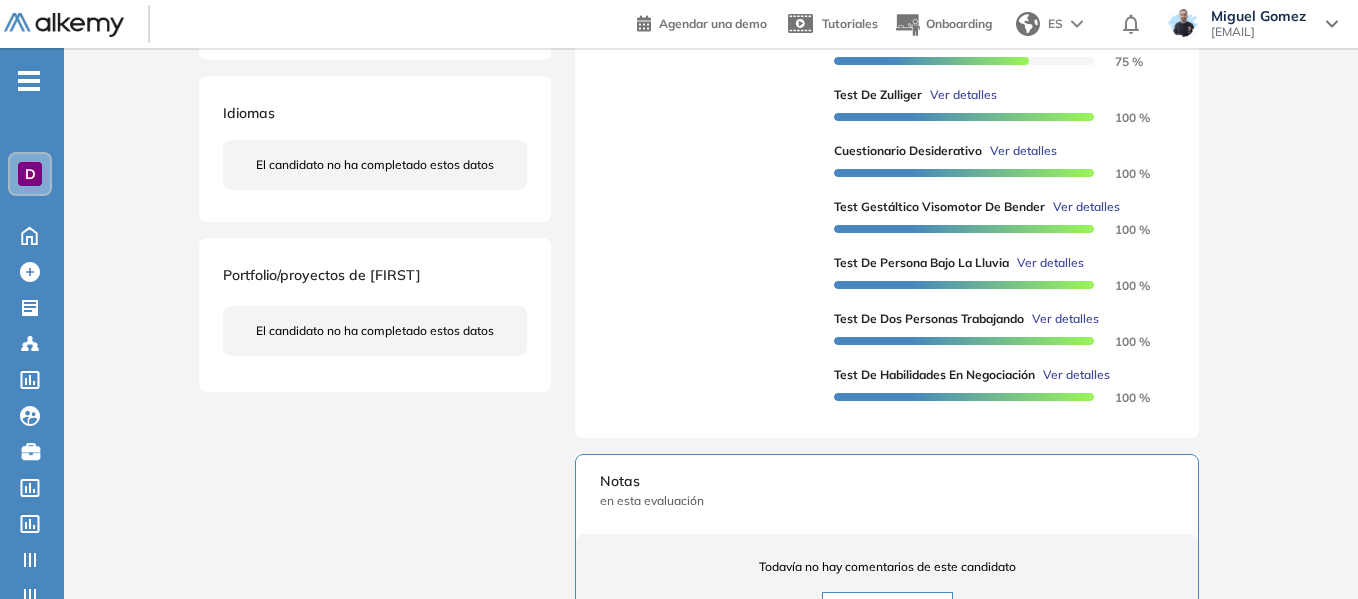 scroll, scrollTop: 737, scrollLeft: 0, axis: vertical 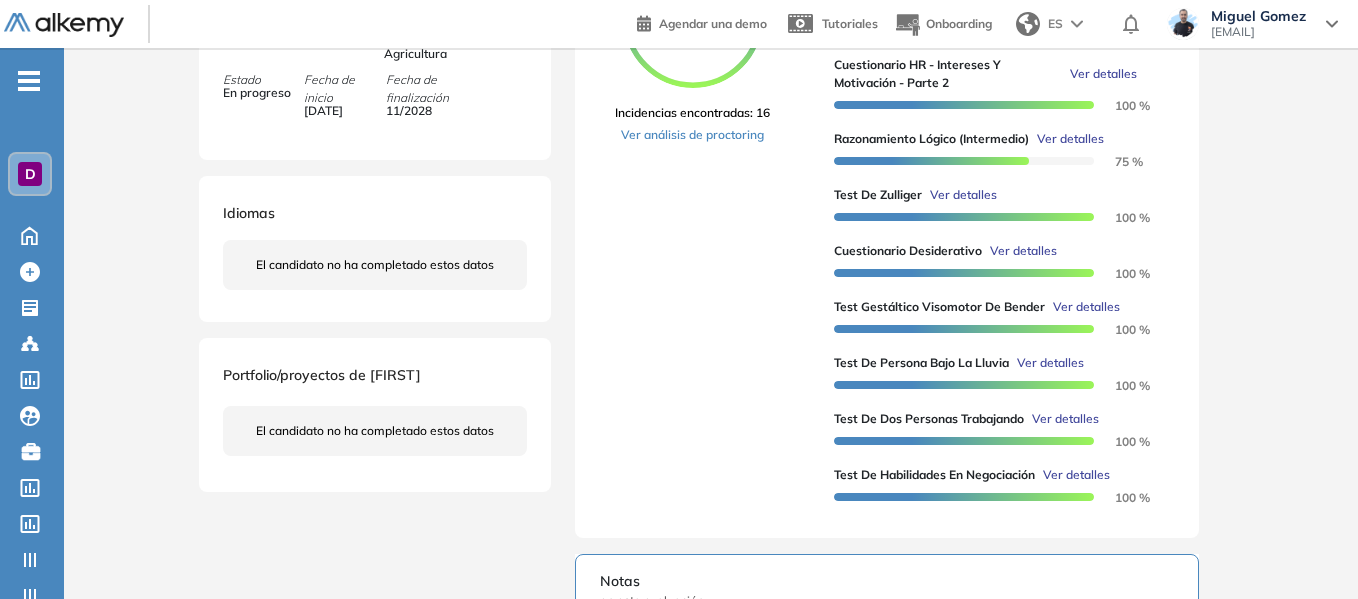click on "Ver detalles" at bounding box center [1065, 419] 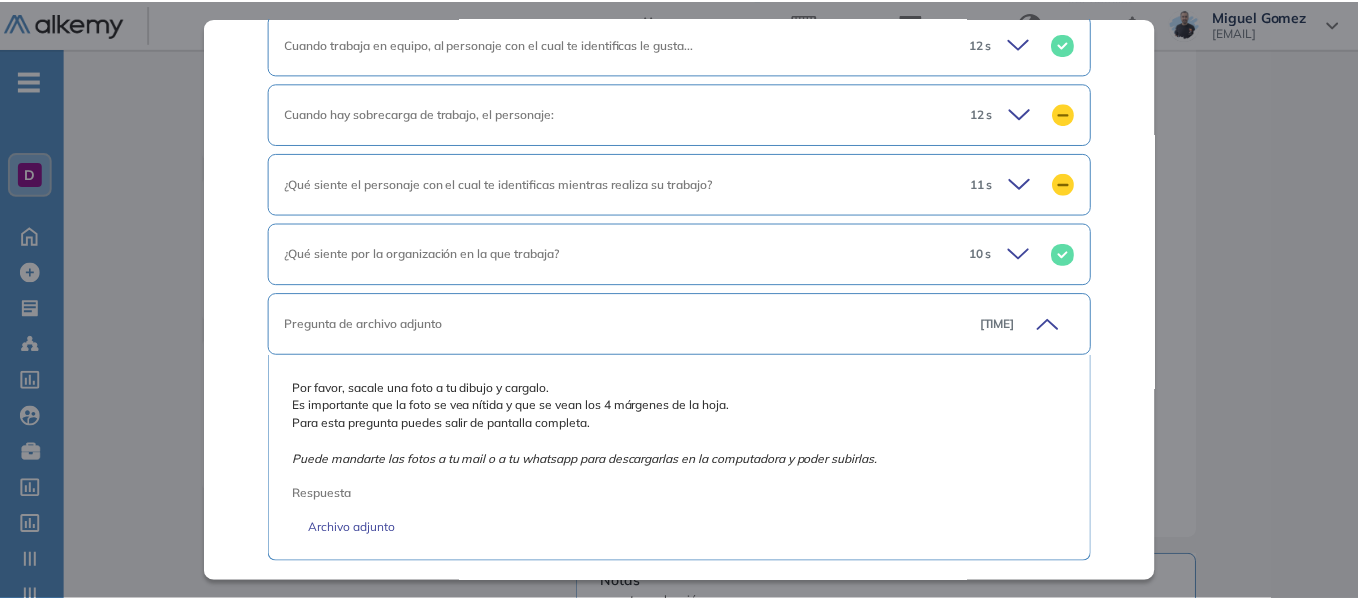 scroll, scrollTop: 2511, scrollLeft: 0, axis: vertical 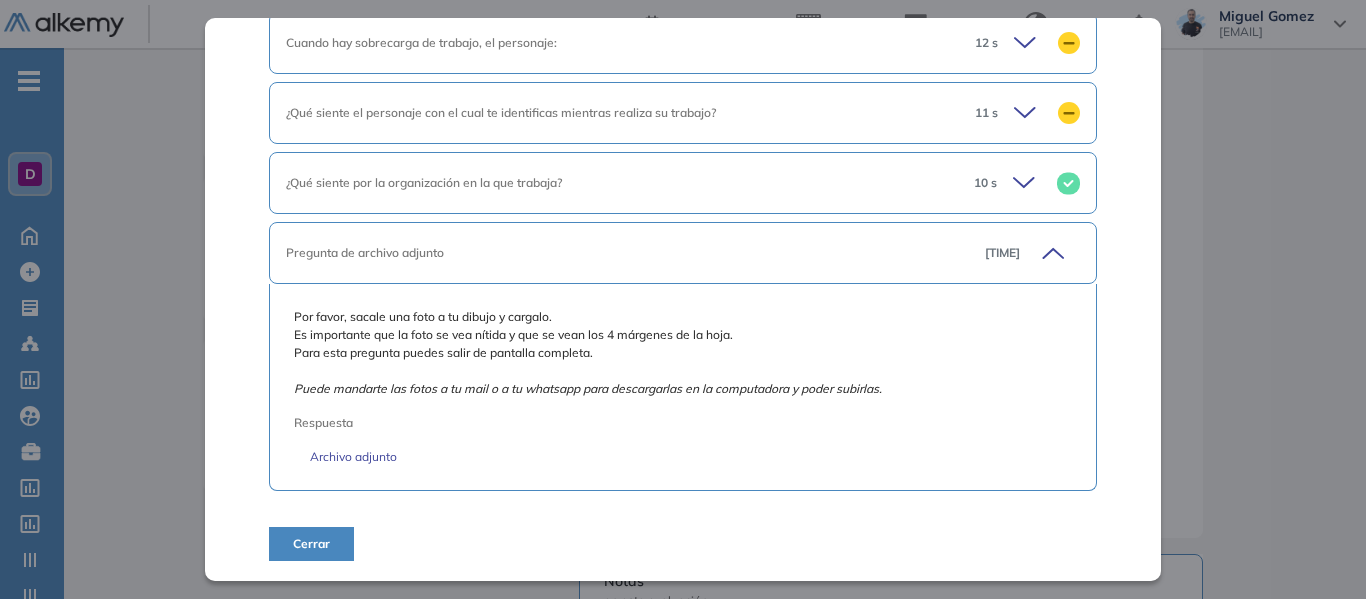 click on "Cerrar" at bounding box center (311, 544) 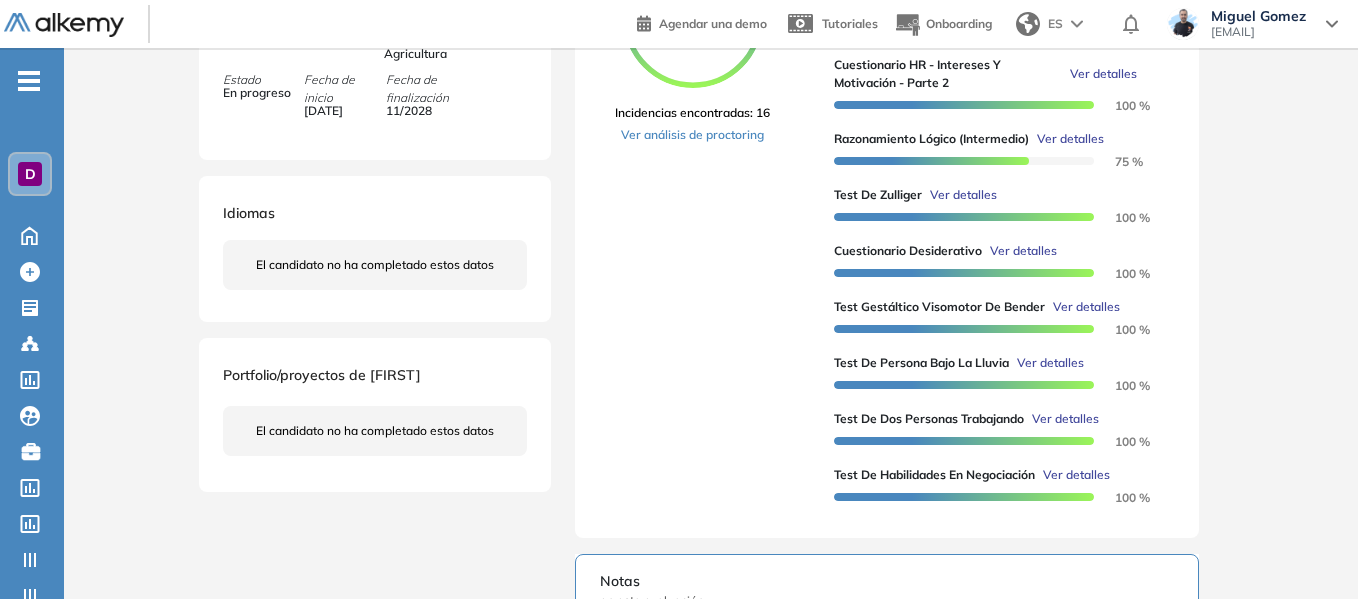 scroll, scrollTop: 548, scrollLeft: 0, axis: vertical 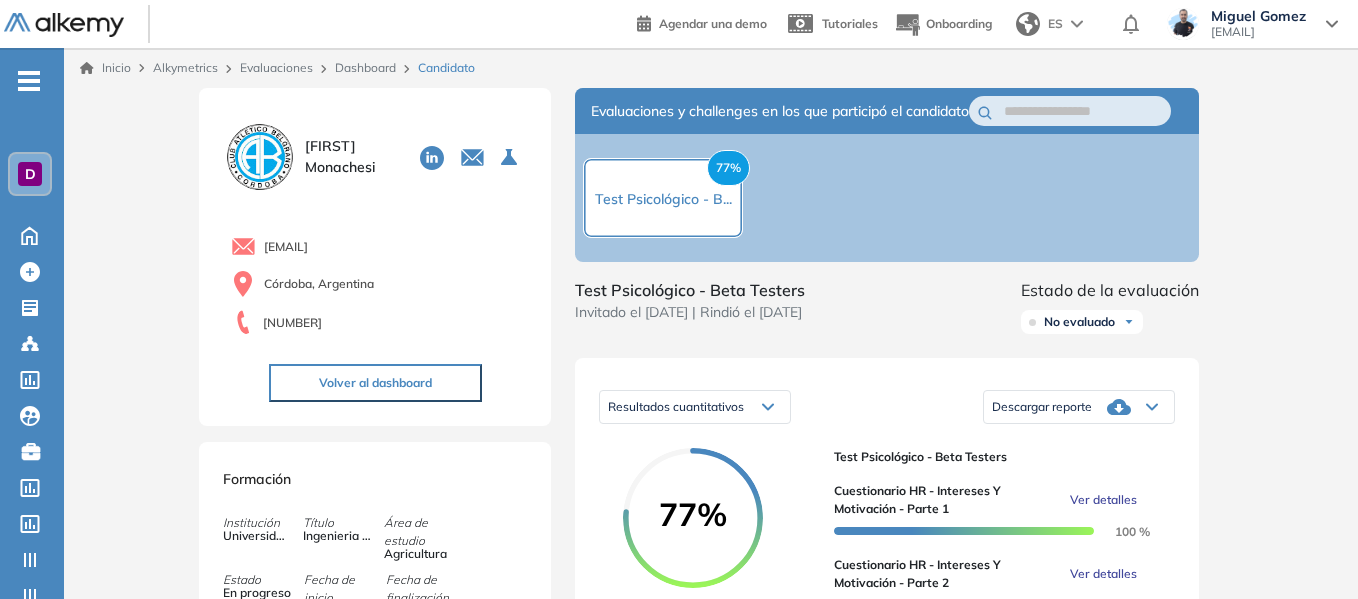 click on "D" at bounding box center (30, 174) 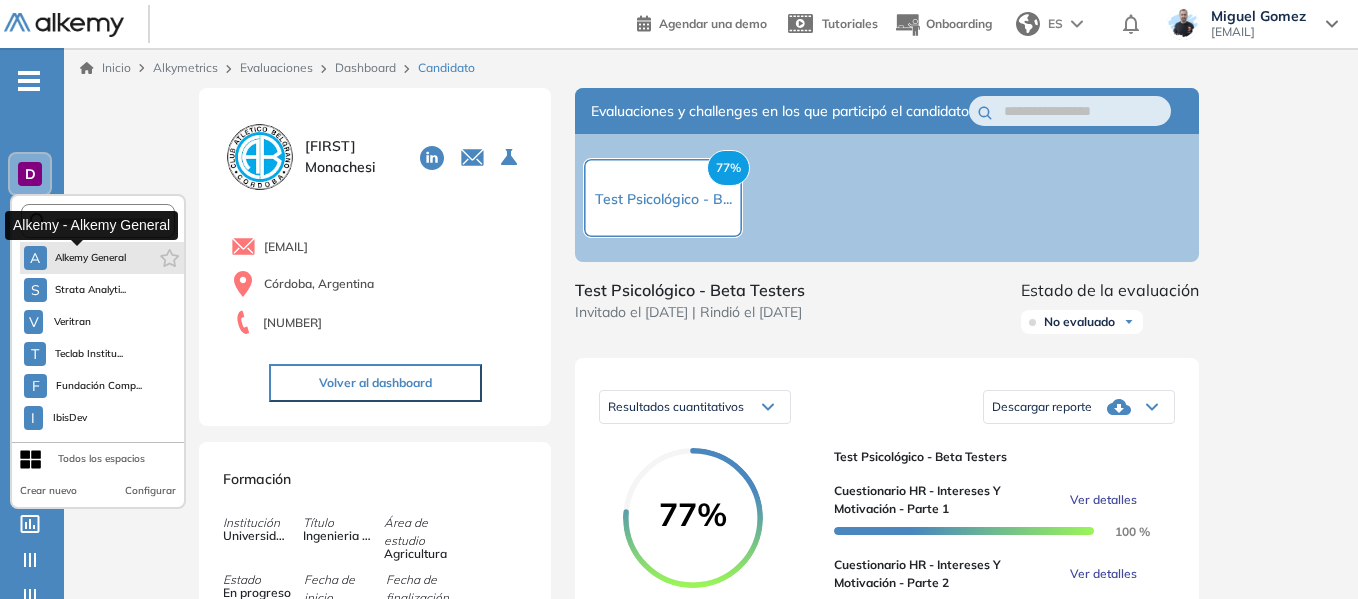 click on "Alkemy General" at bounding box center [91, 258] 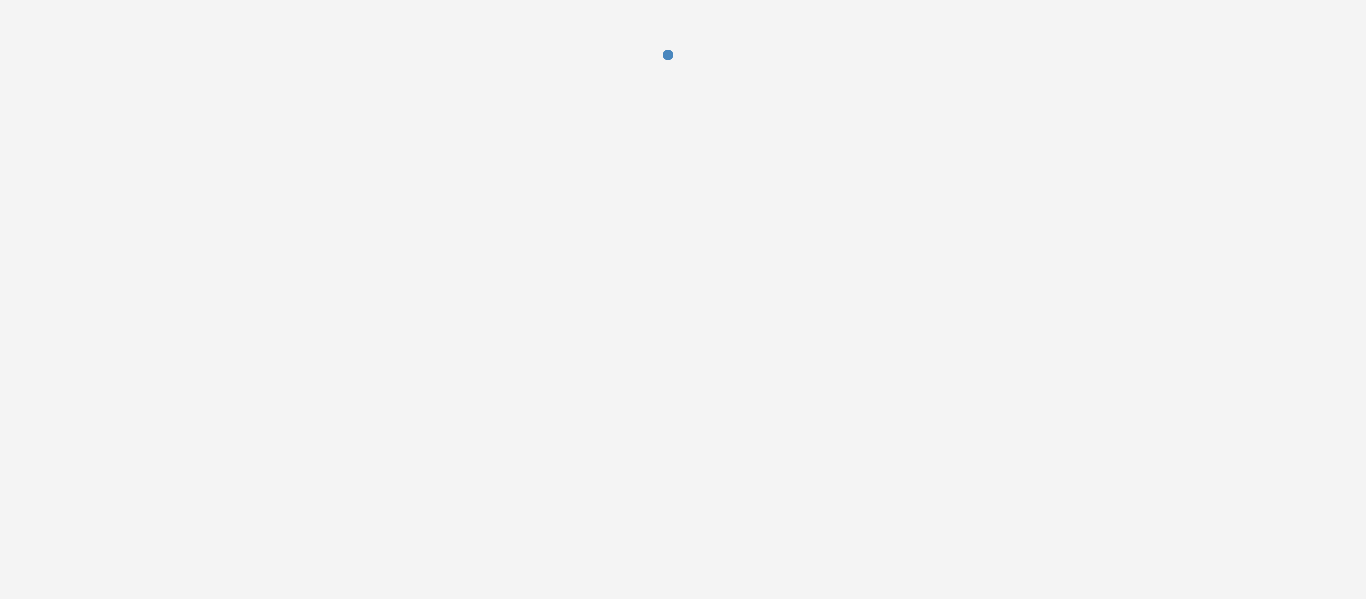 scroll, scrollTop: 0, scrollLeft: 0, axis: both 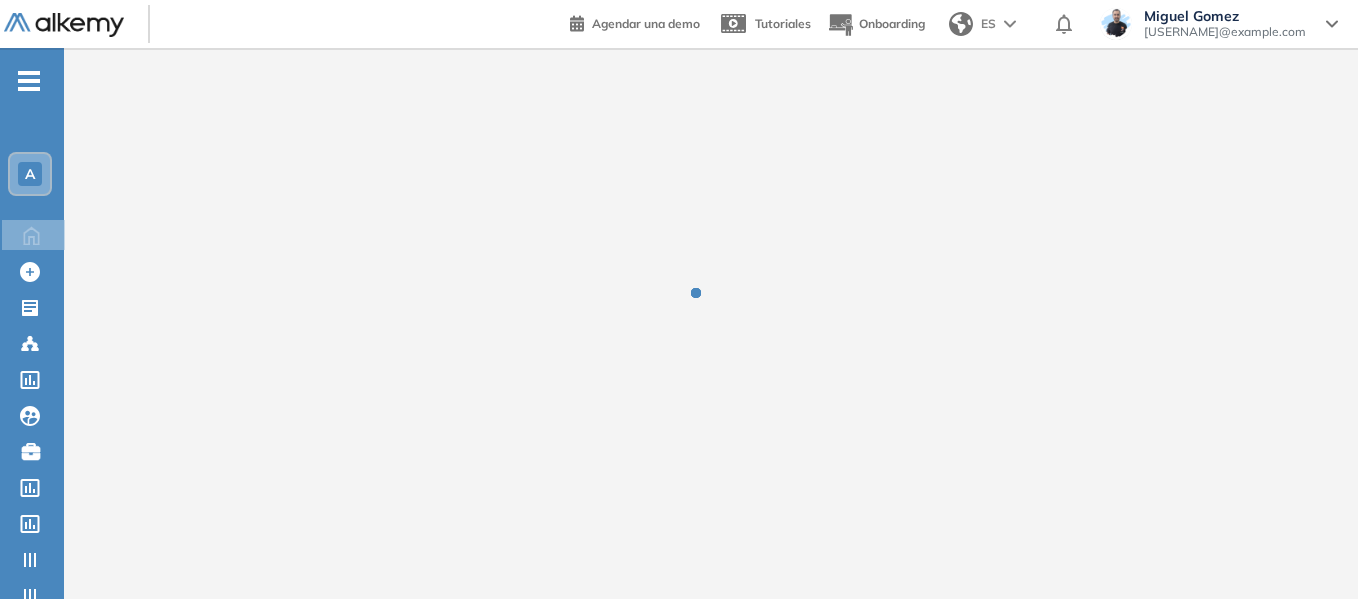 click on "A" at bounding box center [30, 174] 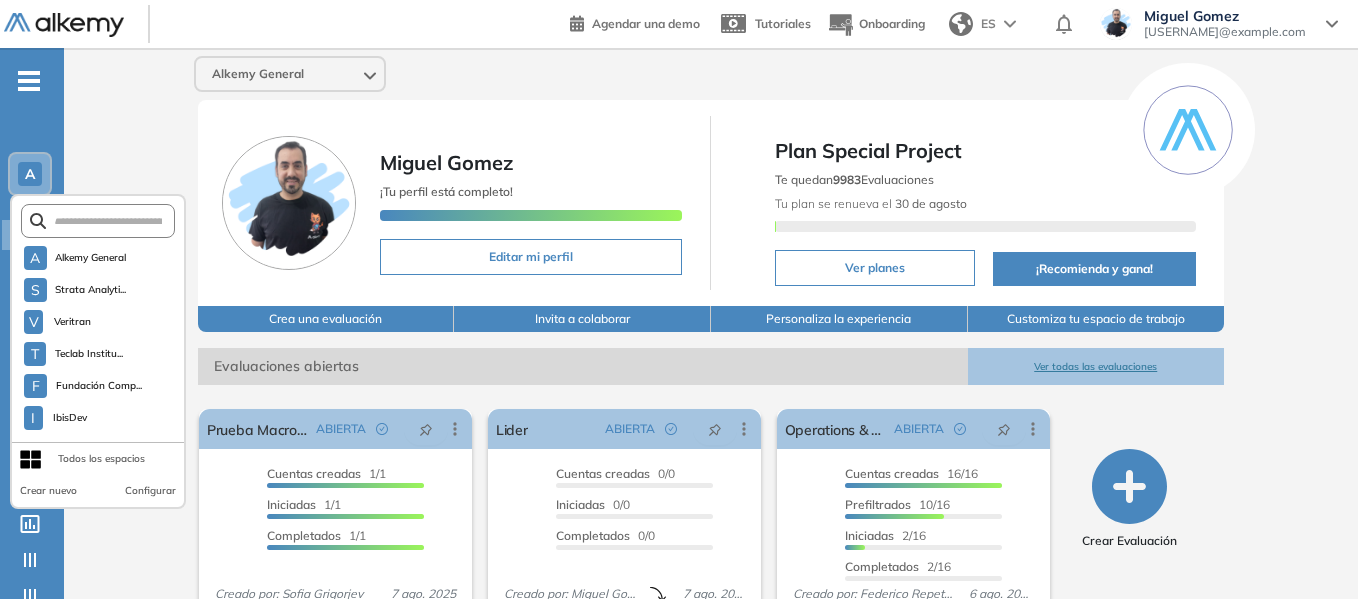 click on "Crear nuevo" at bounding box center (48, 491) 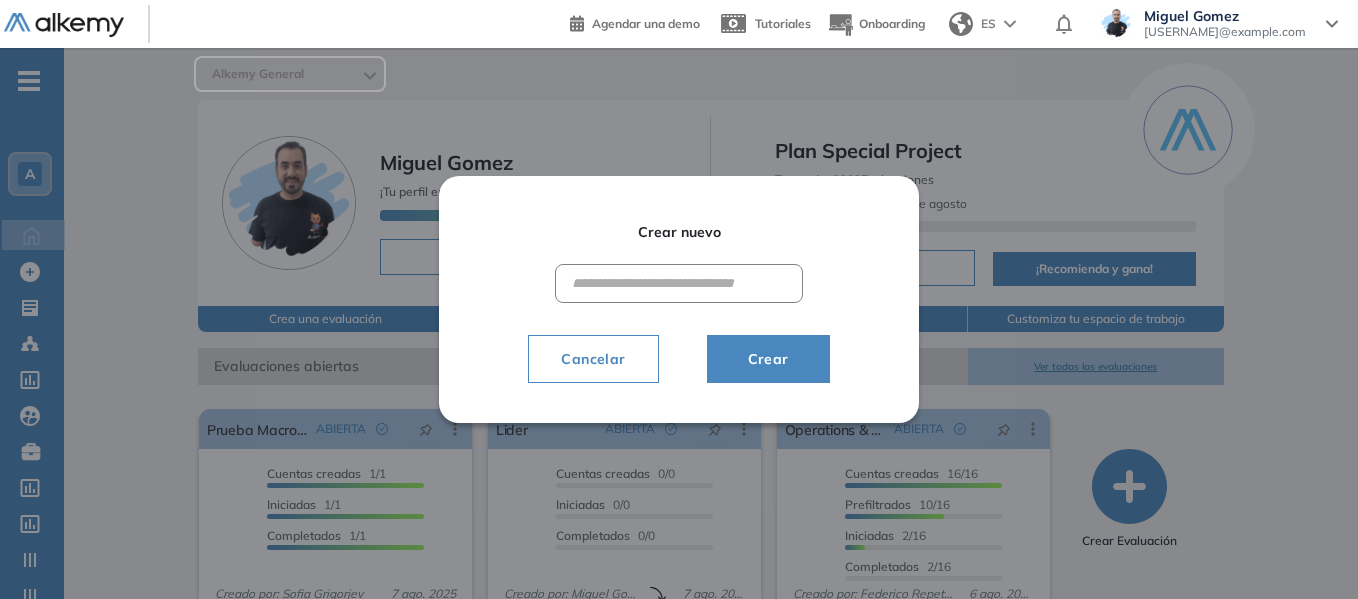 click at bounding box center (679, 283) 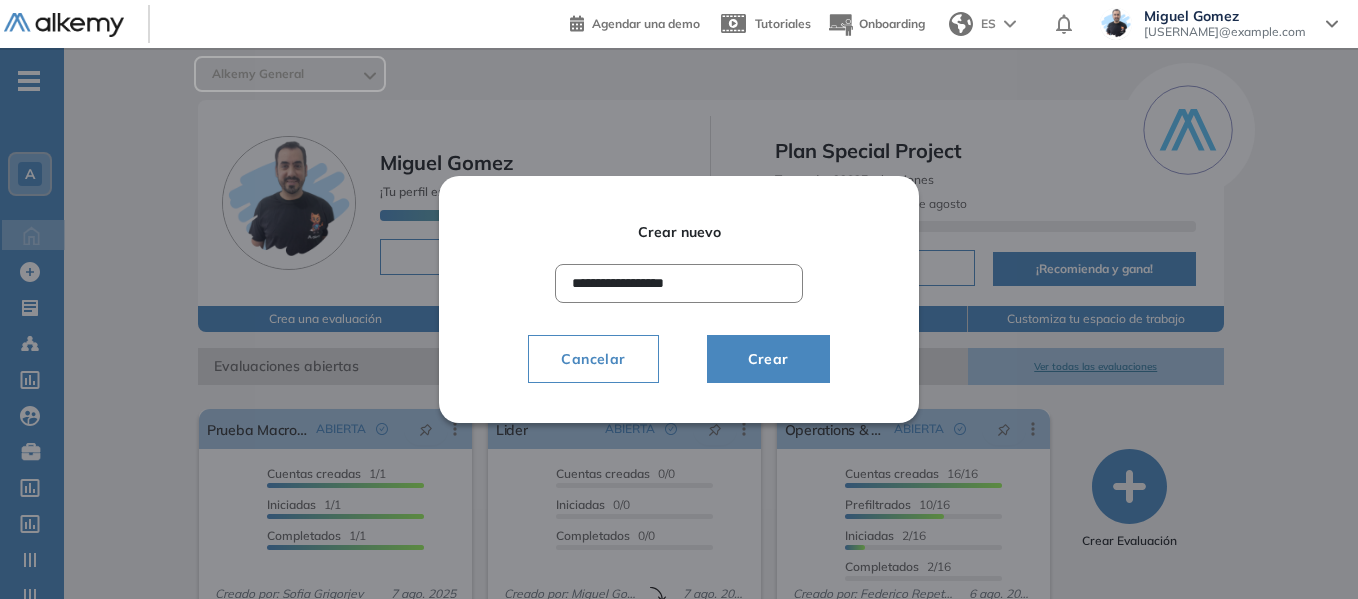 drag, startPoint x: 737, startPoint y: 292, endPoint x: 717, endPoint y: 295, distance: 20.22375 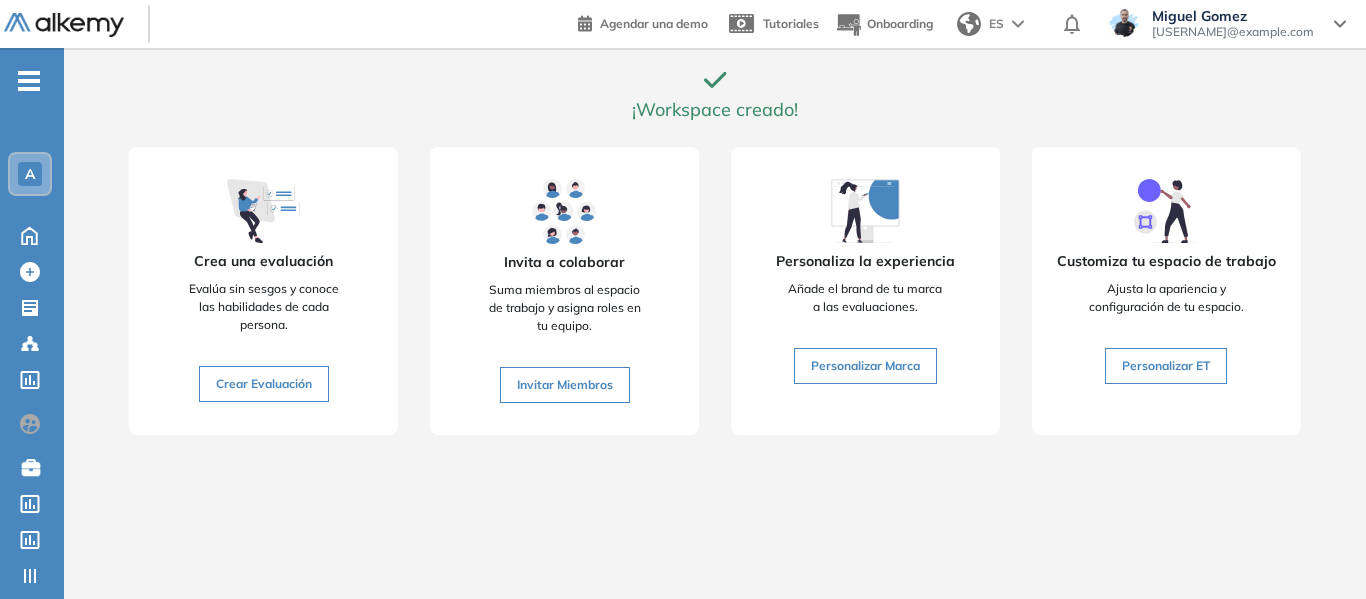 drag, startPoint x: 903, startPoint y: 1, endPoint x: 443, endPoint y: 106, distance: 471.83154 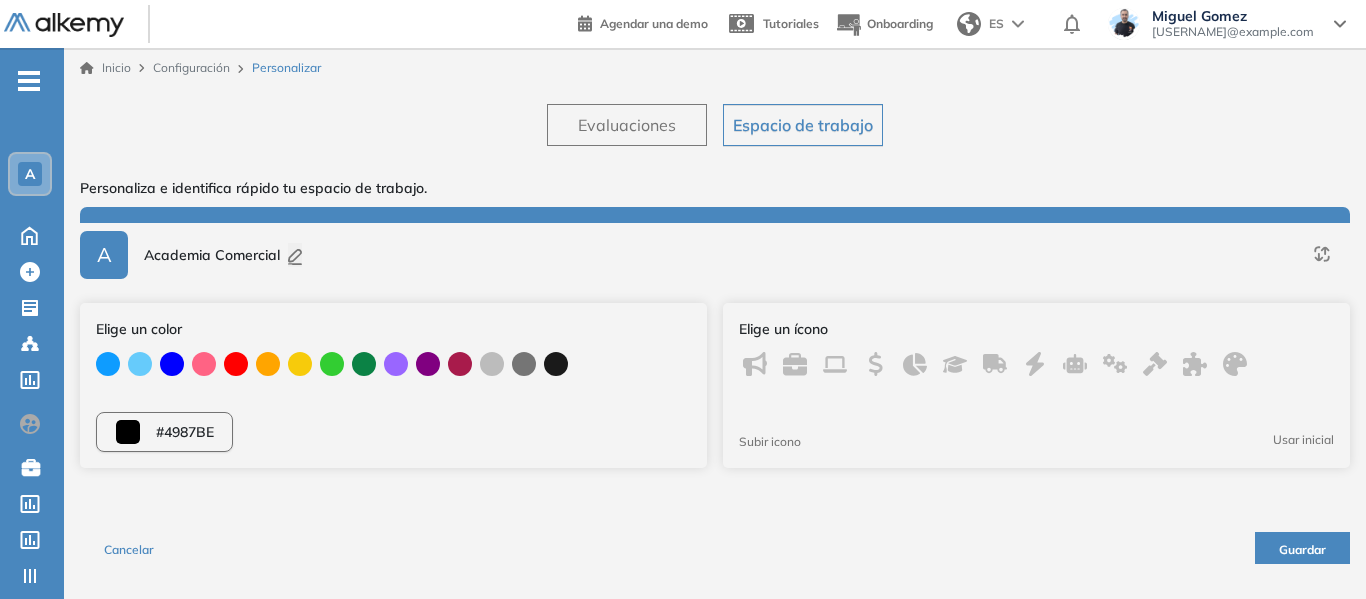 click on "Espacio de trabajo" at bounding box center [803, 125] 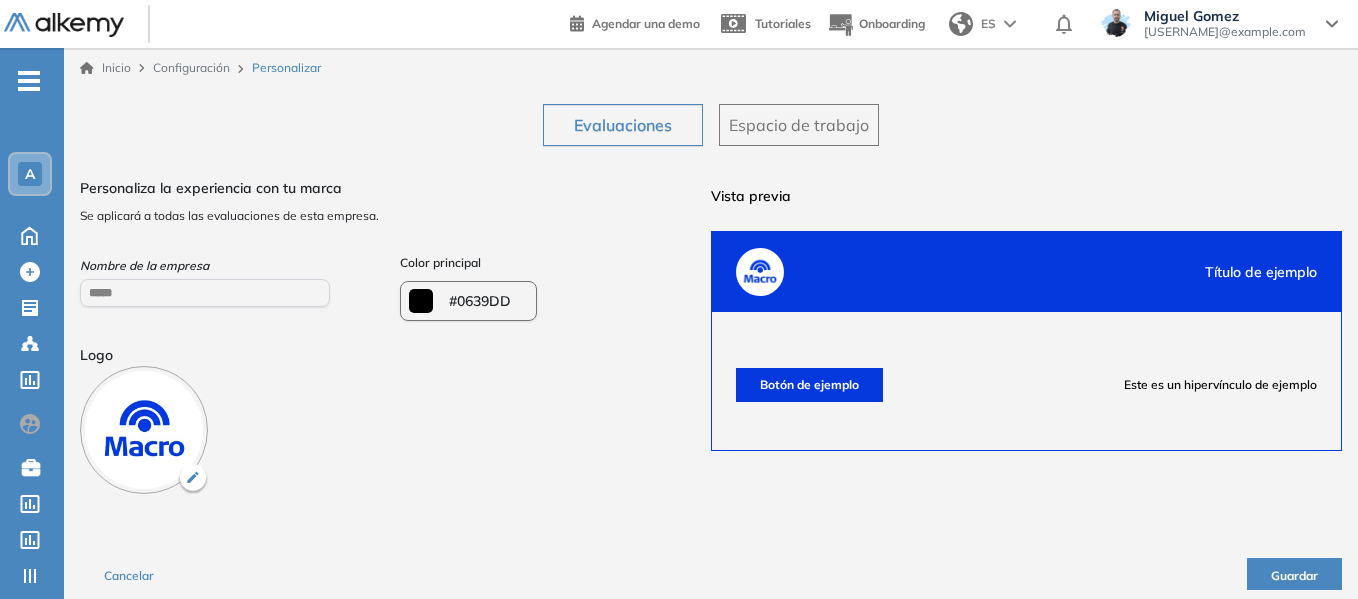 click on "A" at bounding box center (30, 174) 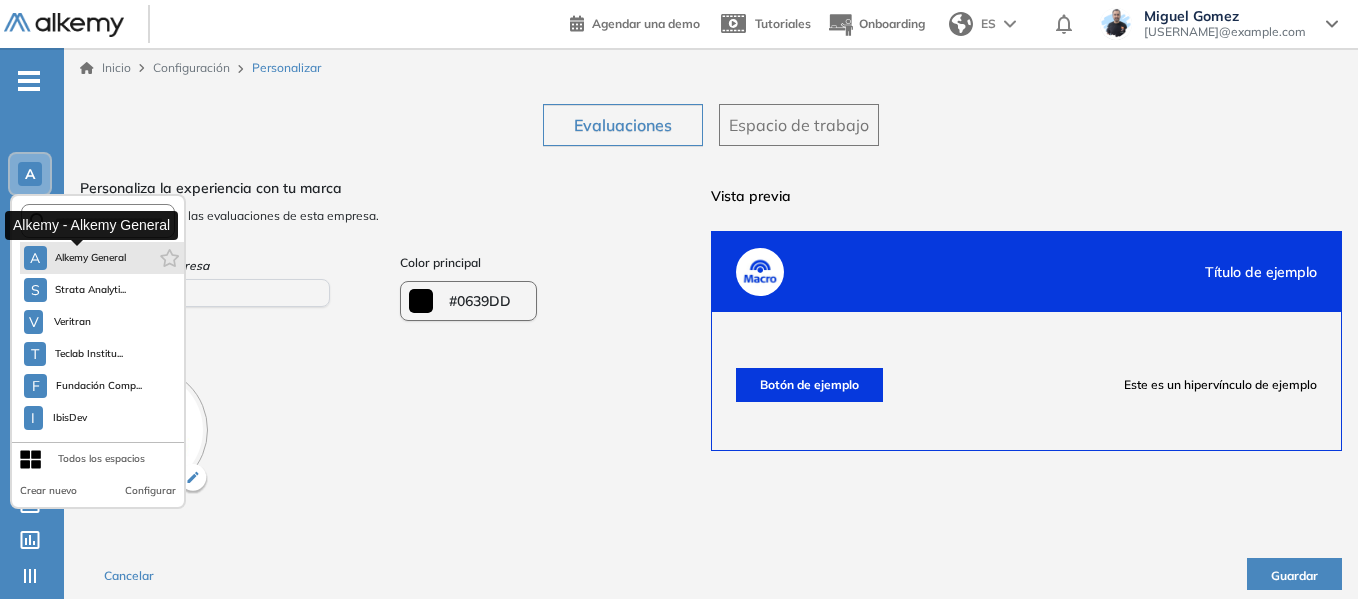 click on "Alkemy General" at bounding box center [91, 258] 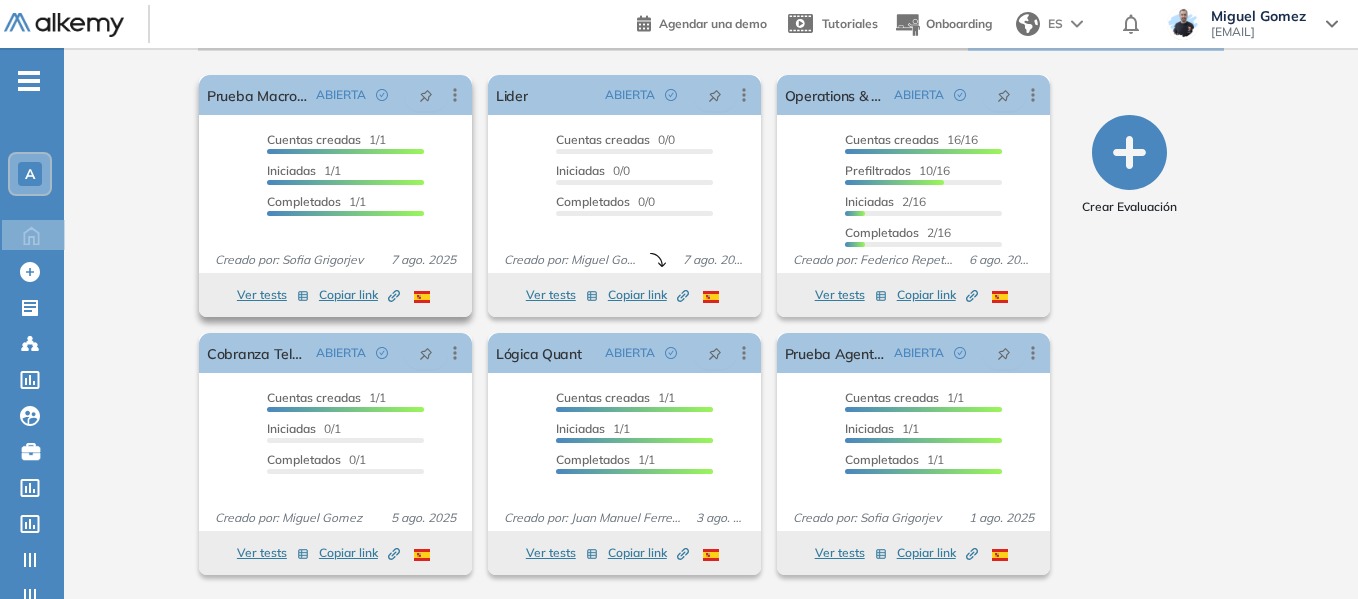 scroll, scrollTop: 334, scrollLeft: 0, axis: vertical 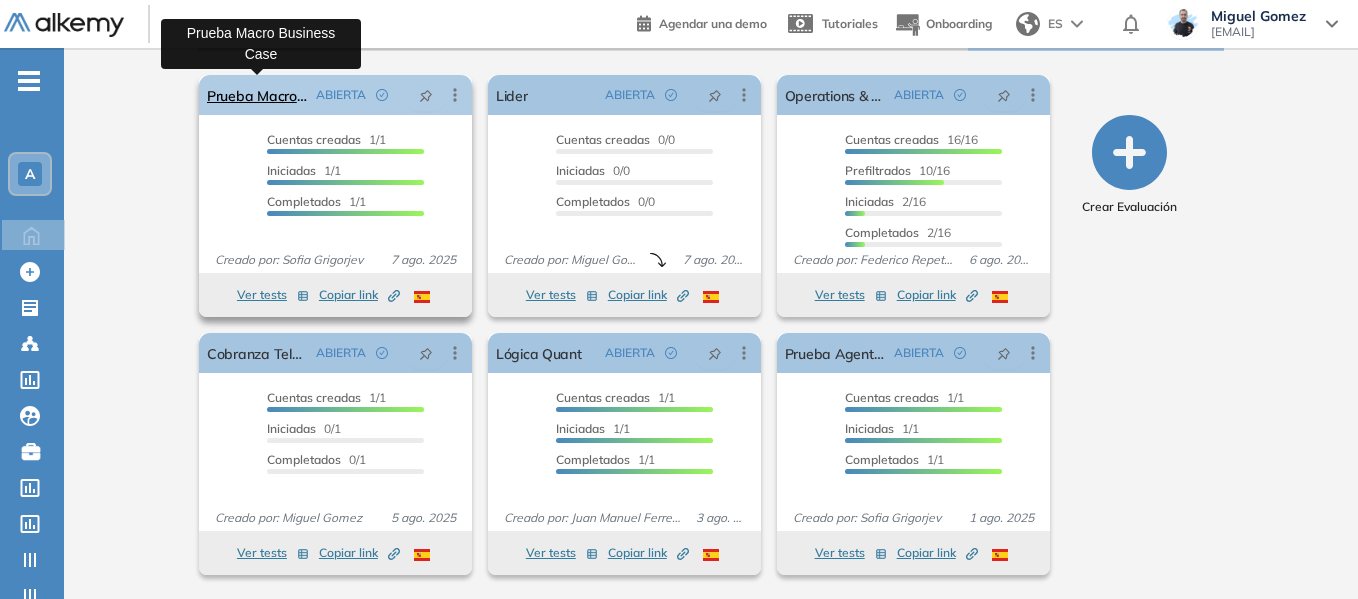 click on "Prueba Macro Business Case" at bounding box center (257, 95) 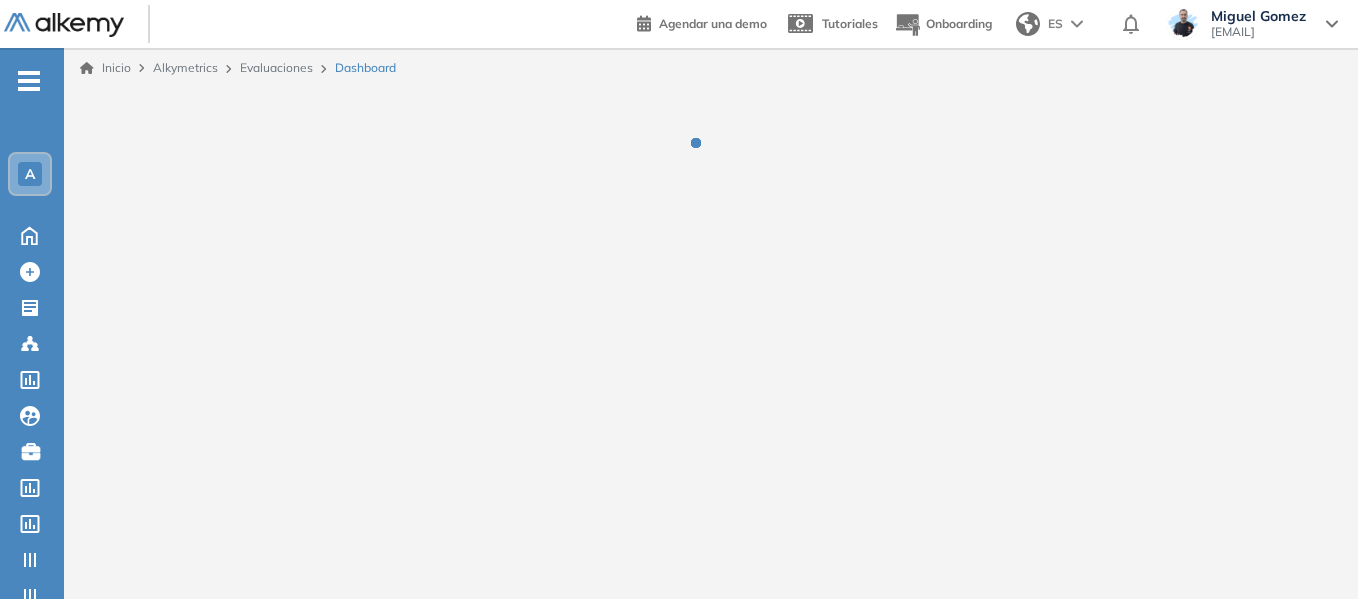 scroll, scrollTop: 0, scrollLeft: 0, axis: both 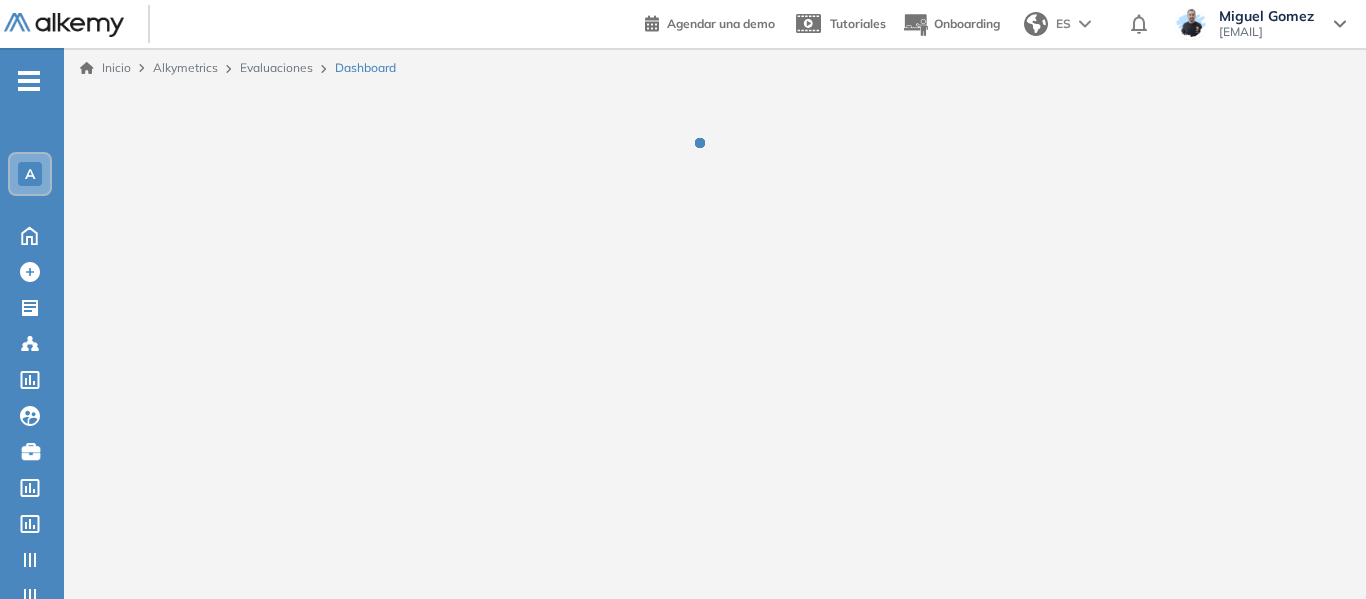 click on "A" at bounding box center [30, 174] 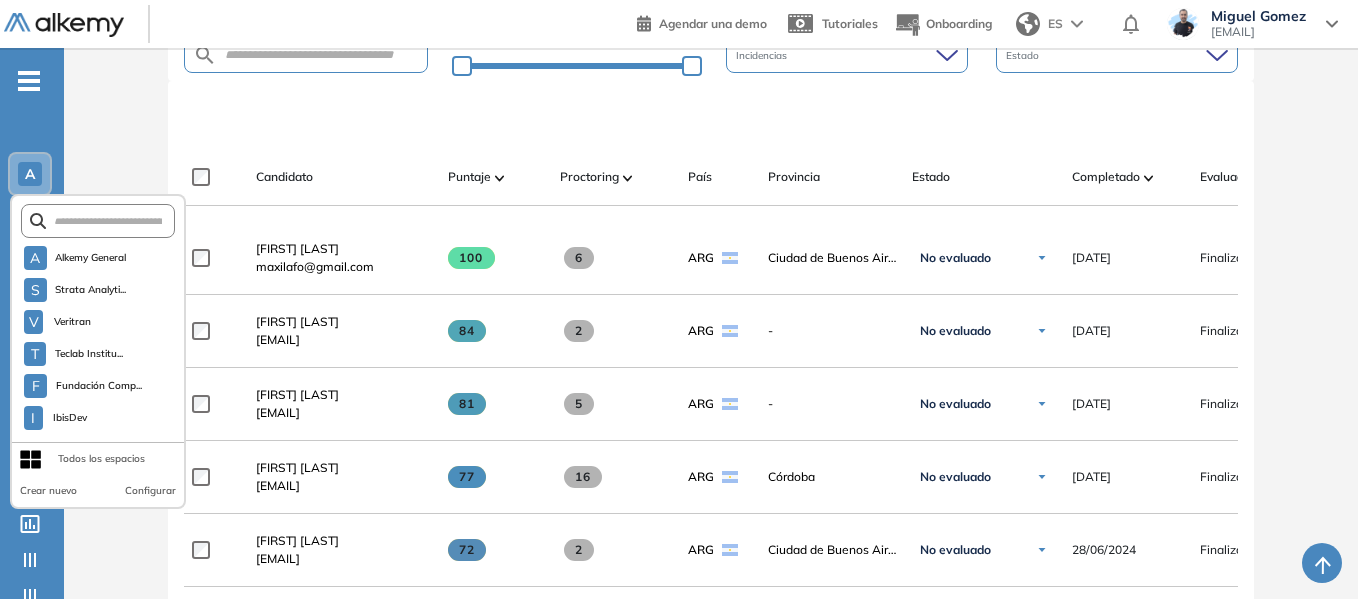scroll, scrollTop: 500, scrollLeft: 0, axis: vertical 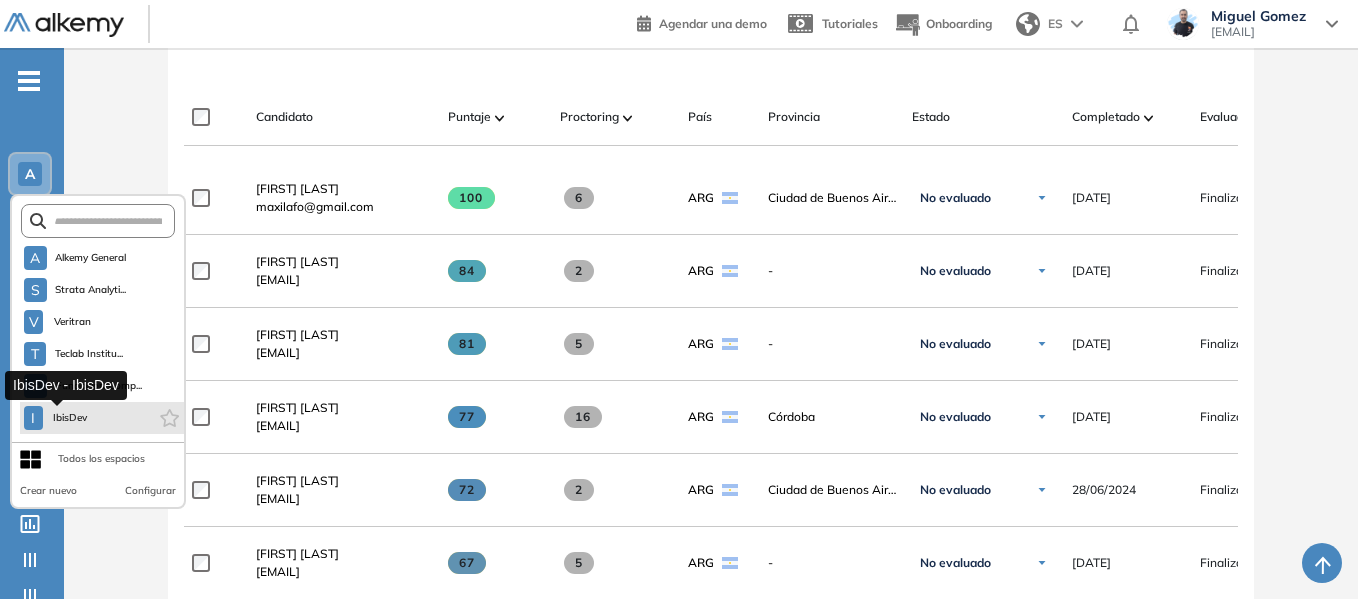 click on "IbisDev" at bounding box center (70, 418) 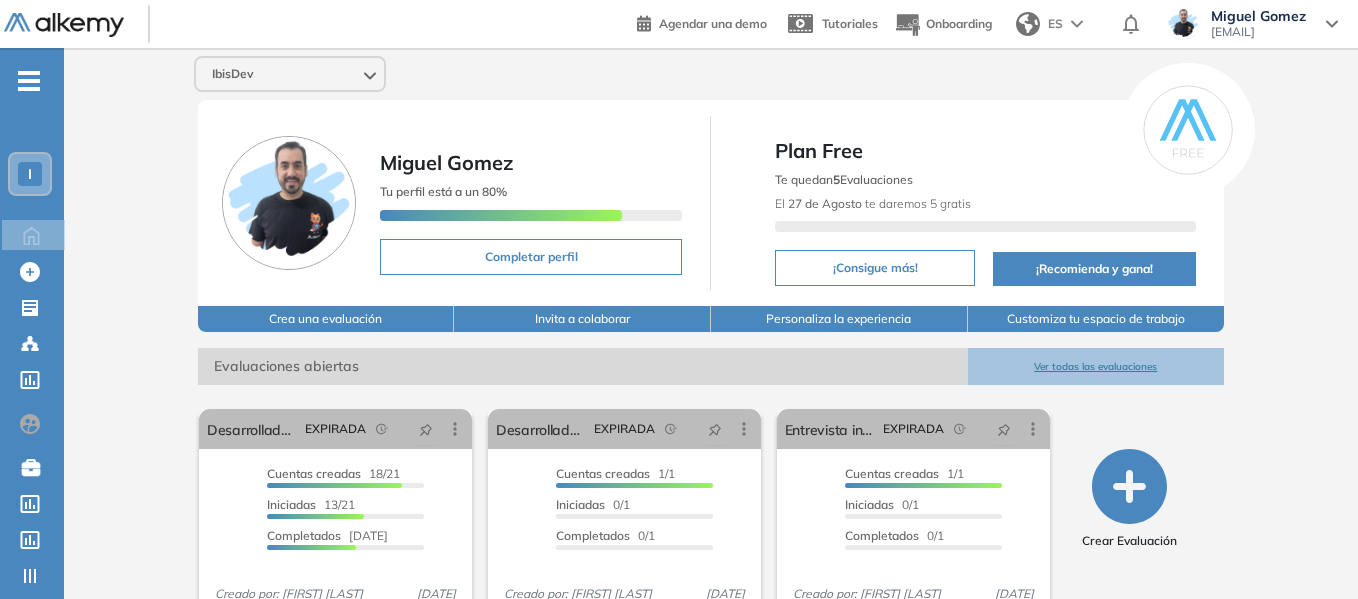 scroll, scrollTop: 70, scrollLeft: 0, axis: vertical 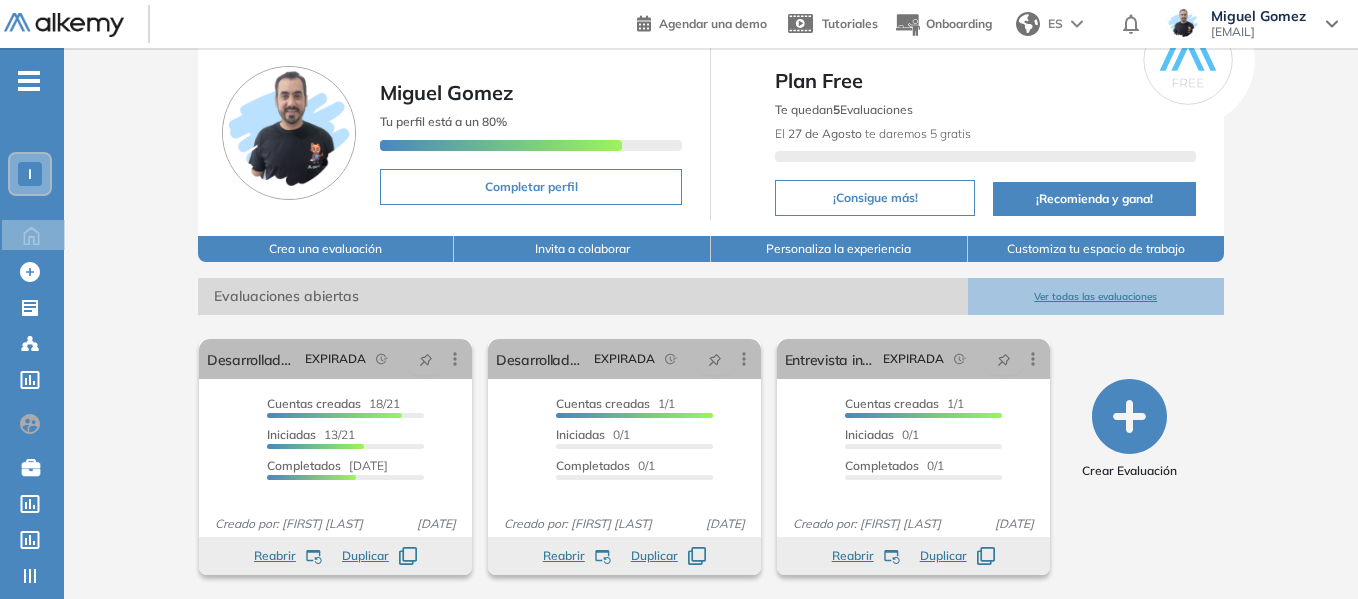 click on "I" at bounding box center [30, 174] 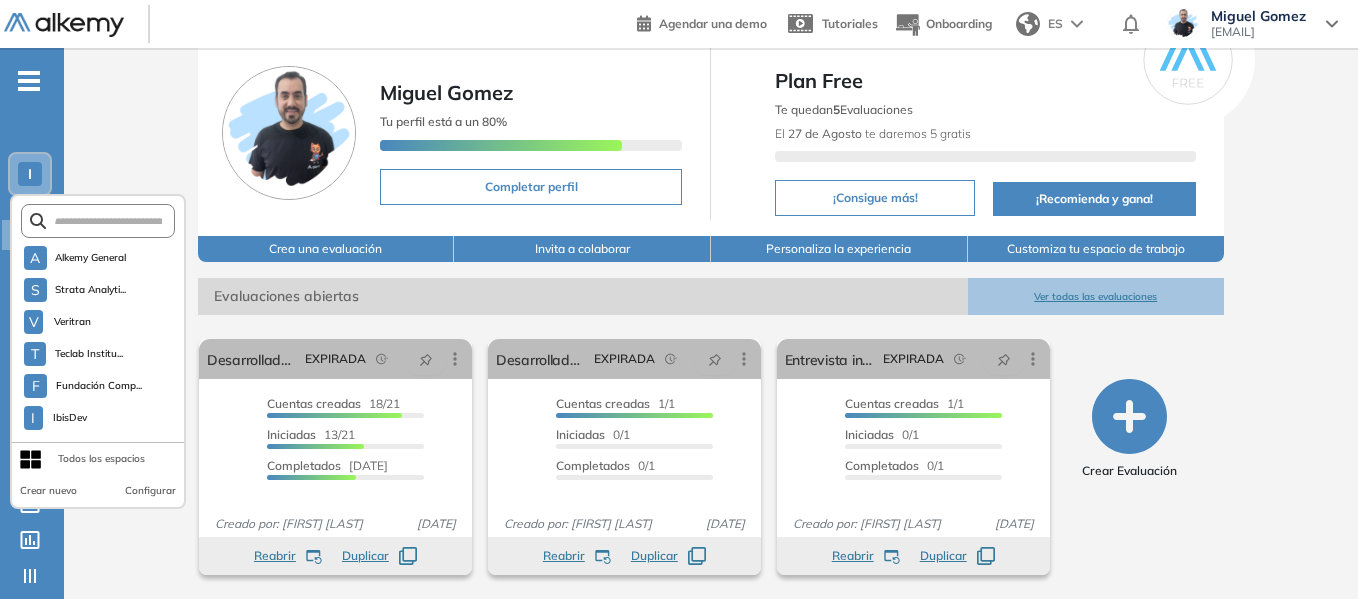 scroll, scrollTop: 5157, scrollLeft: 0, axis: vertical 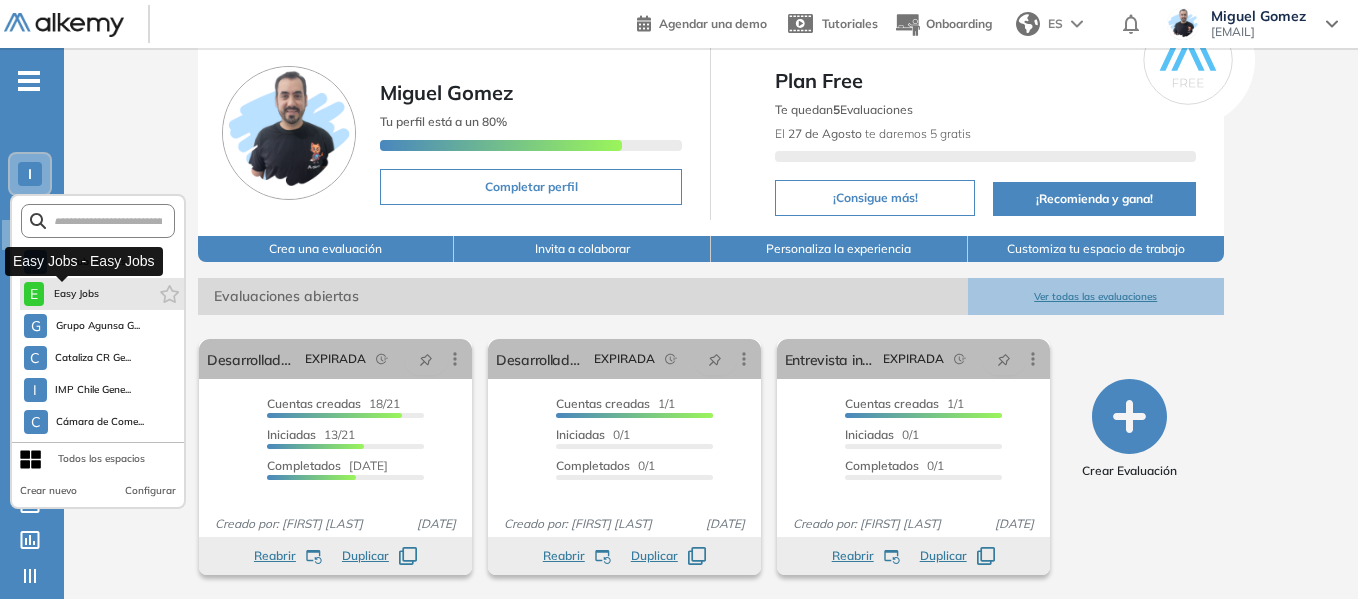 click on "Easy Jobs" at bounding box center (76, 294) 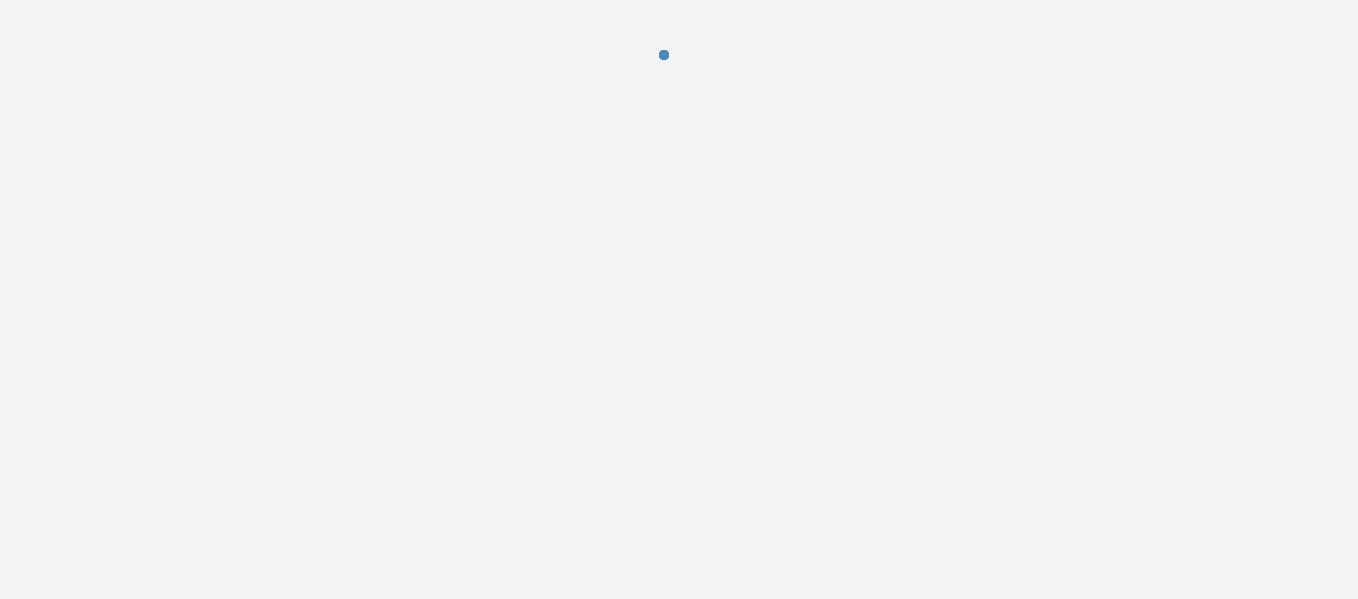 scroll, scrollTop: 0, scrollLeft: 0, axis: both 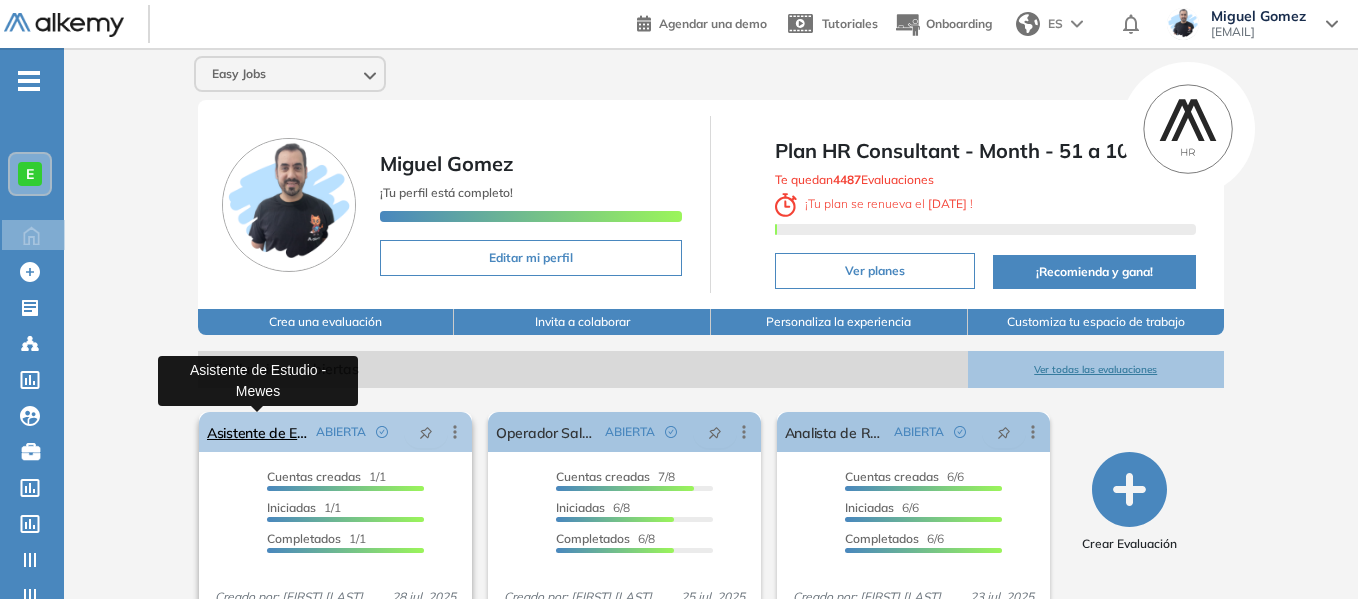 click on "Asistente de Estudio - Mewes" at bounding box center (257, 432) 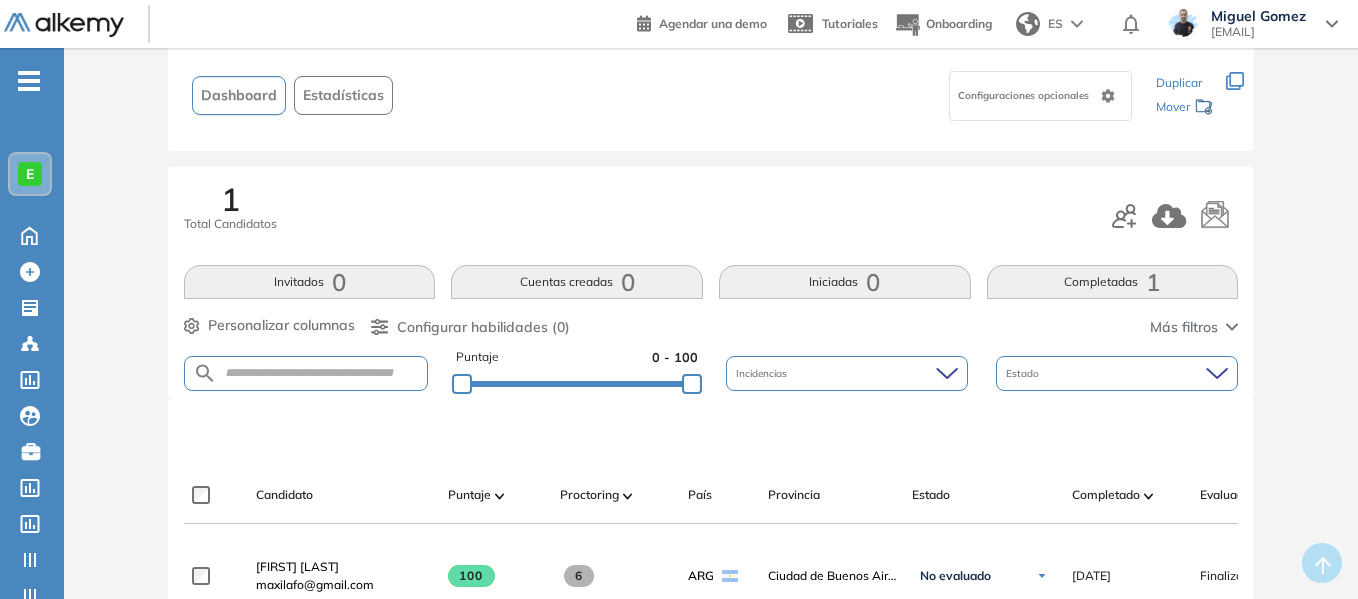 scroll, scrollTop: 100, scrollLeft: 0, axis: vertical 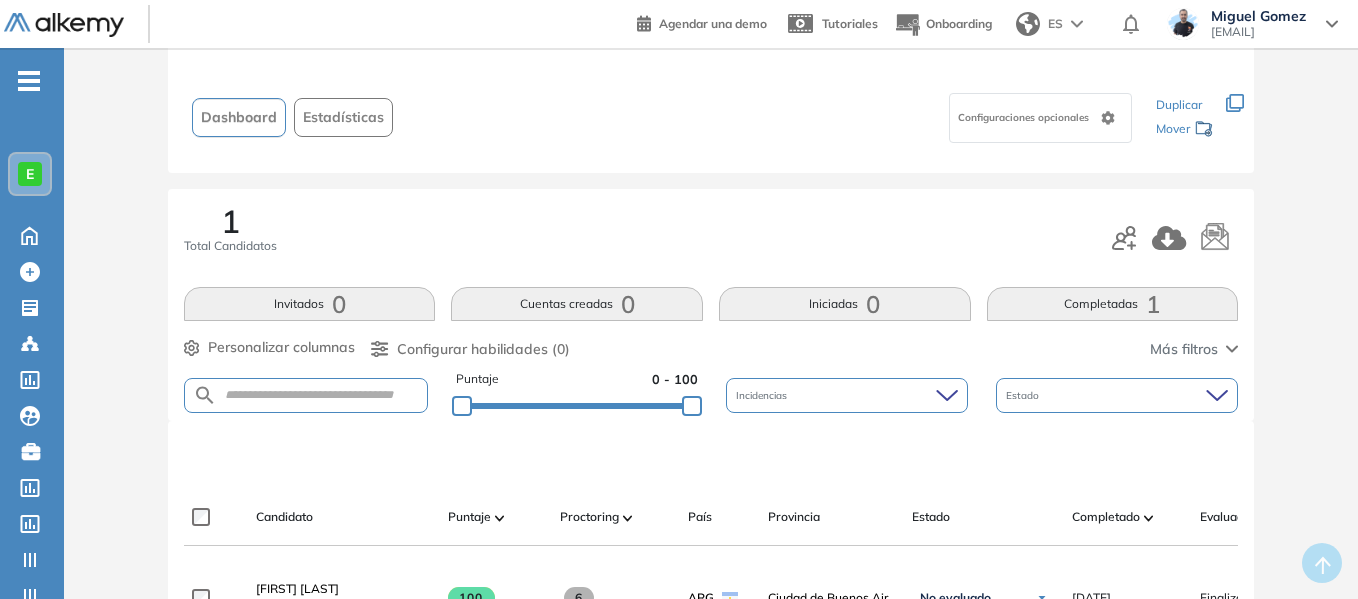 click on "Completadas 1" at bounding box center (1113, 304) 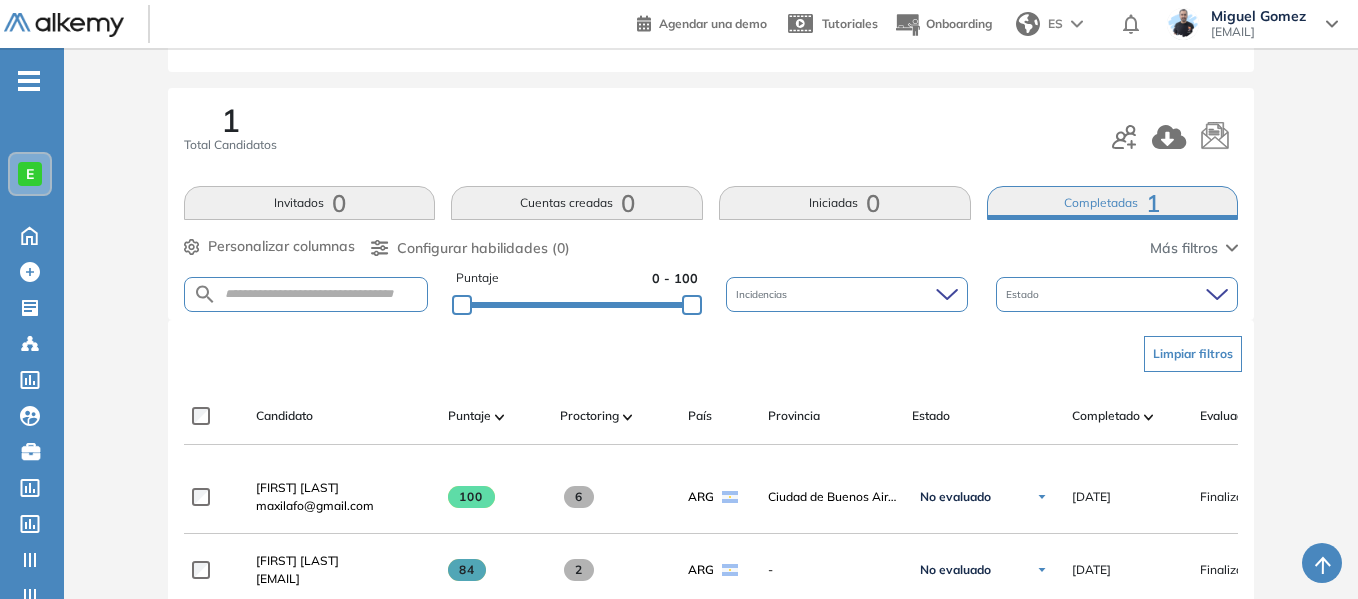 scroll, scrollTop: 200, scrollLeft: 0, axis: vertical 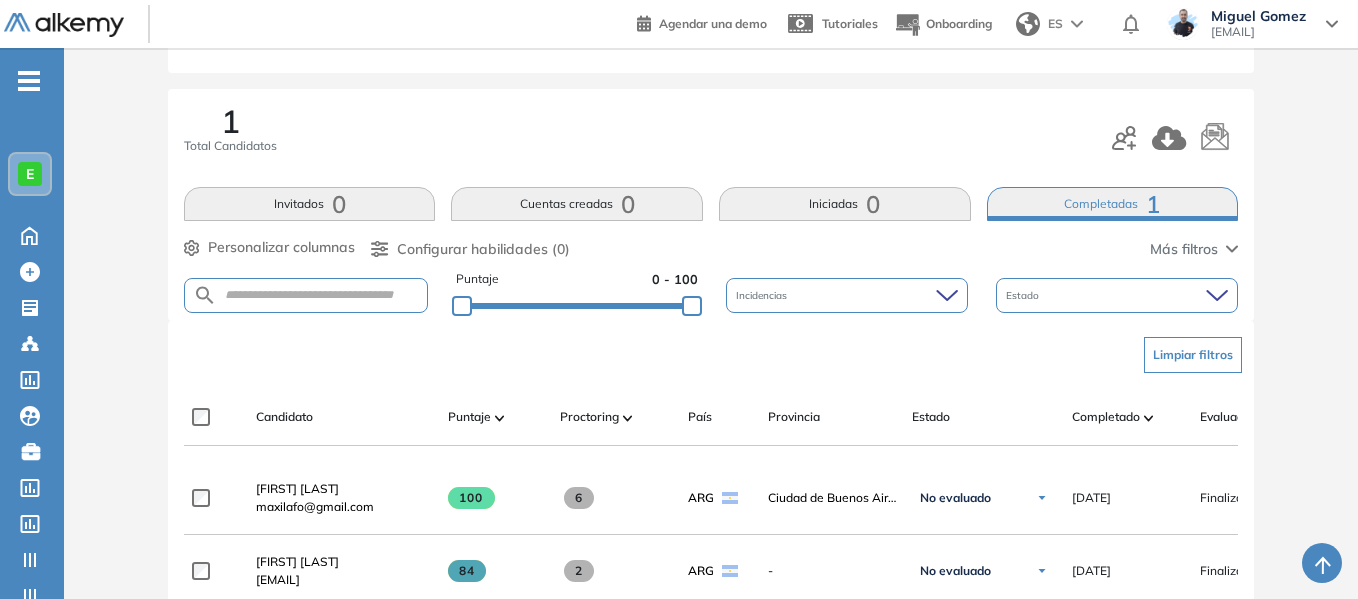 click on "Invitados 0" at bounding box center [310, 204] 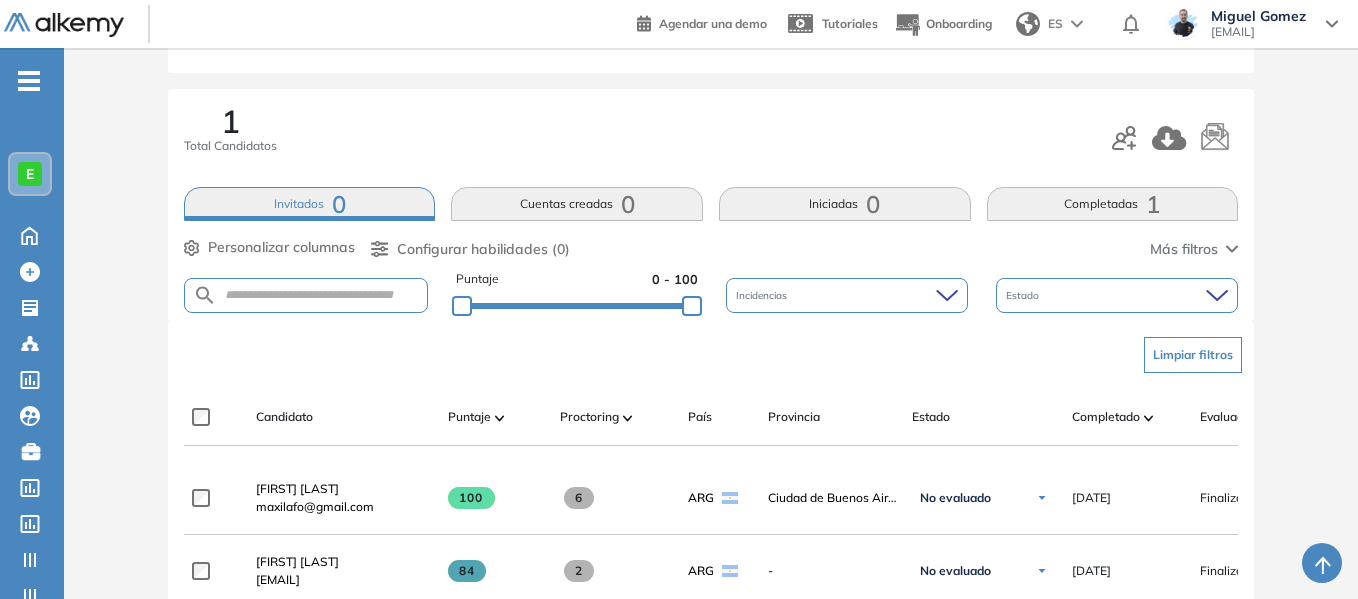 click on "E" at bounding box center (30, 174) 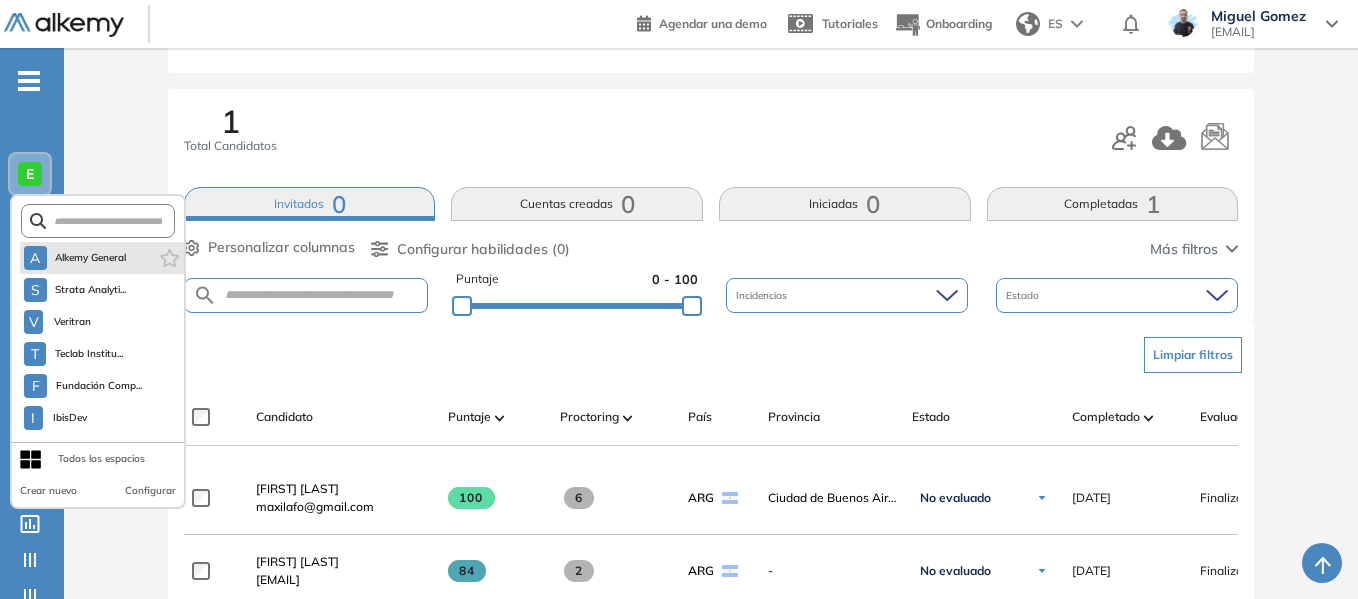 click on "A Alkemy General" at bounding box center (102, 258) 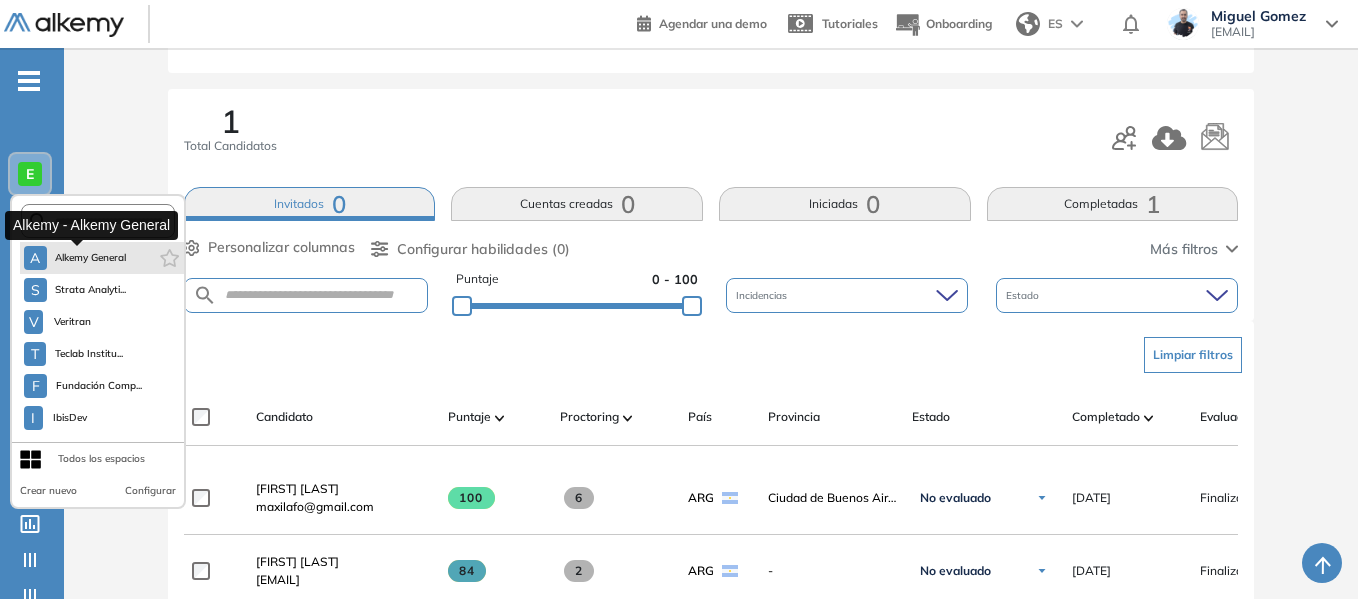 click on "A" at bounding box center (35, 258) 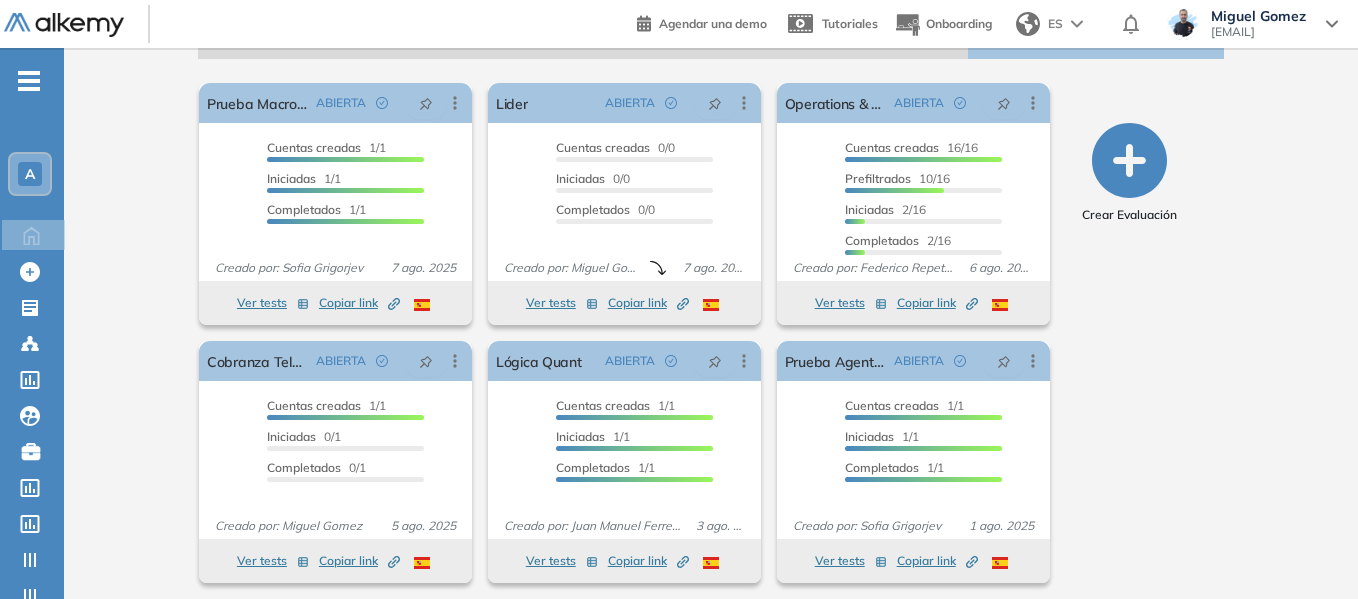 scroll, scrollTop: 334, scrollLeft: 0, axis: vertical 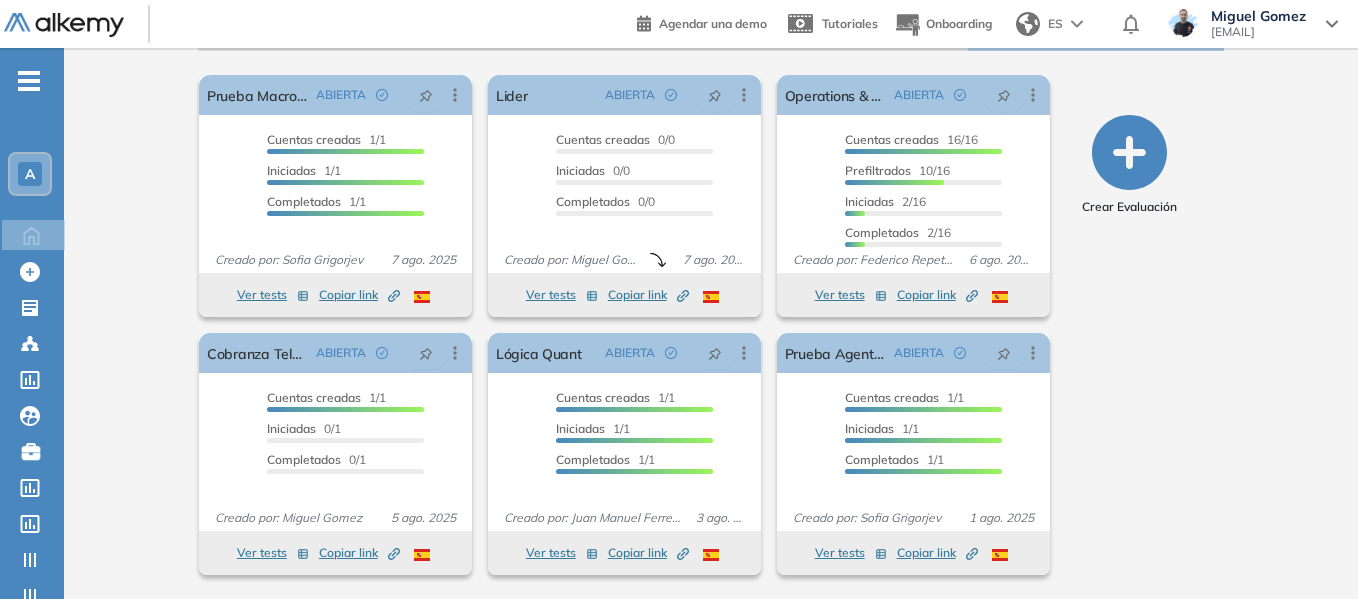 click on "-" at bounding box center [29, 79] 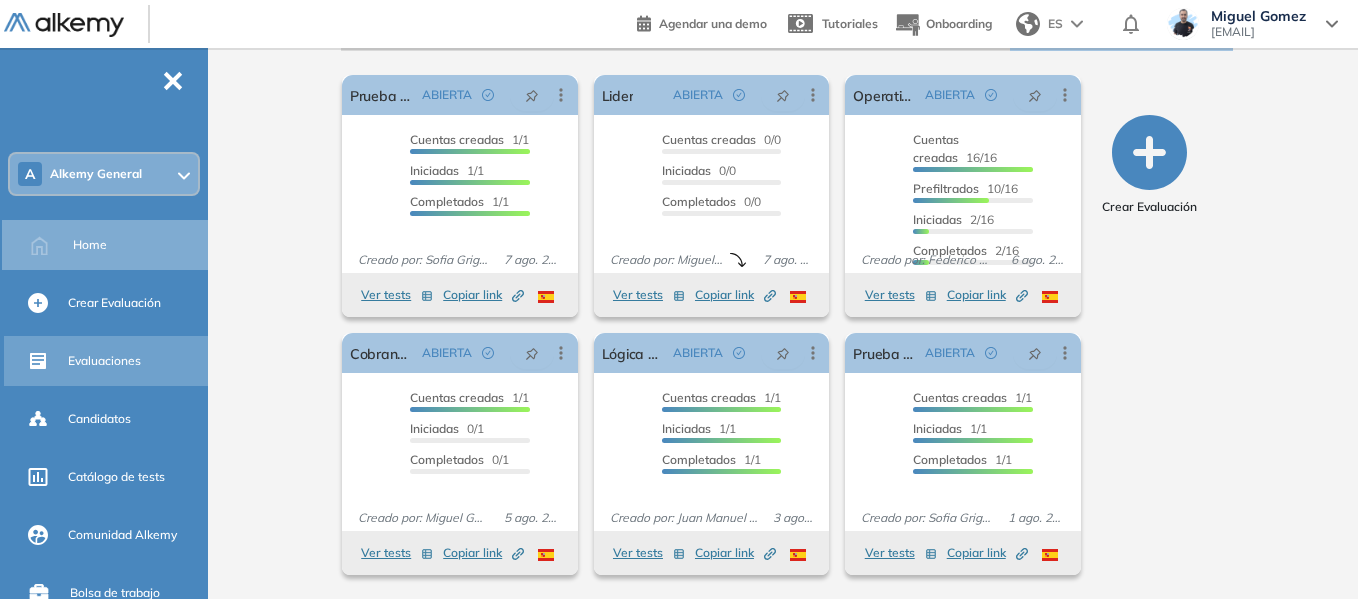 click on "Evaluaciones" at bounding box center [136, 361] 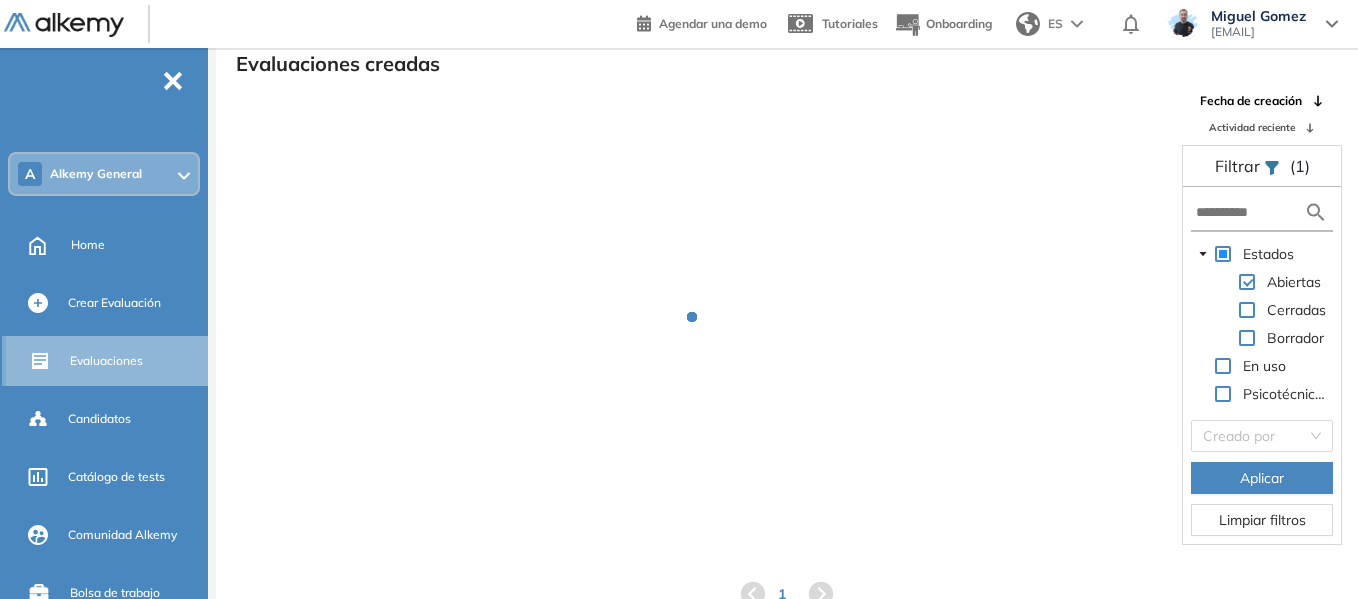 scroll, scrollTop: 48, scrollLeft: 0, axis: vertical 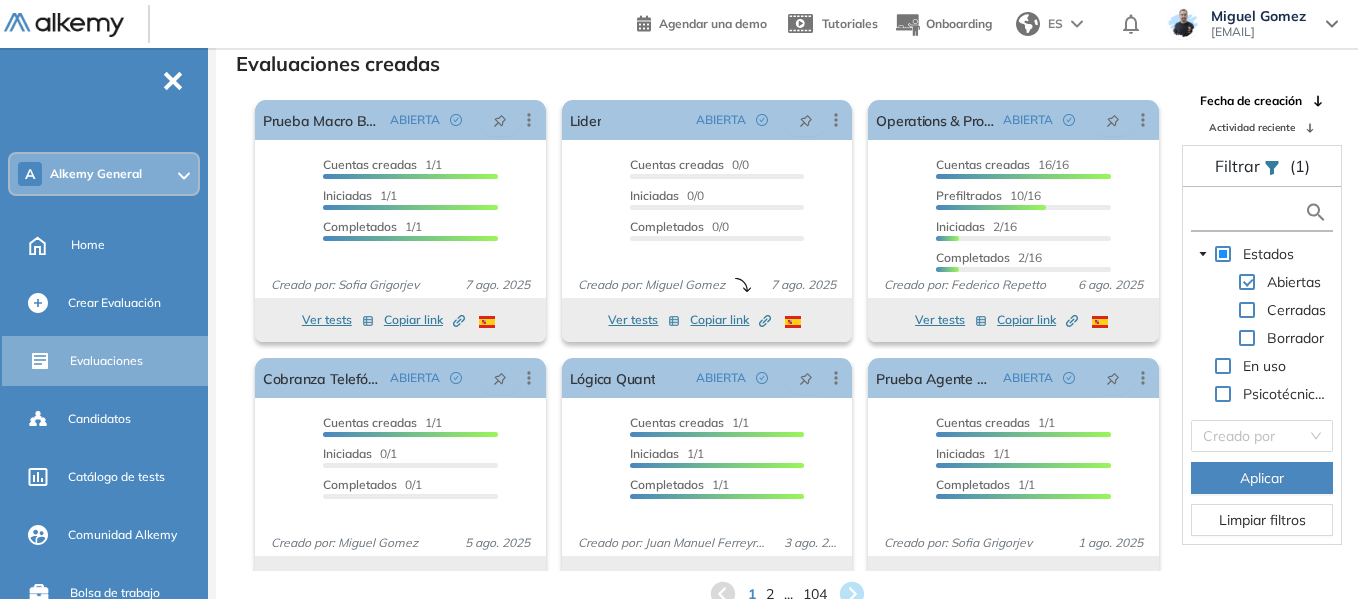 click at bounding box center (1250, 212) 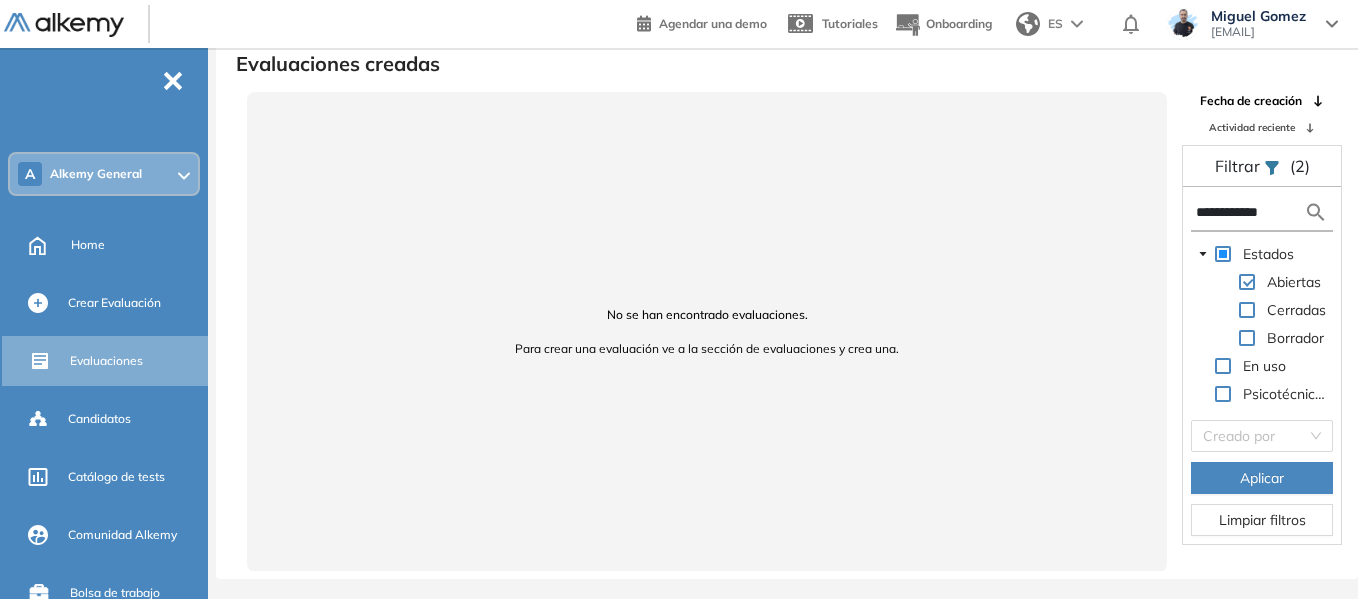 drag, startPoint x: 1292, startPoint y: 208, endPoint x: 1116, endPoint y: 196, distance: 176.40862 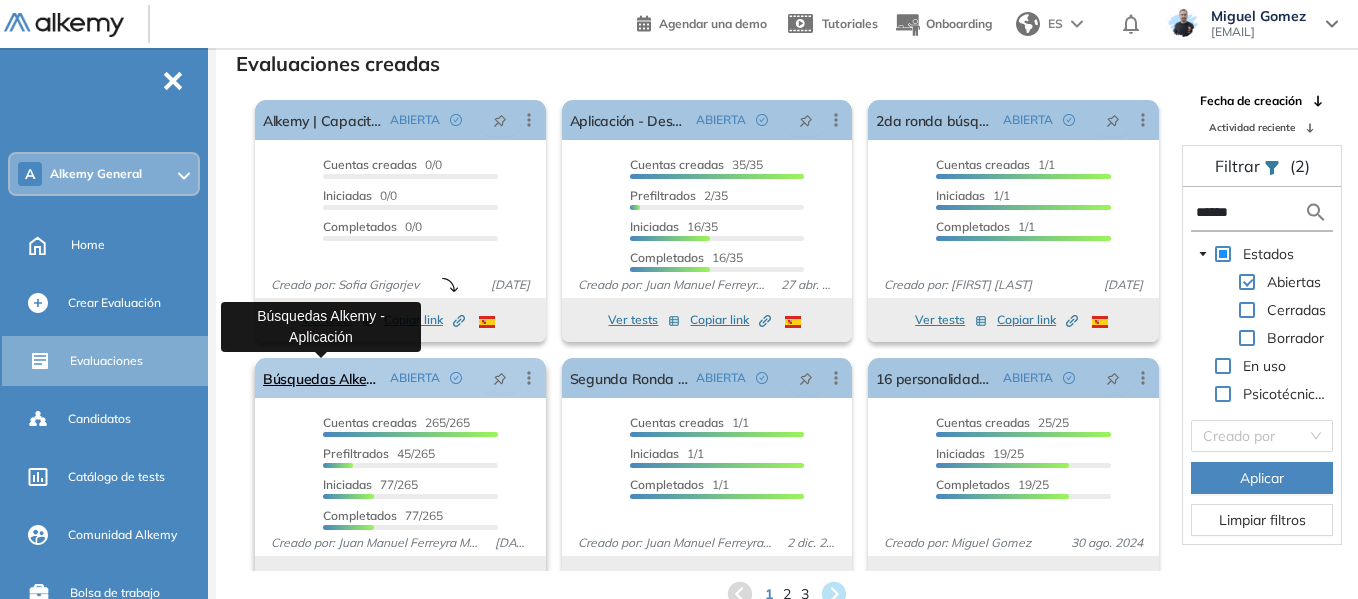 type on "******" 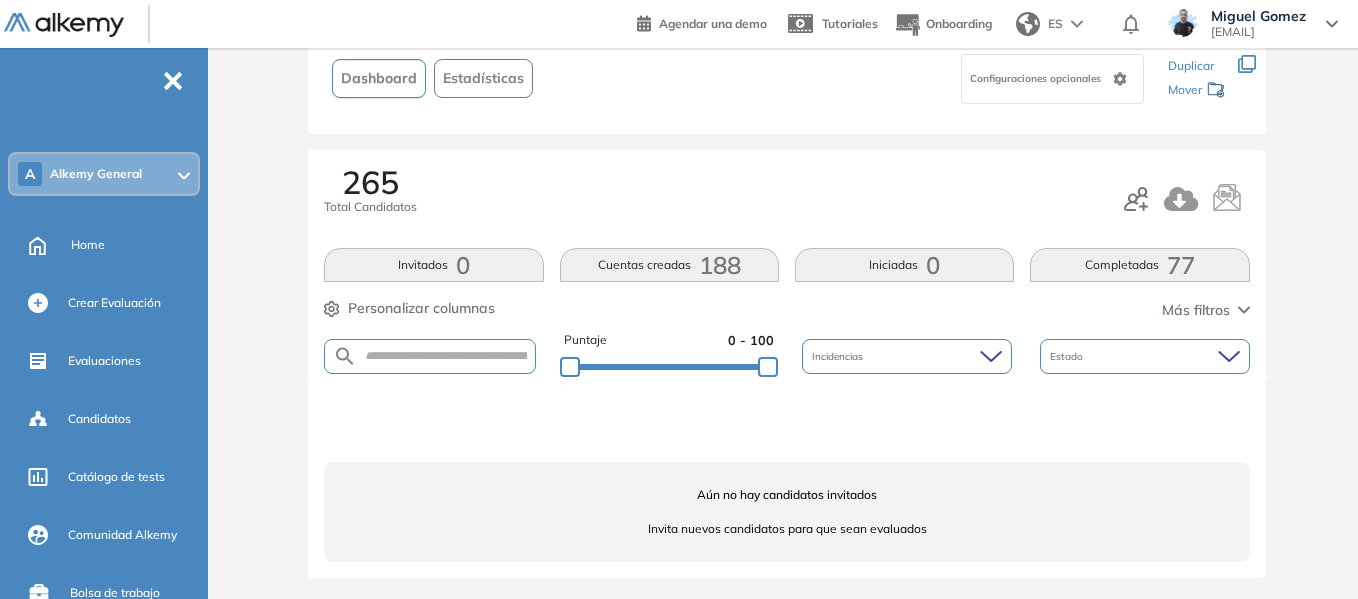 scroll, scrollTop: 142, scrollLeft: 0, axis: vertical 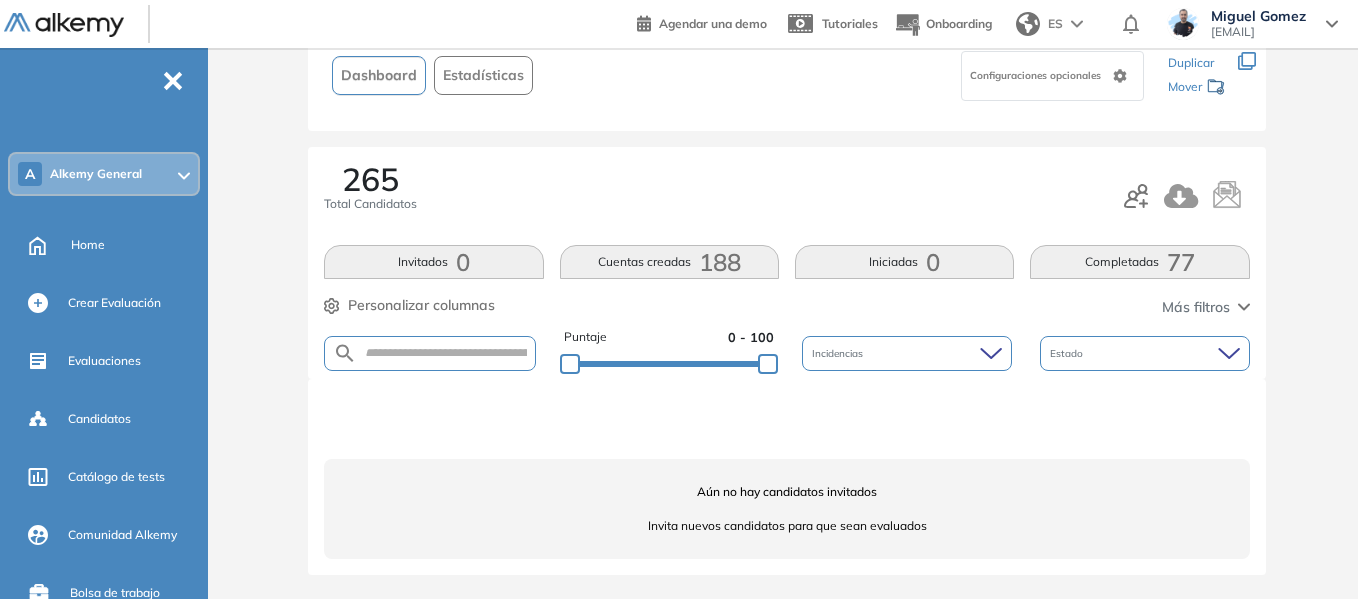 click on "A Alkemy General" at bounding box center (104, 174) 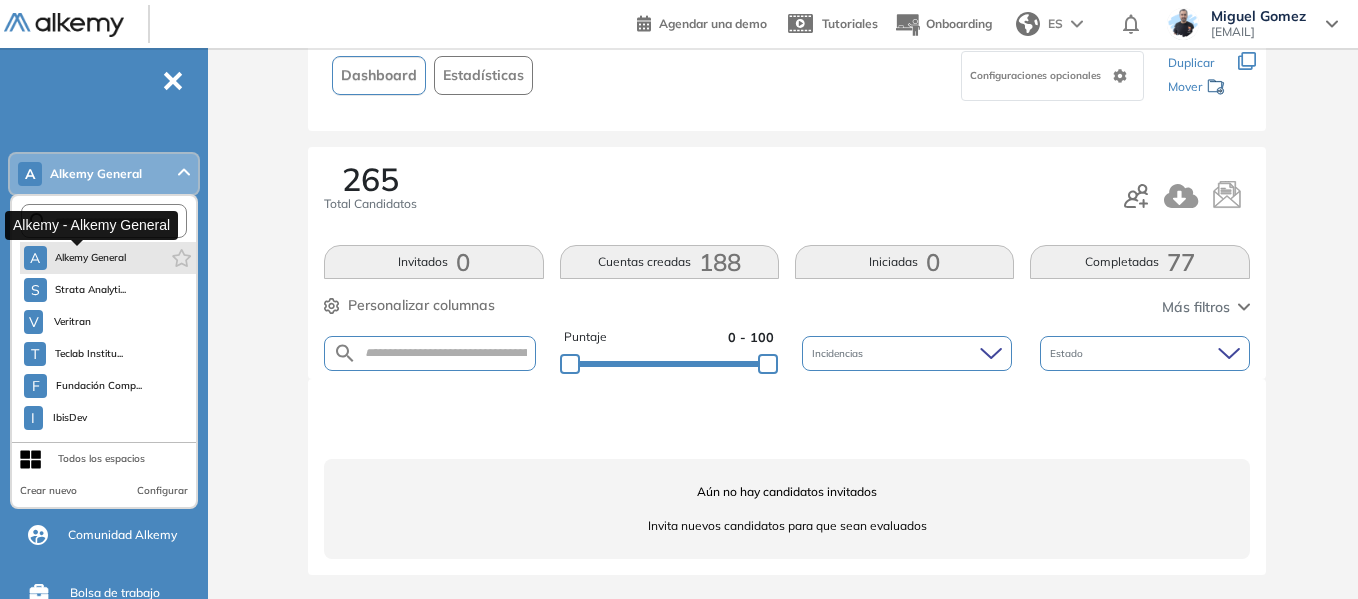 click on "Alkemy General" at bounding box center [91, 258] 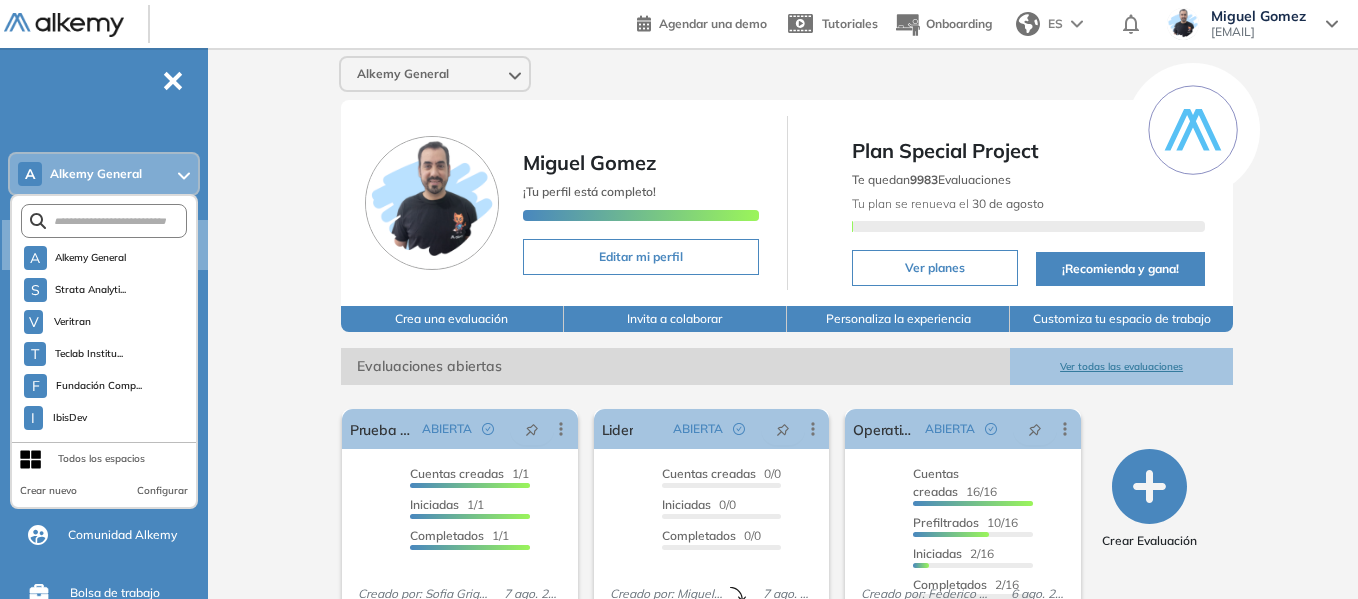 click on "-" at bounding box center [173, 79] 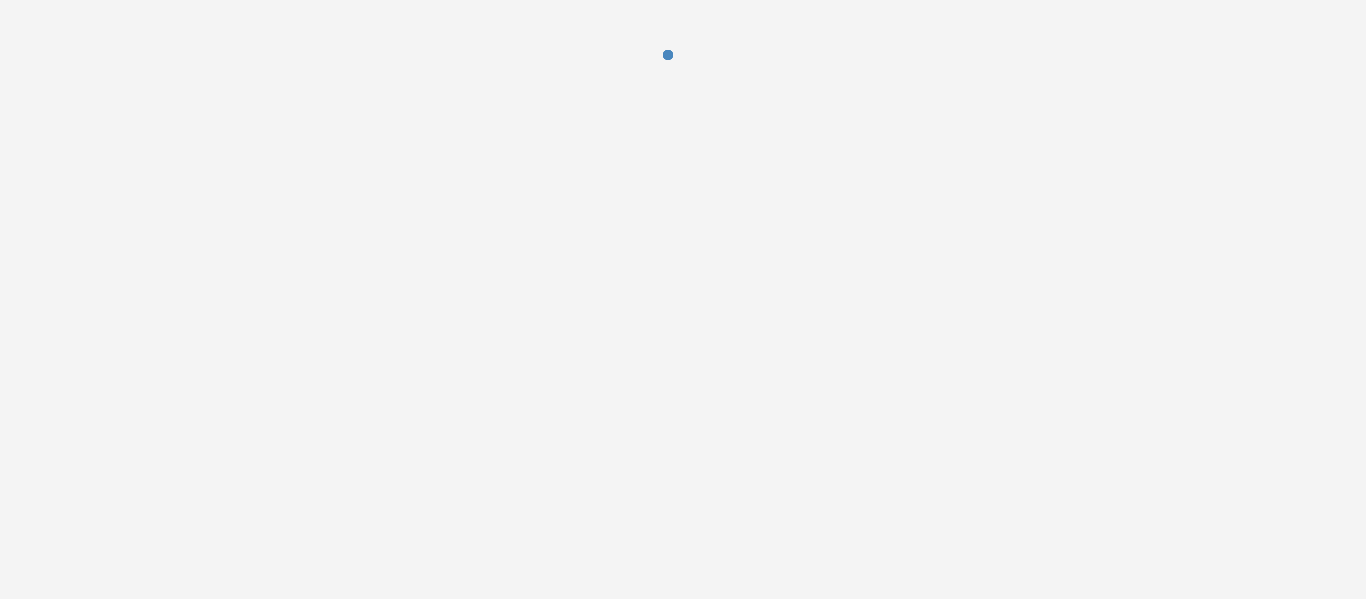 scroll, scrollTop: 0, scrollLeft: 0, axis: both 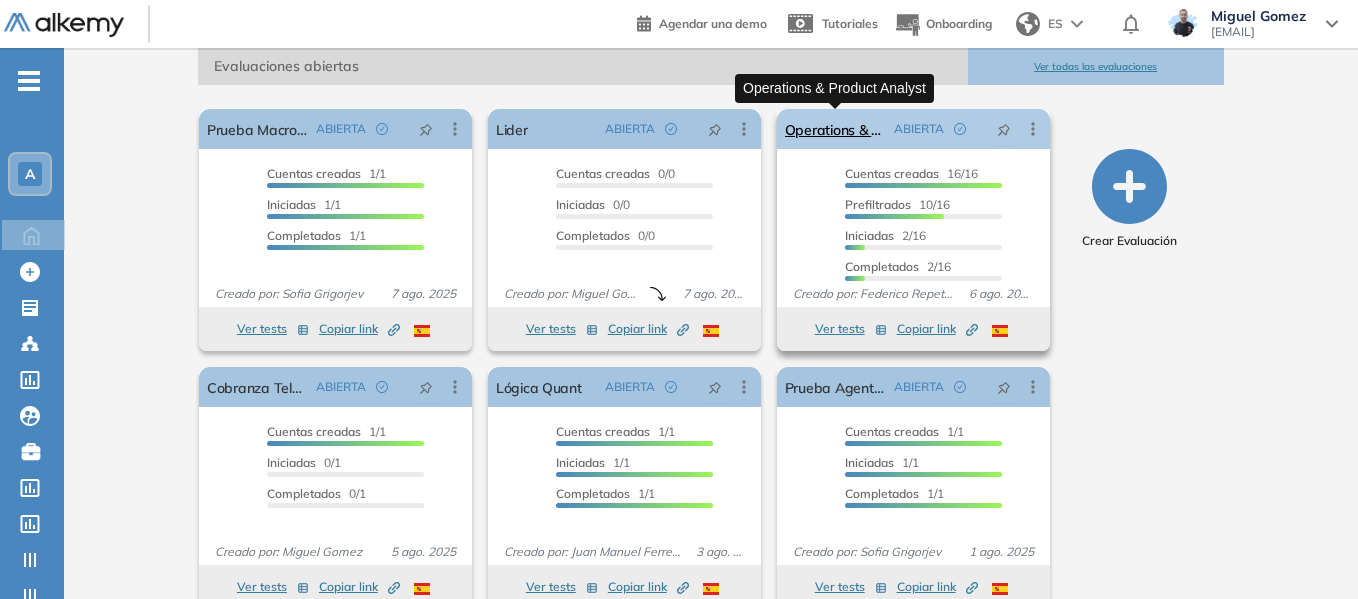 click on "Operations & Product Analyst" at bounding box center [835, 129] 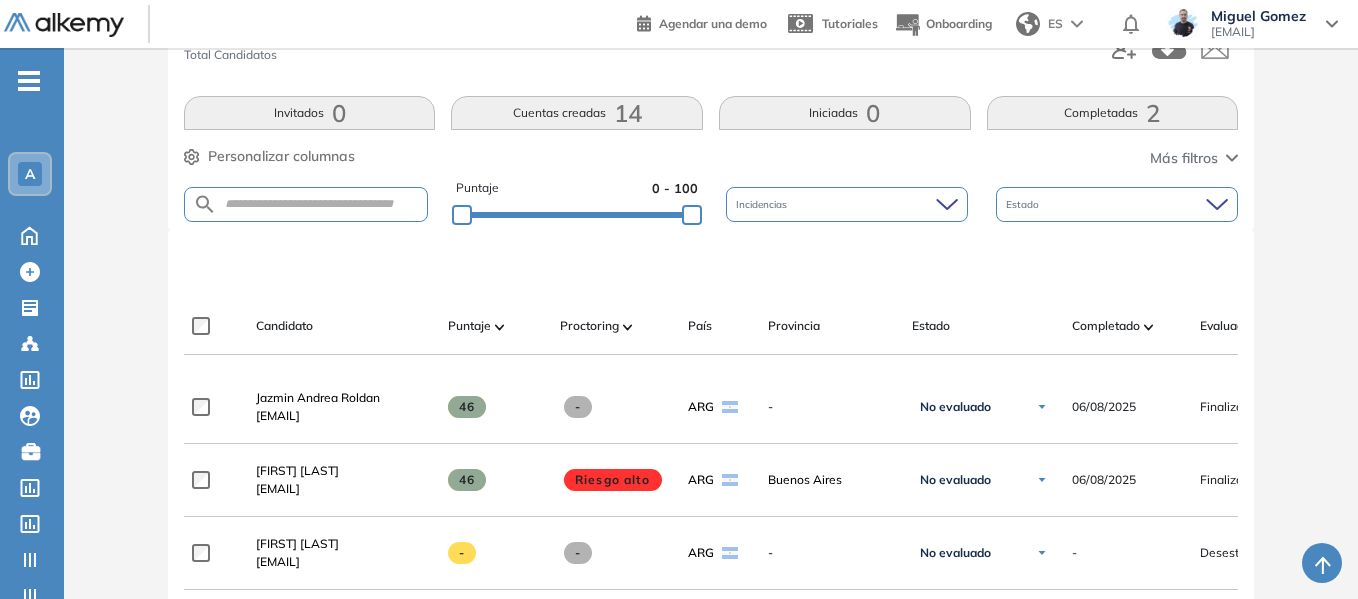 scroll, scrollTop: 400, scrollLeft: 0, axis: vertical 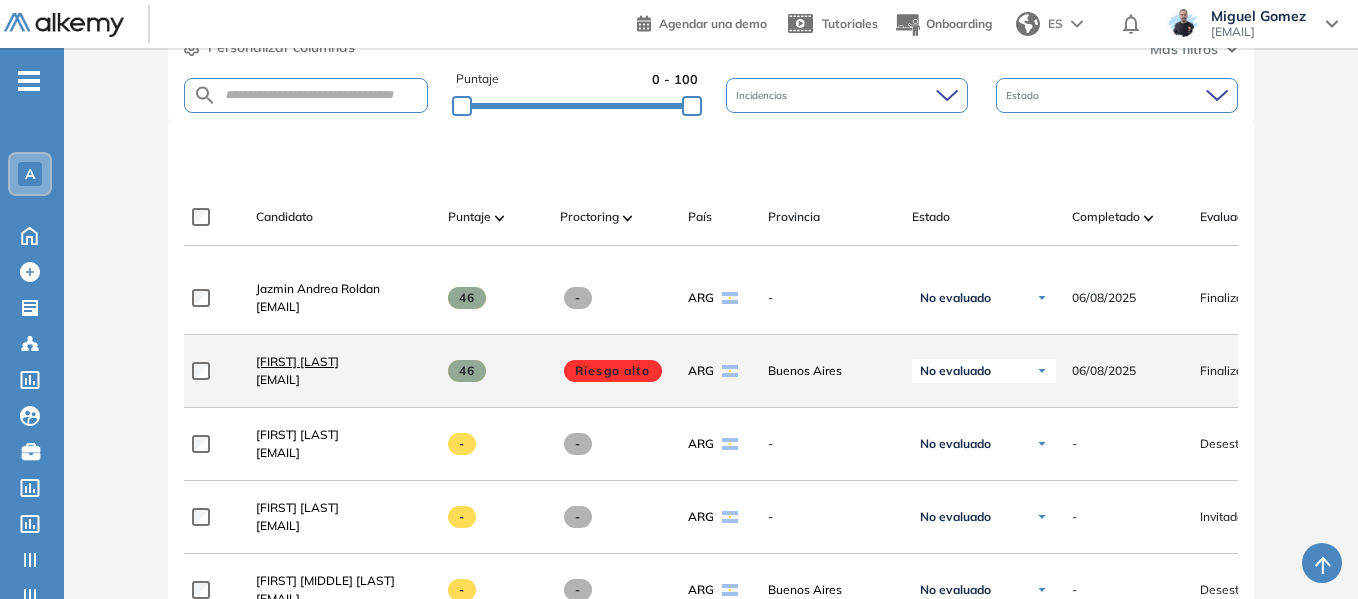 click on "[FIRST] [LAST]" at bounding box center [297, 361] 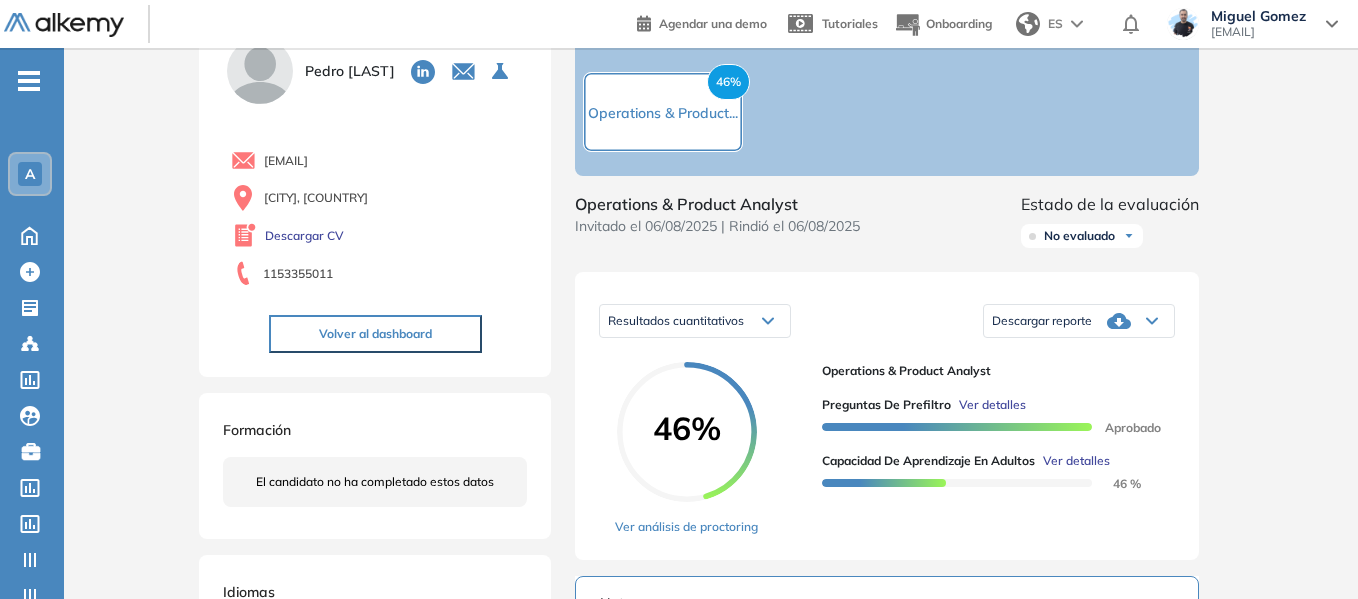 scroll, scrollTop: 400, scrollLeft: 0, axis: vertical 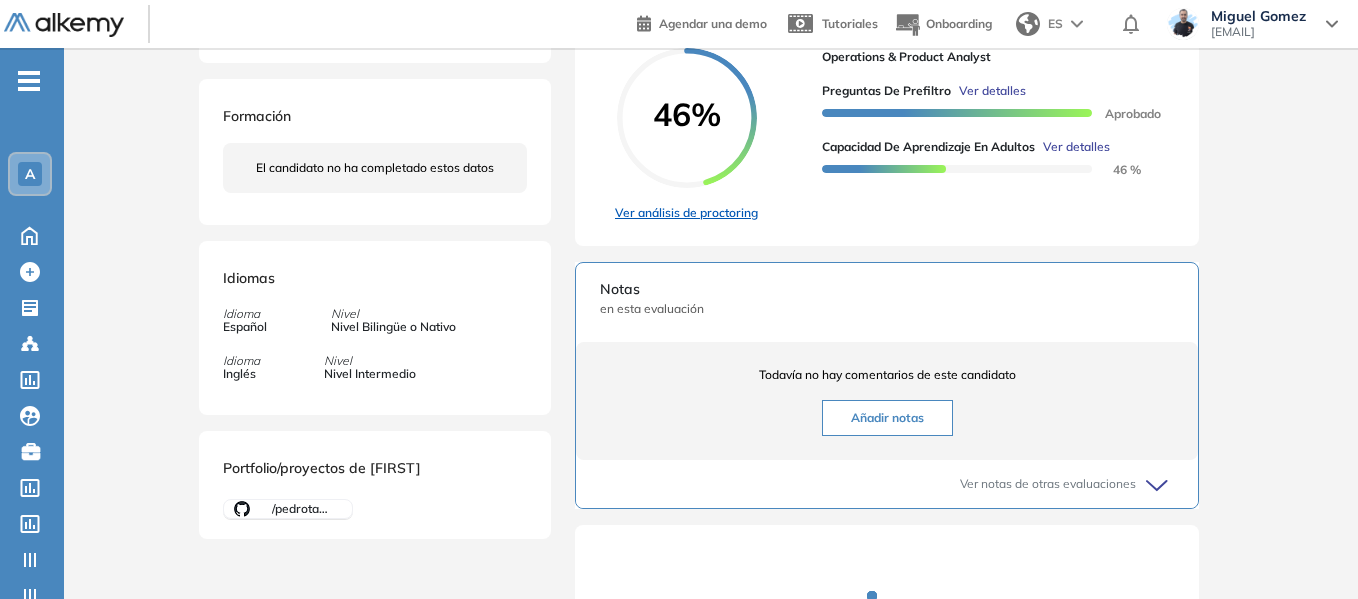 click on "Ver análisis de proctoring" at bounding box center [686, 213] 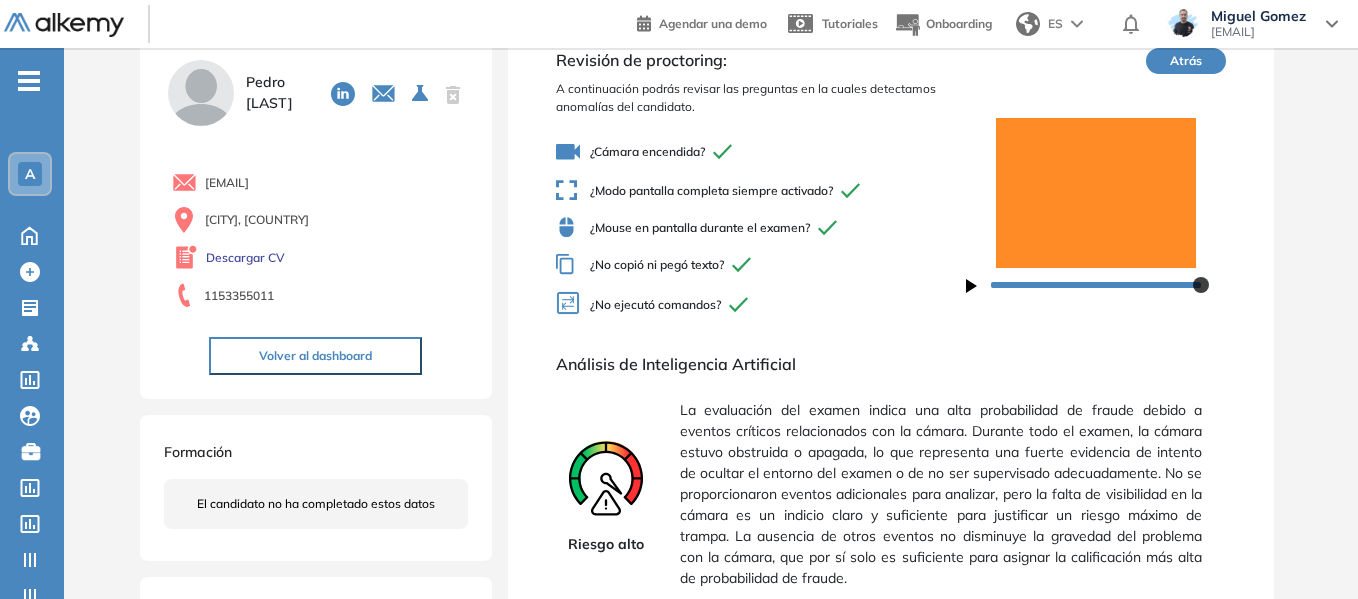 scroll, scrollTop: 0, scrollLeft: 0, axis: both 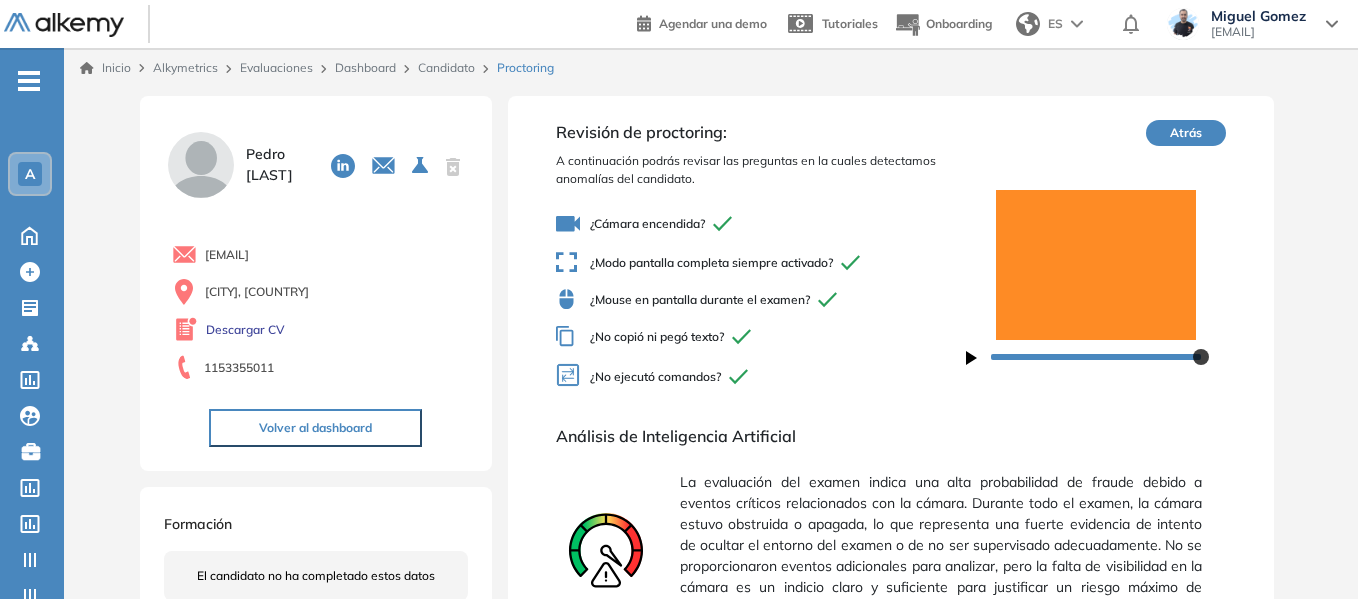 click on "Candidato" at bounding box center (446, 67) 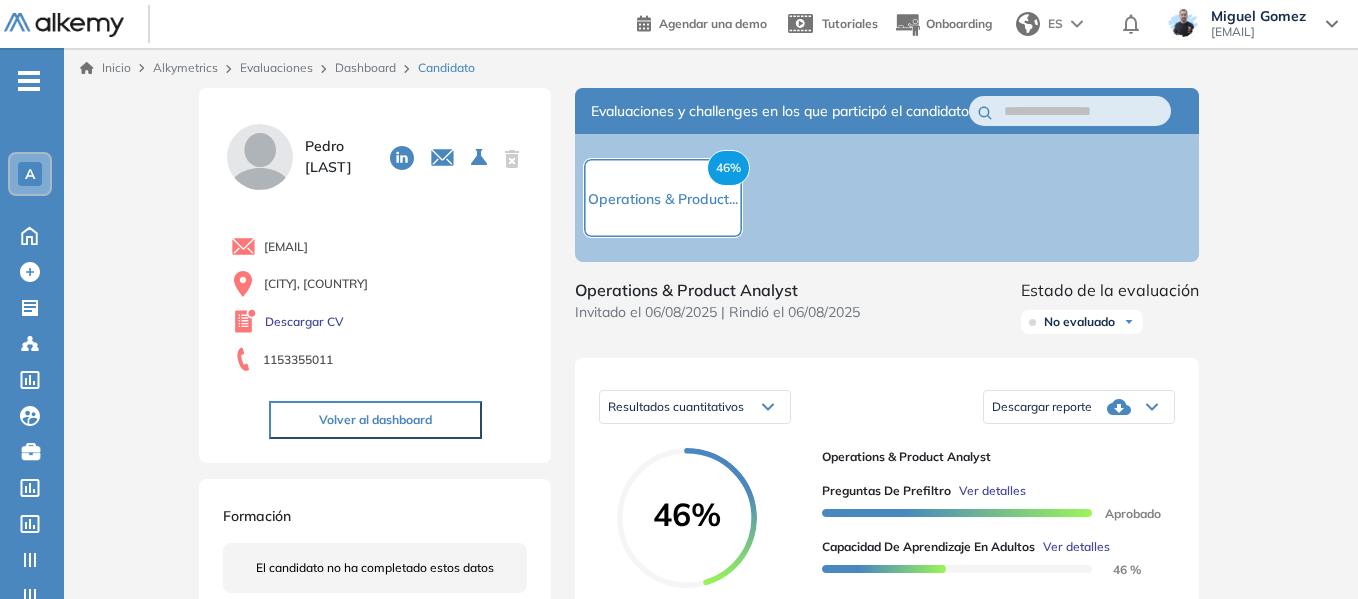 click on "Dashboard" at bounding box center (365, 67) 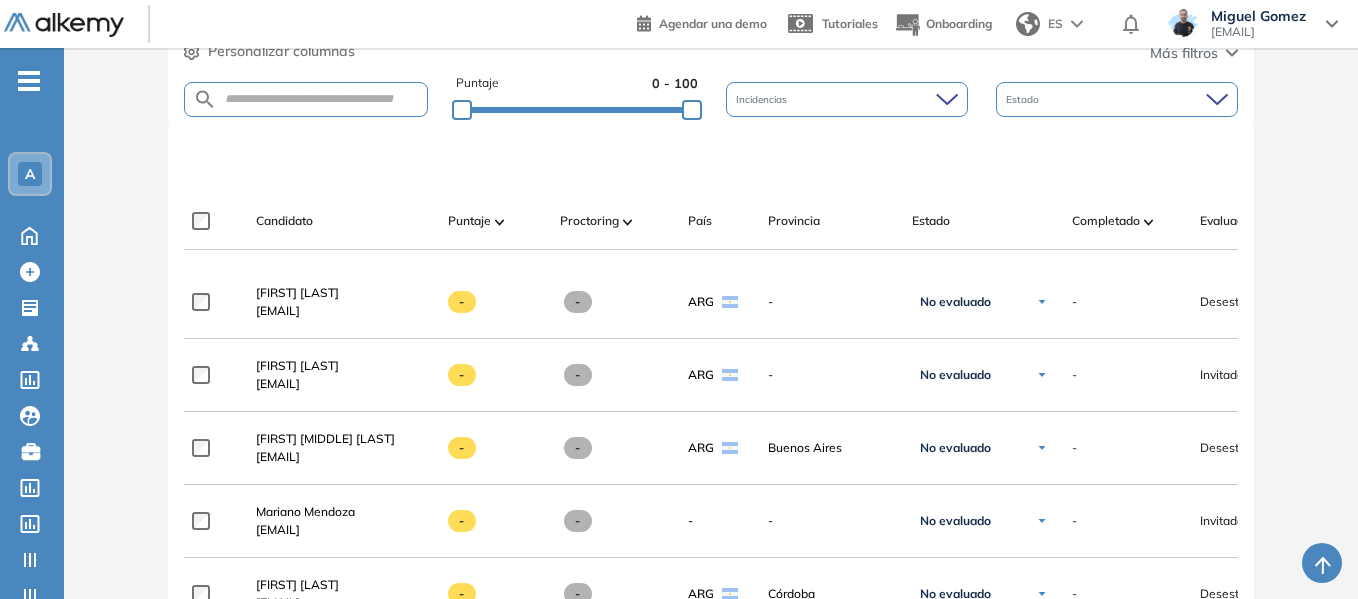 scroll, scrollTop: 400, scrollLeft: 0, axis: vertical 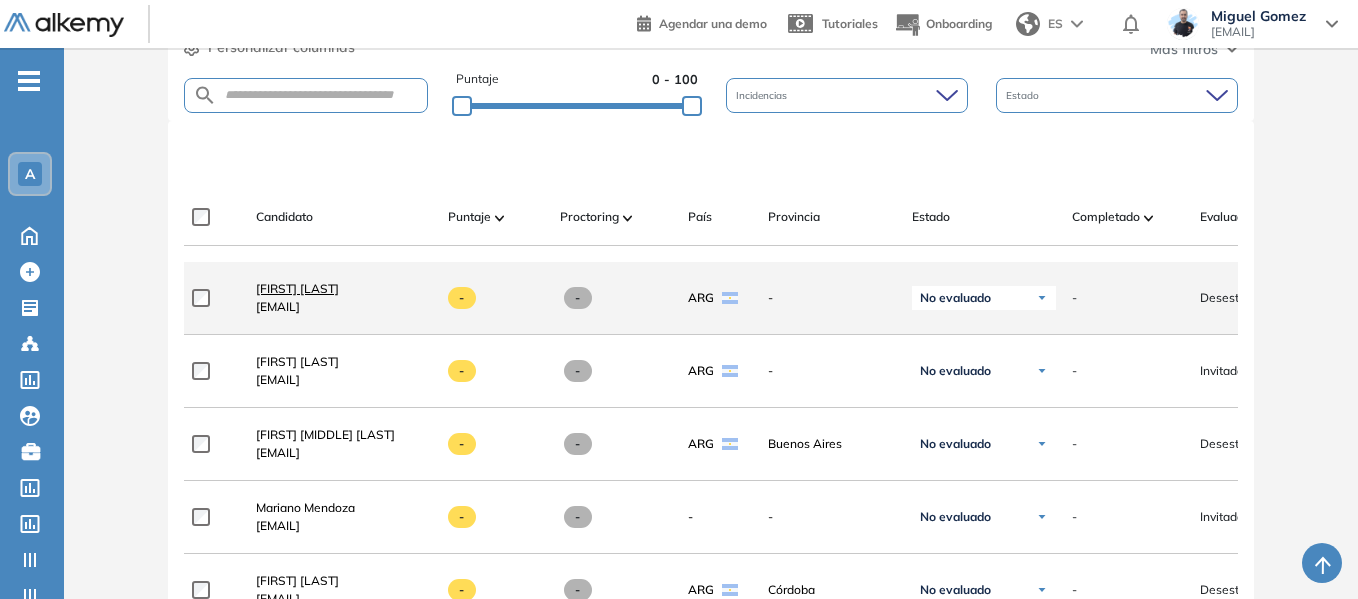 click on "[FIRST] [LAST]" at bounding box center [297, 288] 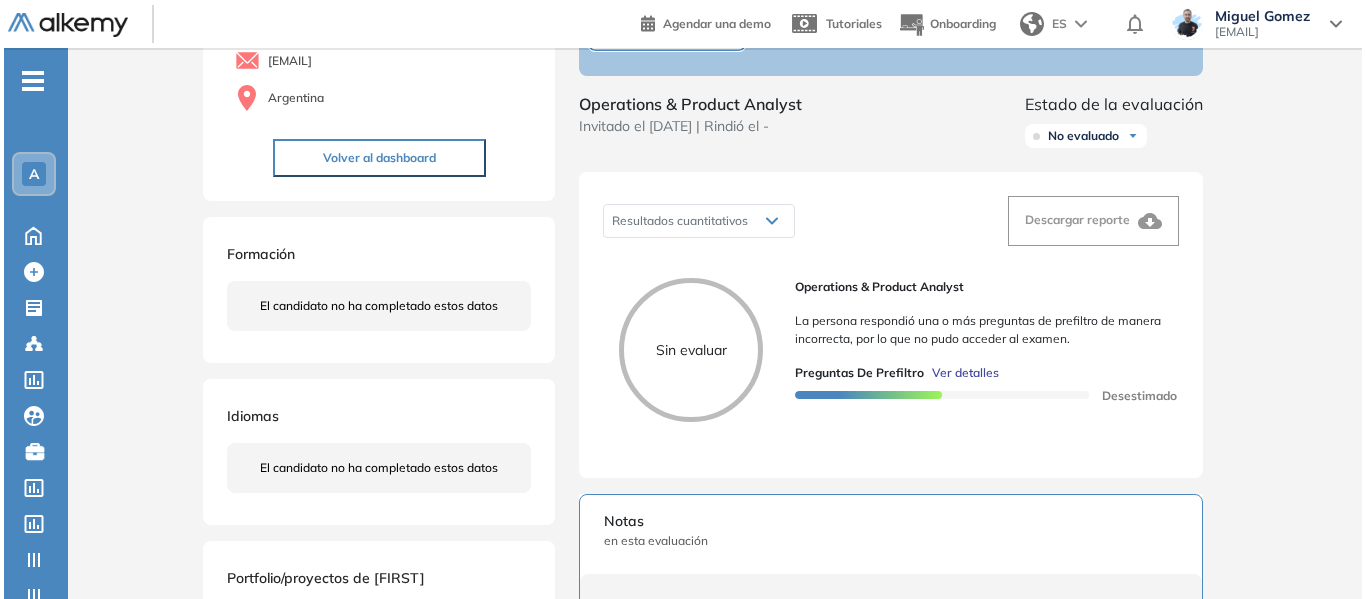 scroll, scrollTop: 300, scrollLeft: 0, axis: vertical 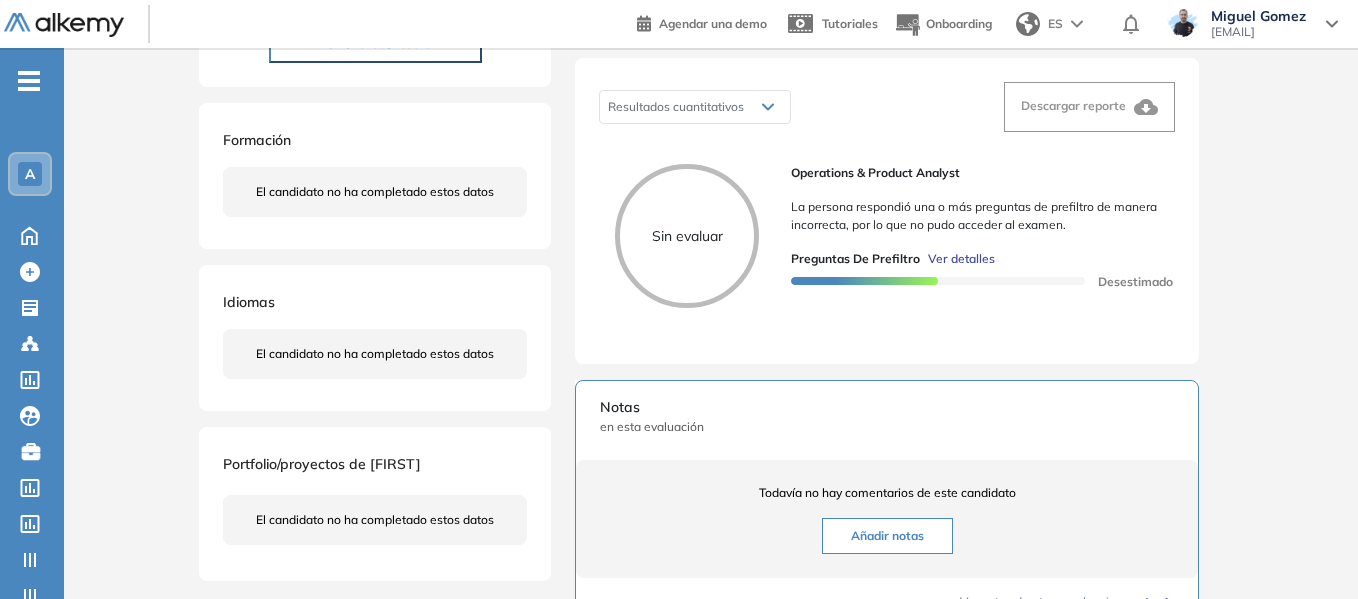 click on "Ver detalles" at bounding box center (961, 259) 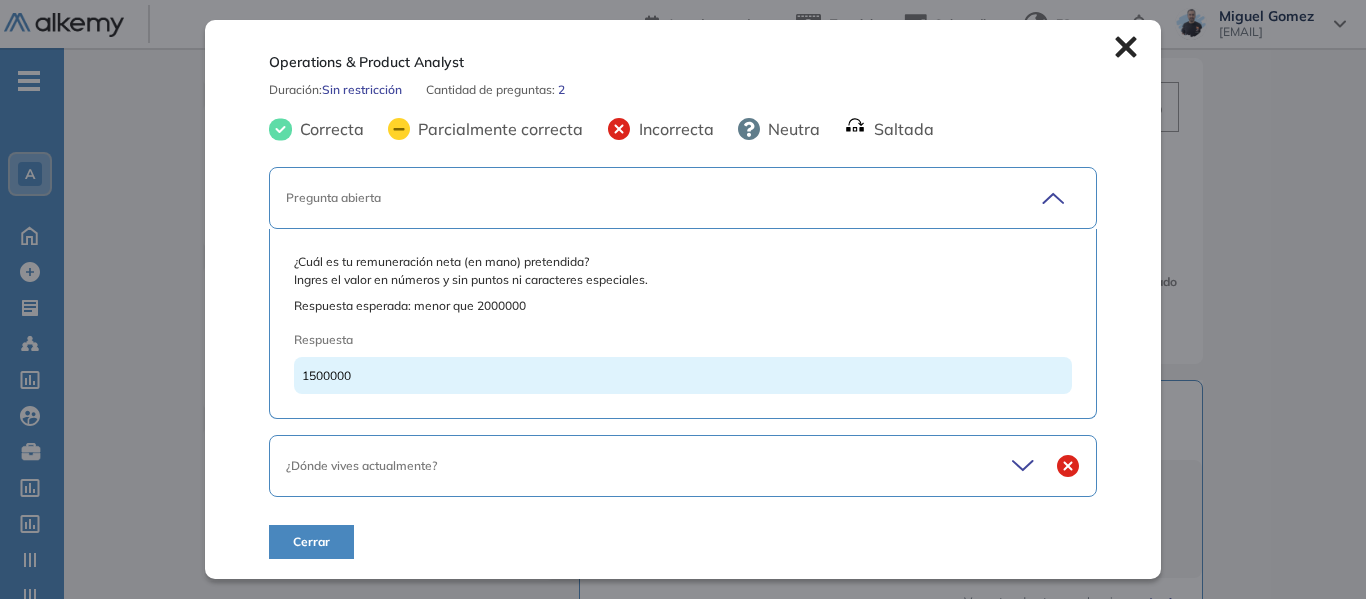 click 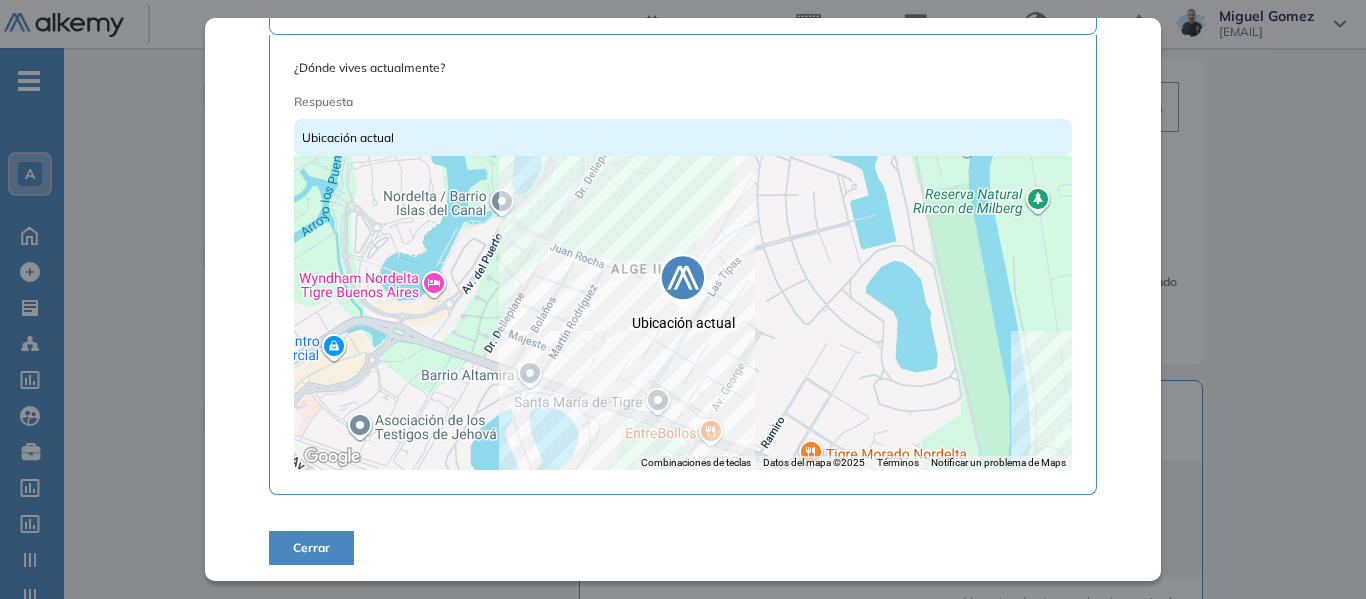 scroll, scrollTop: 464, scrollLeft: 0, axis: vertical 